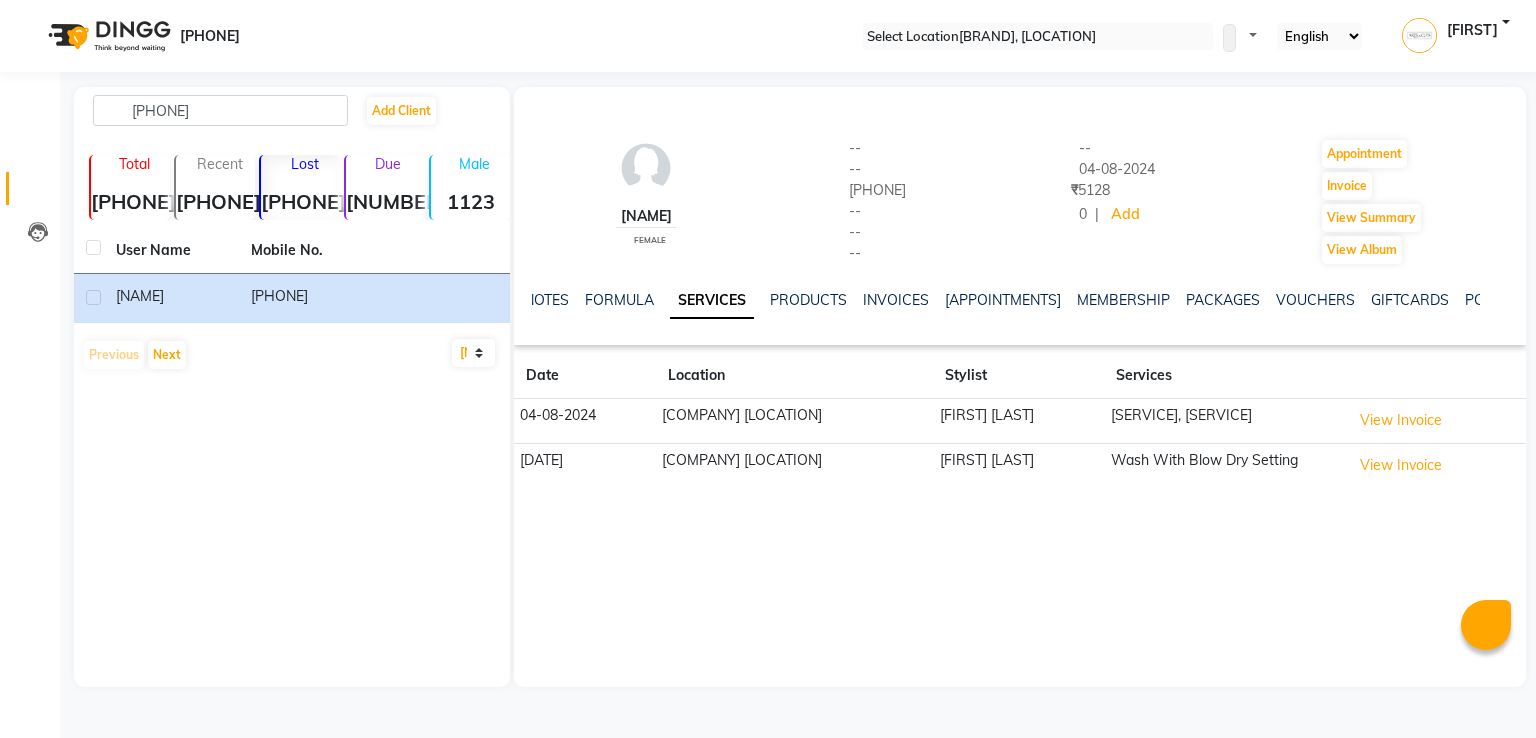 scroll, scrollTop: 0, scrollLeft: 0, axis: both 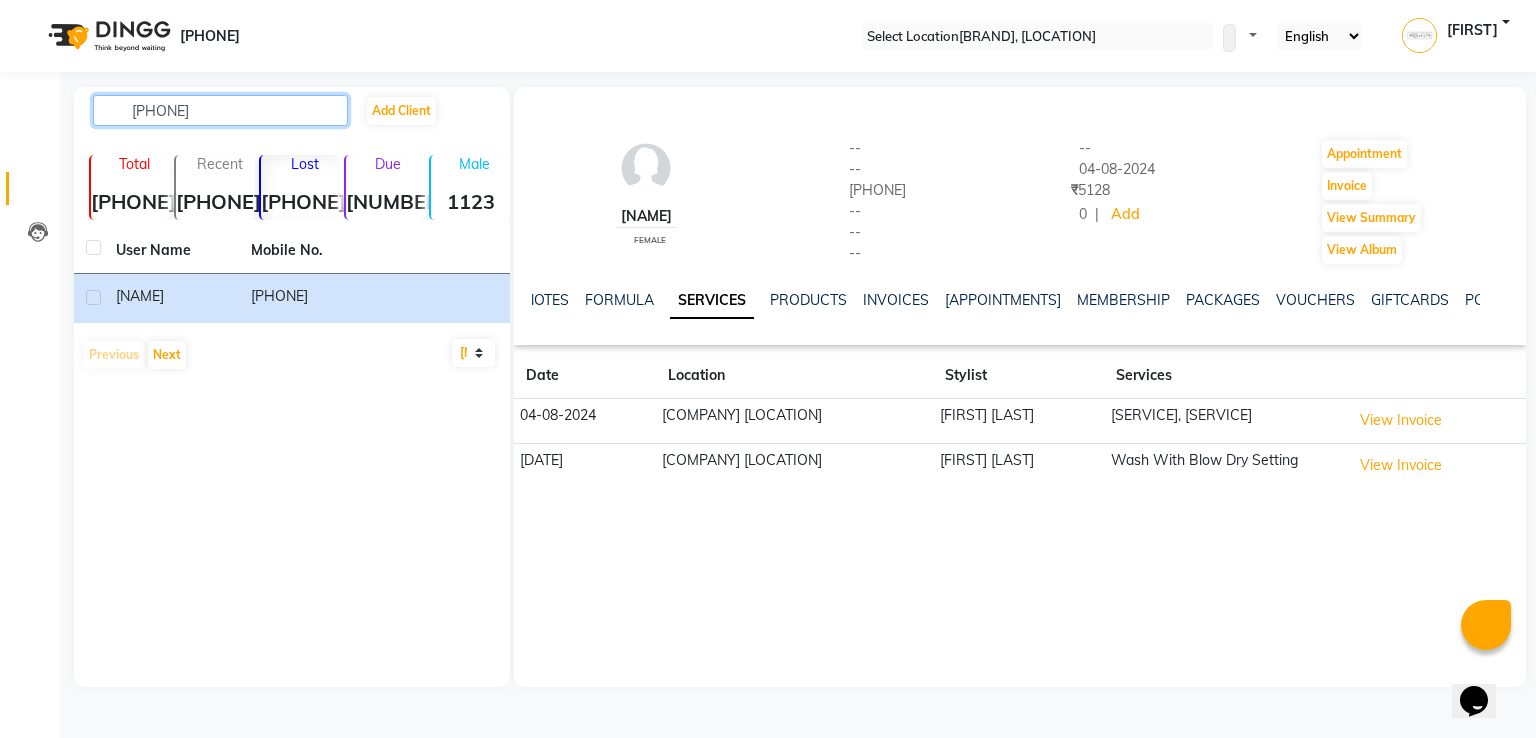 click on "[PHONE]" at bounding box center (220, 110) 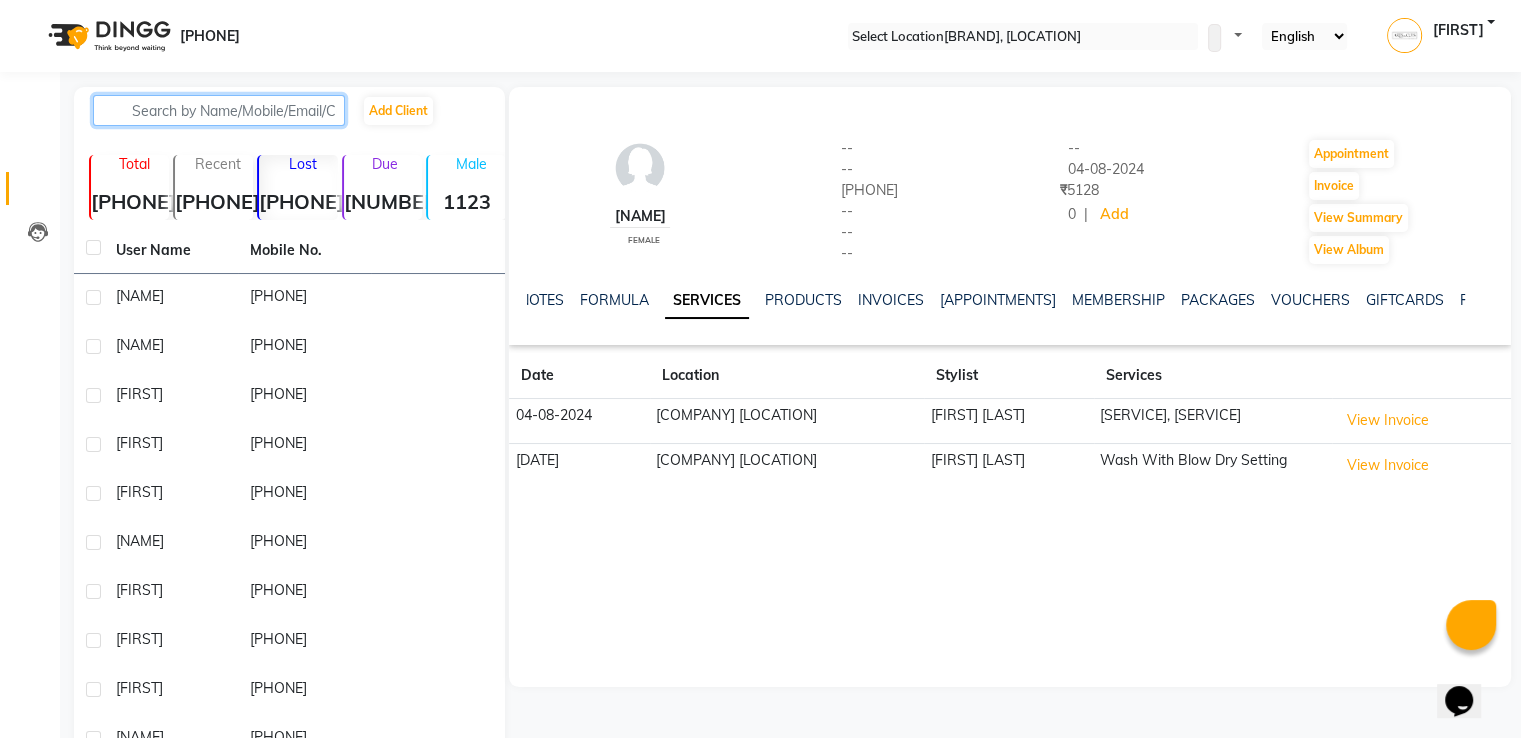 paste on "[PHONE]" 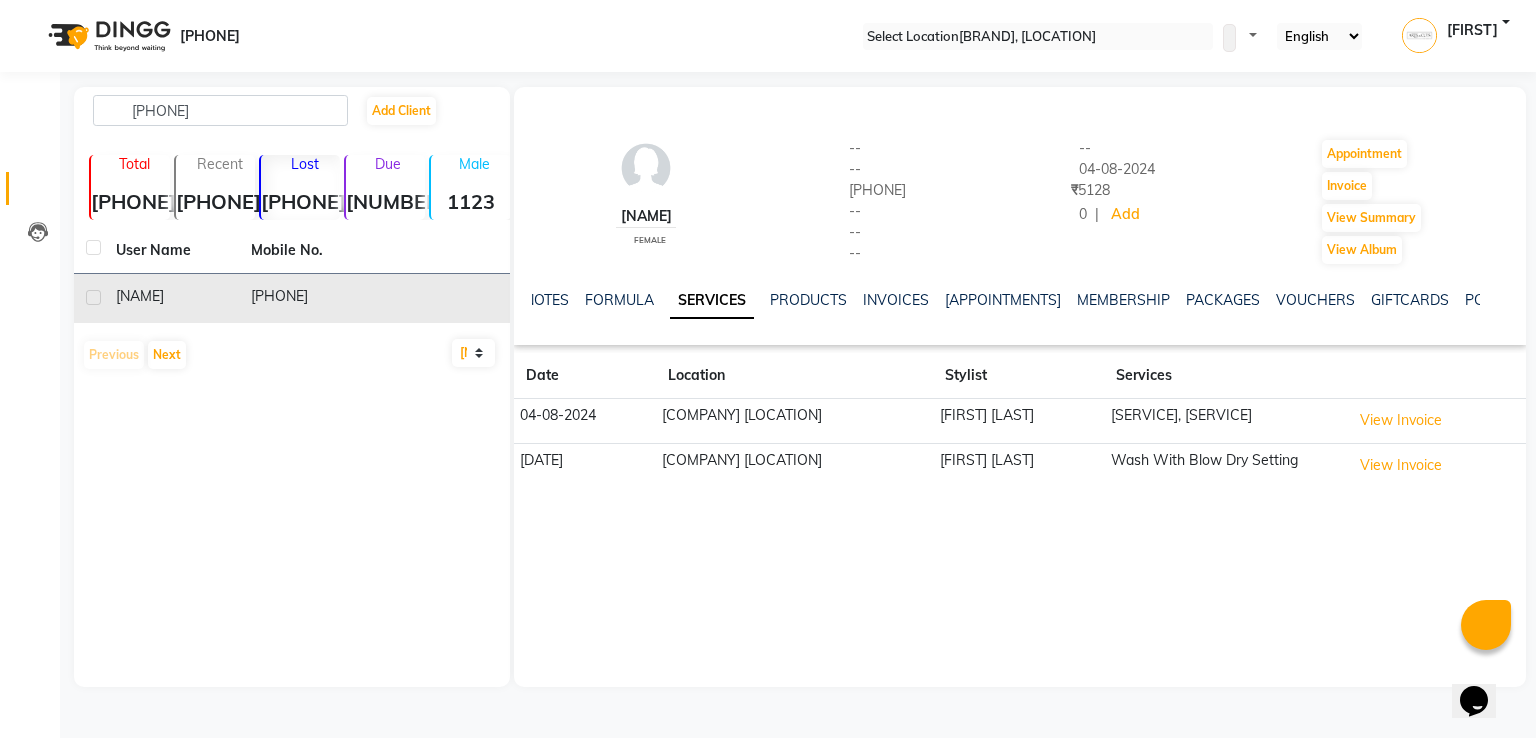 click on "[NAME]" at bounding box center (171, 296) 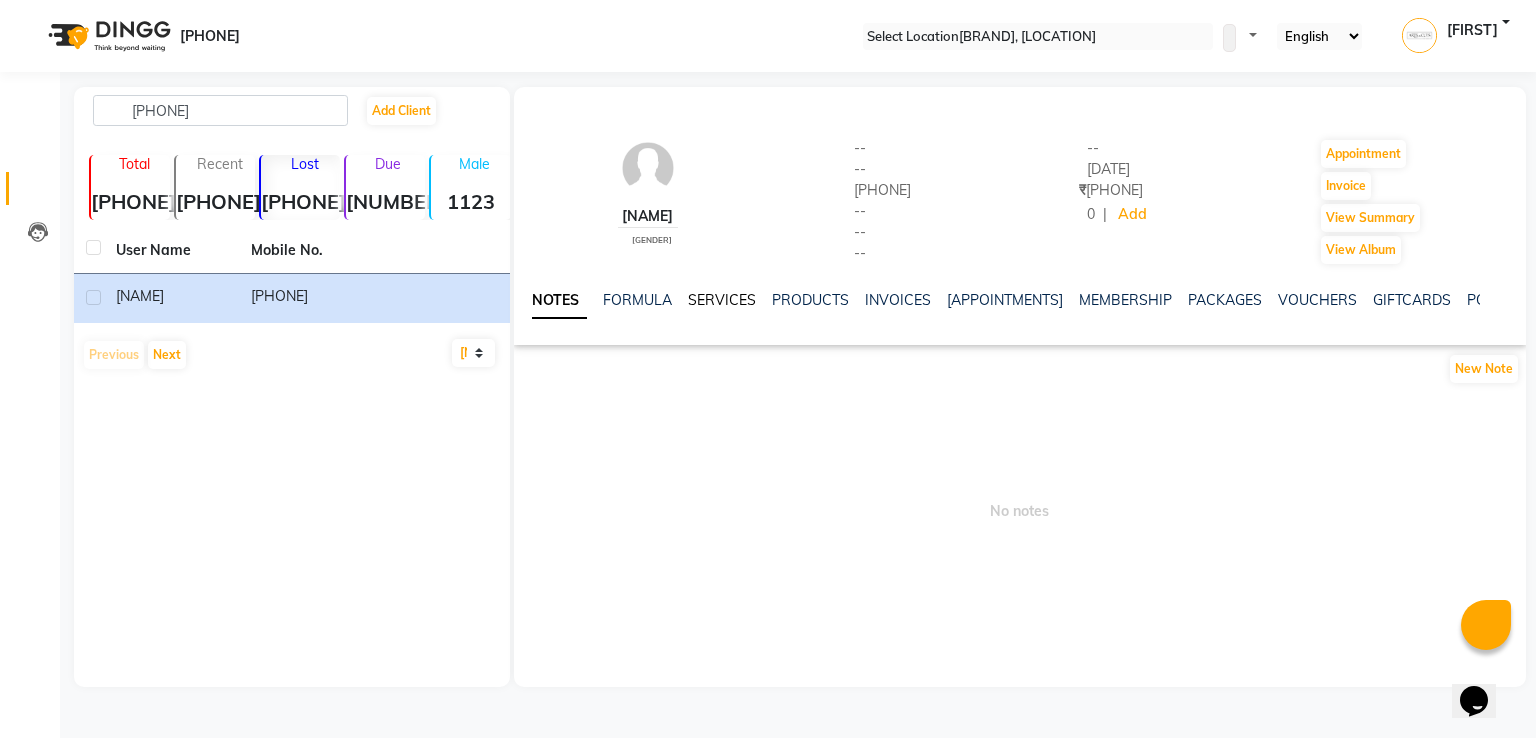 click on "SERVICES" at bounding box center [722, 300] 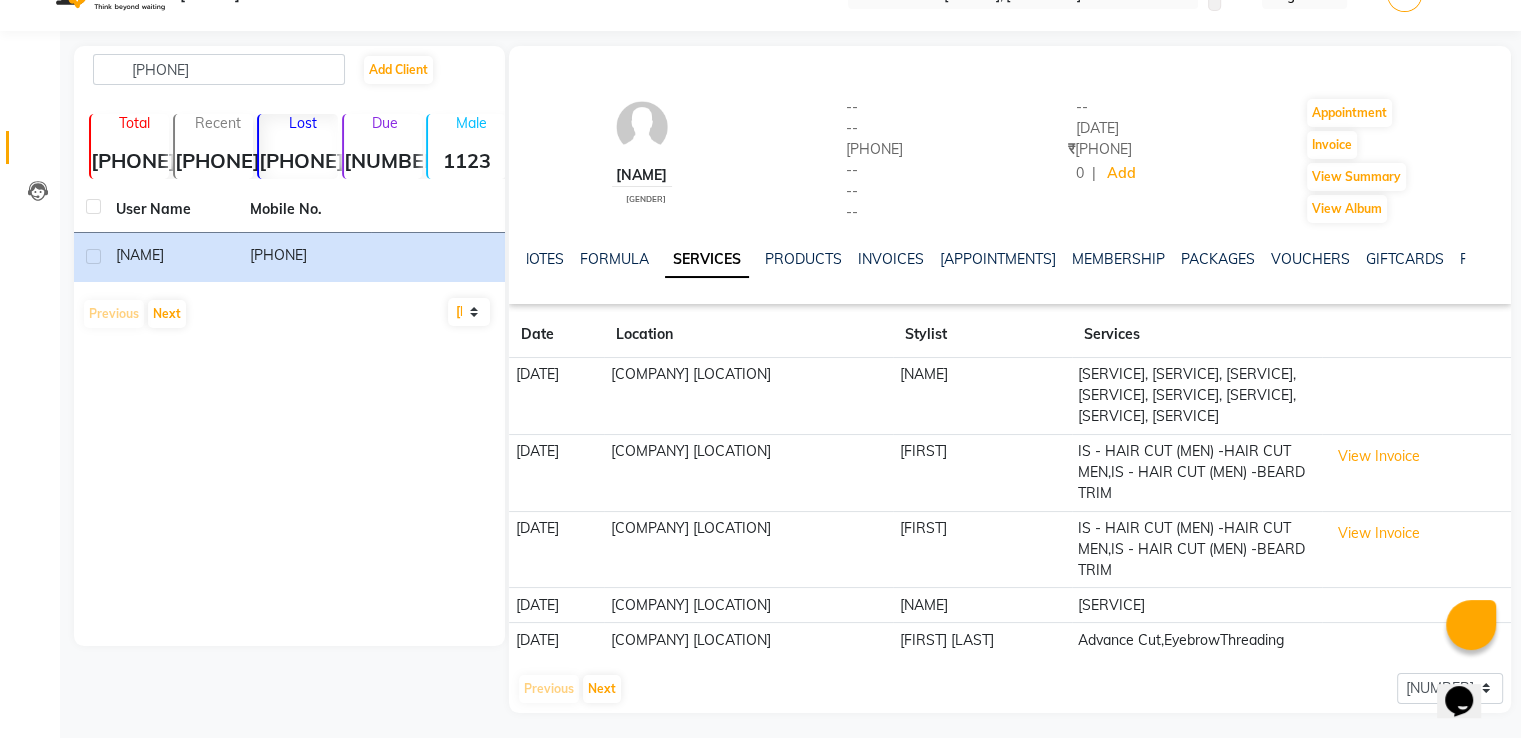 scroll, scrollTop: 37, scrollLeft: 0, axis: vertical 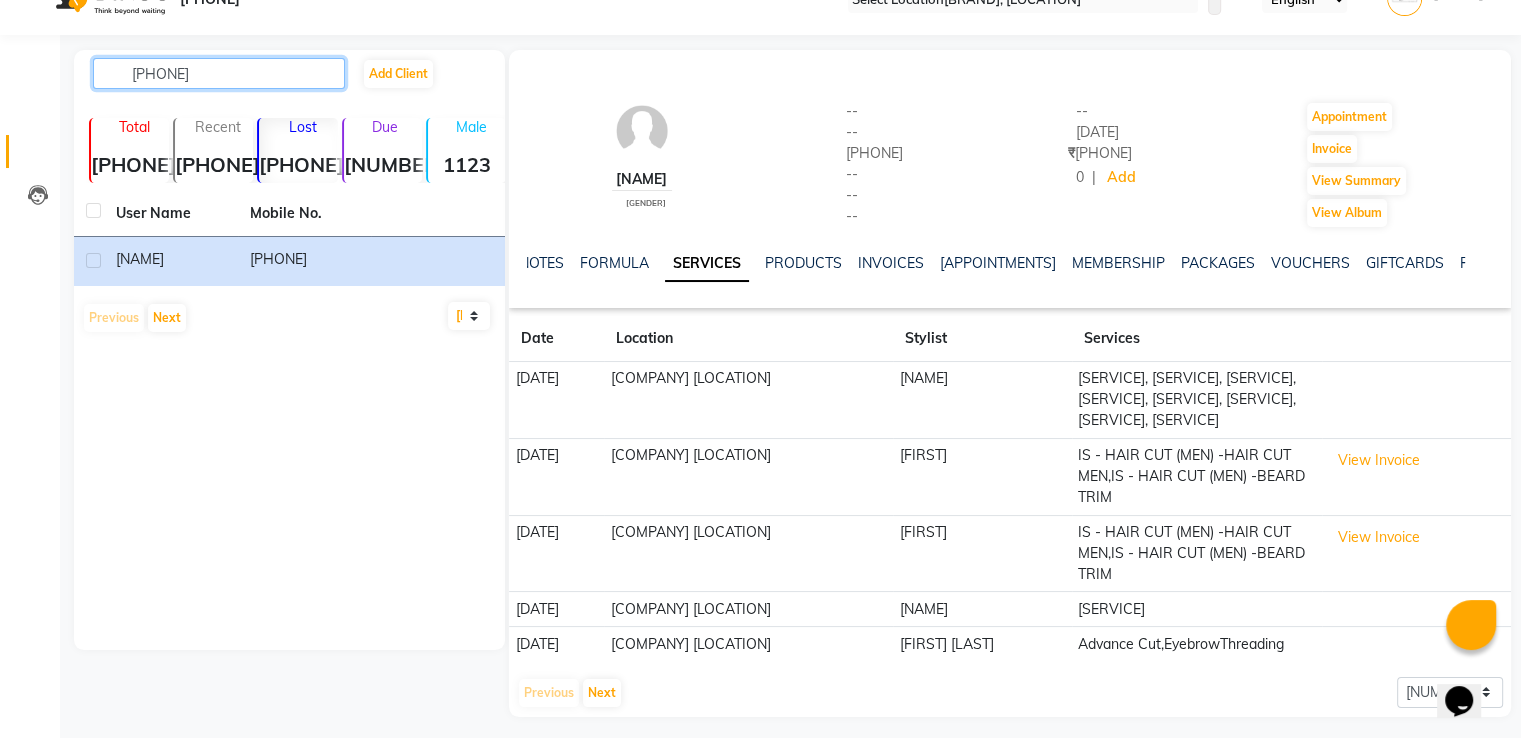 click on "[PHONE]" at bounding box center [219, 73] 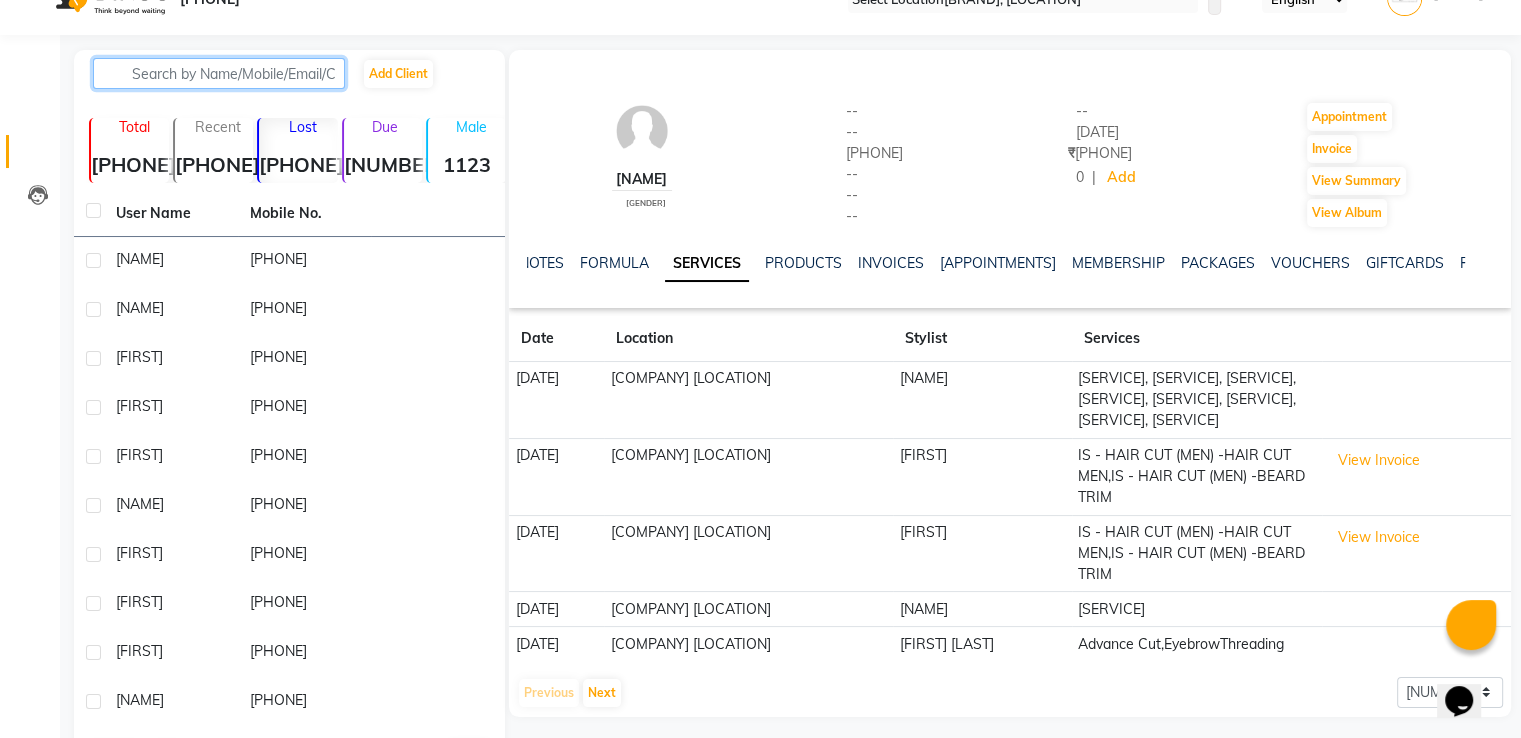 paste on "[PHONE]" 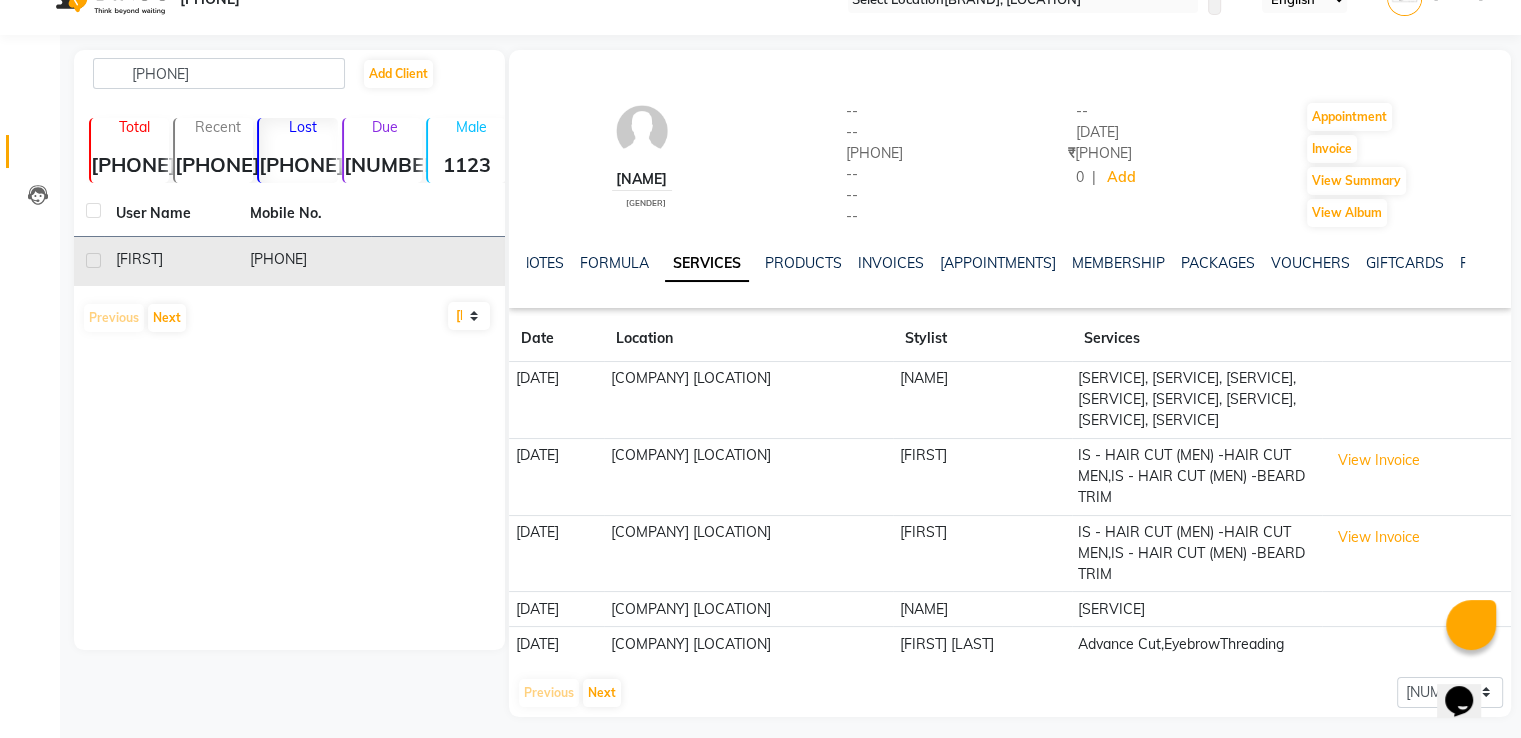 click on "[FIRST]" at bounding box center [171, 259] 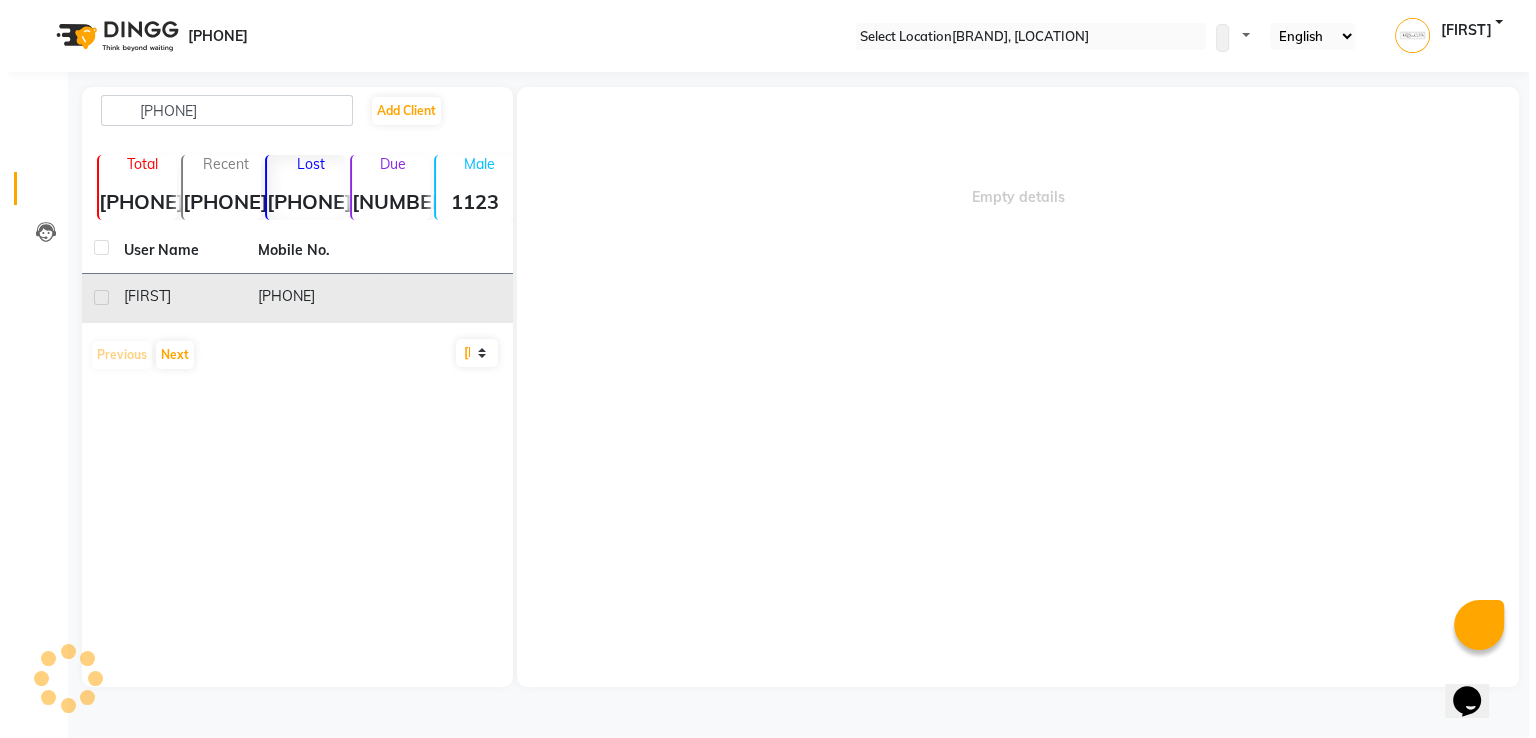 scroll, scrollTop: 0, scrollLeft: 0, axis: both 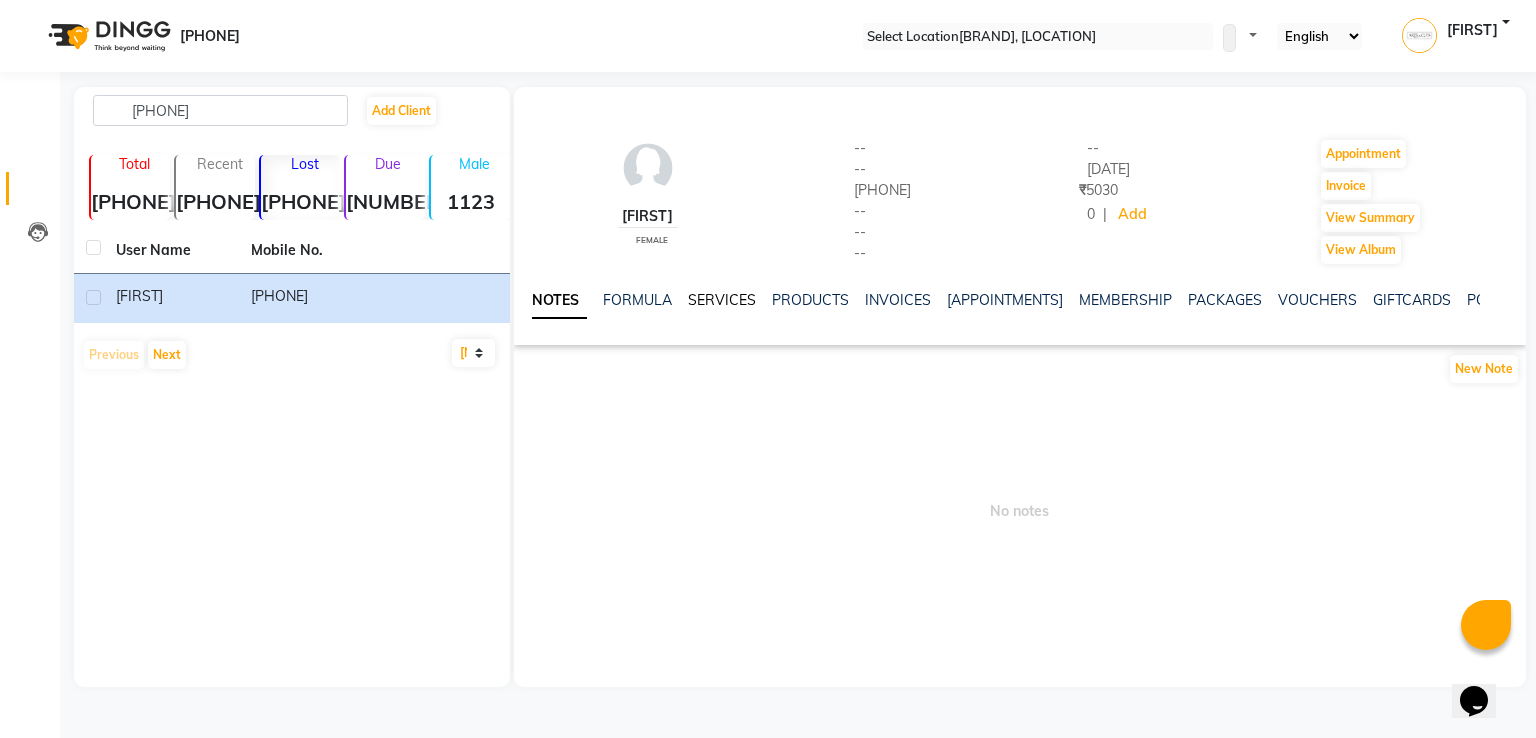 click on "SERVICES" at bounding box center [722, 300] 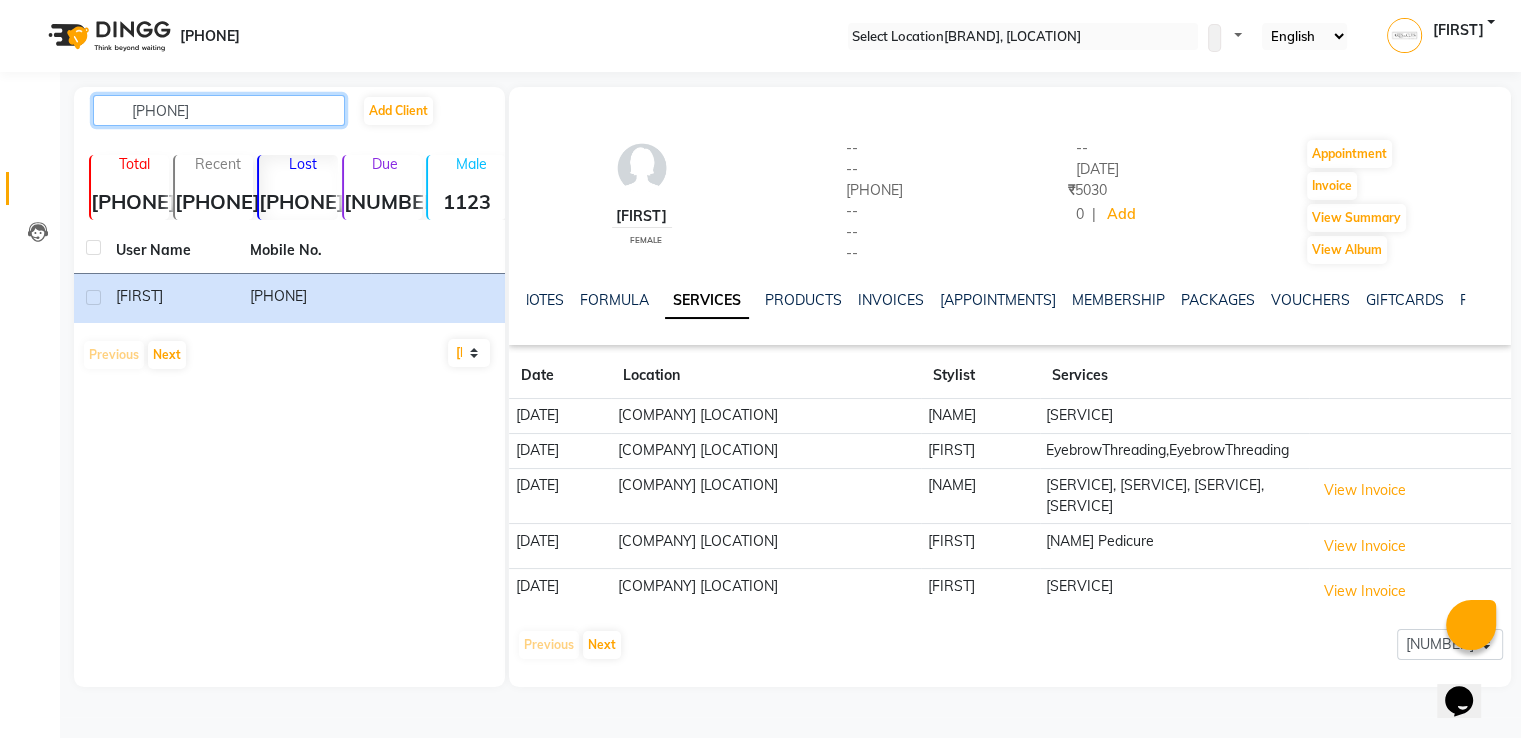 click on "[PHONE]" at bounding box center (219, 110) 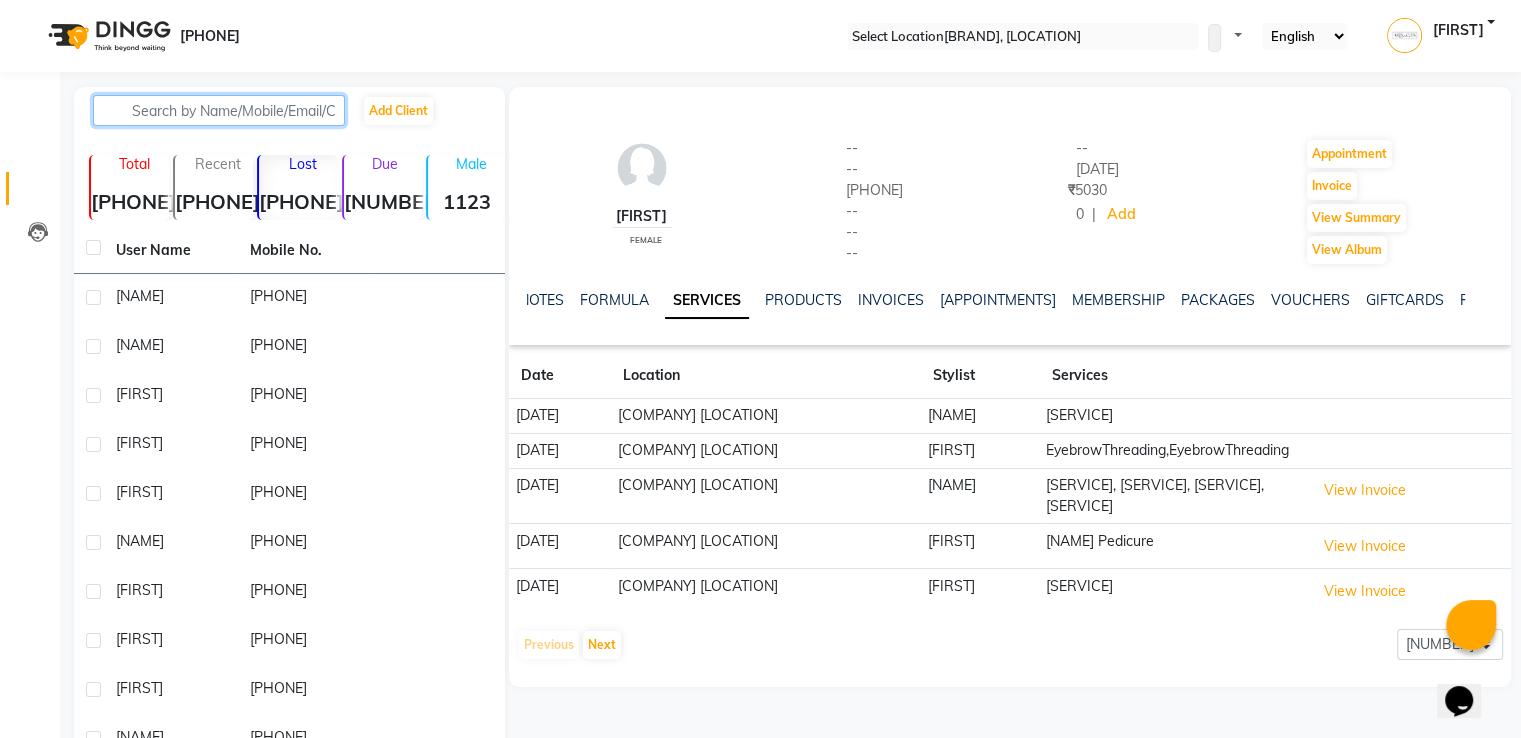 paste on "[PHONE]" 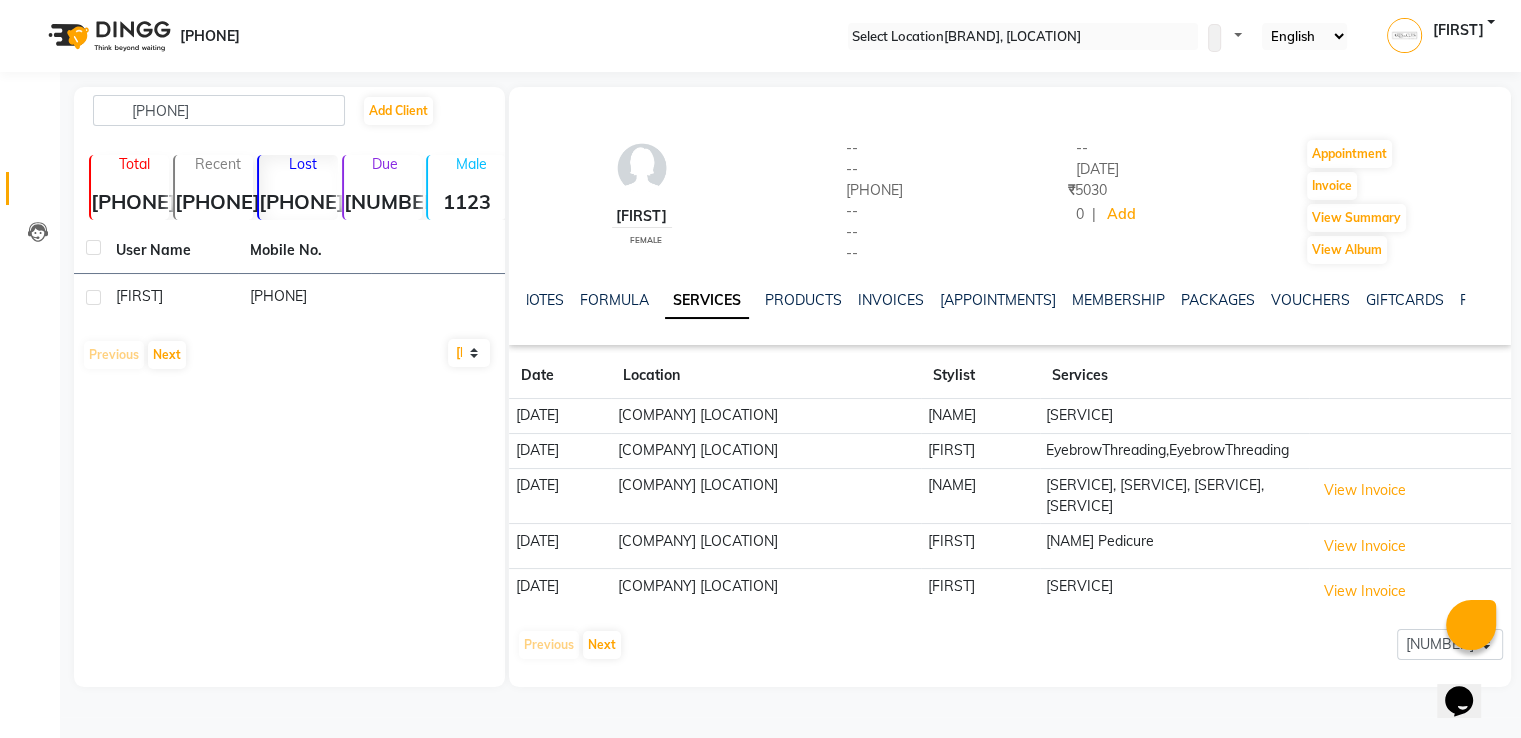click on "[FIRST]" at bounding box center [139, 296] 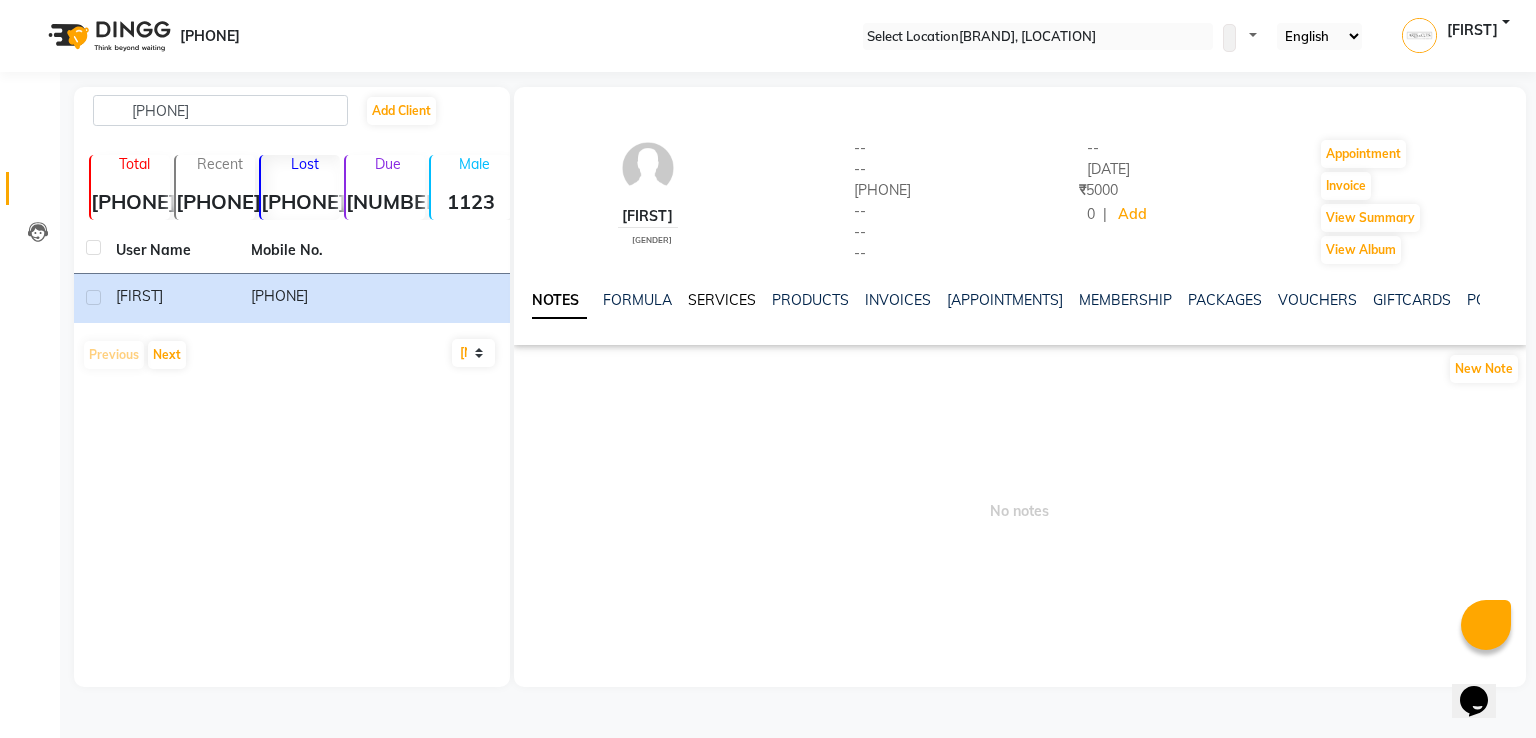 click on "SERVICES" at bounding box center (722, 300) 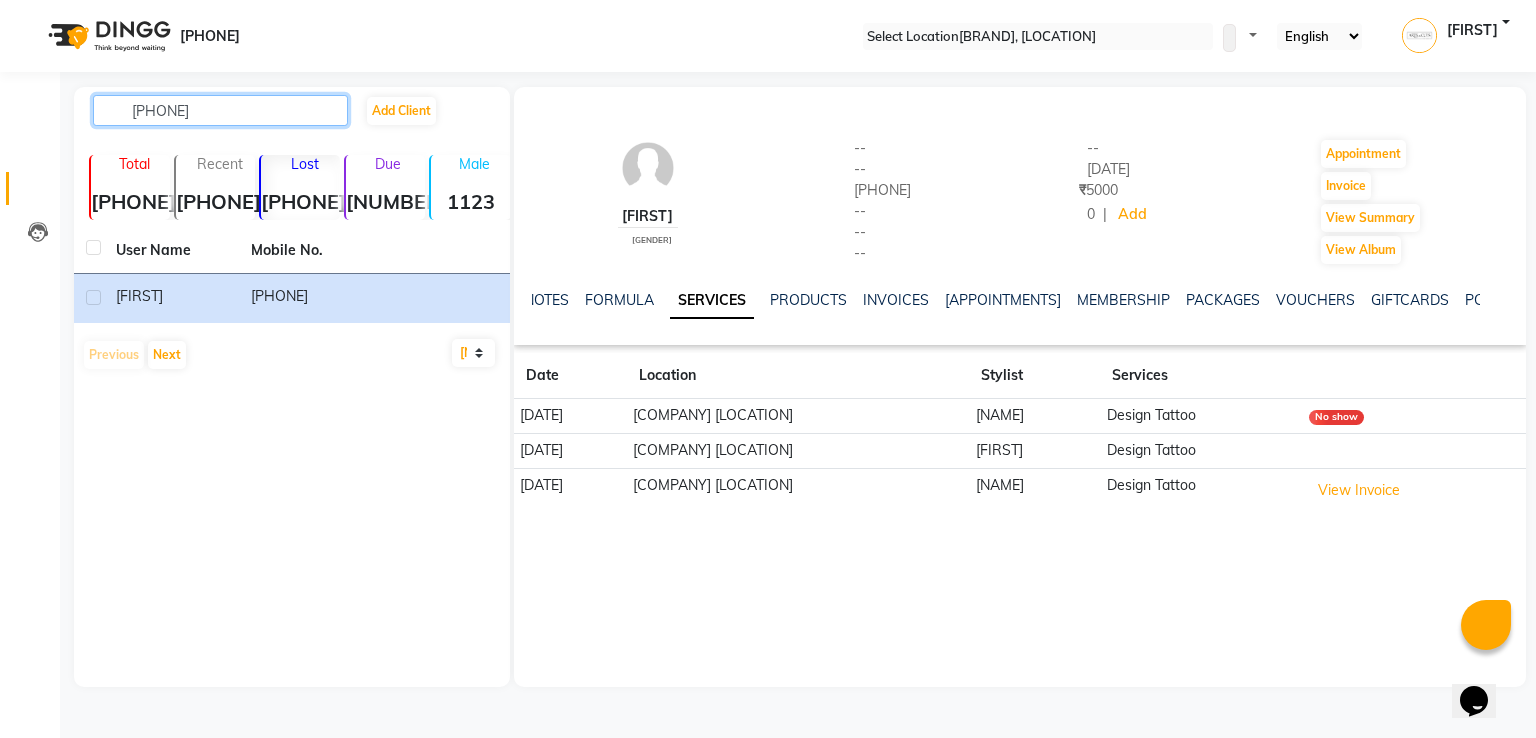 click on "[PHONE]" at bounding box center [220, 110] 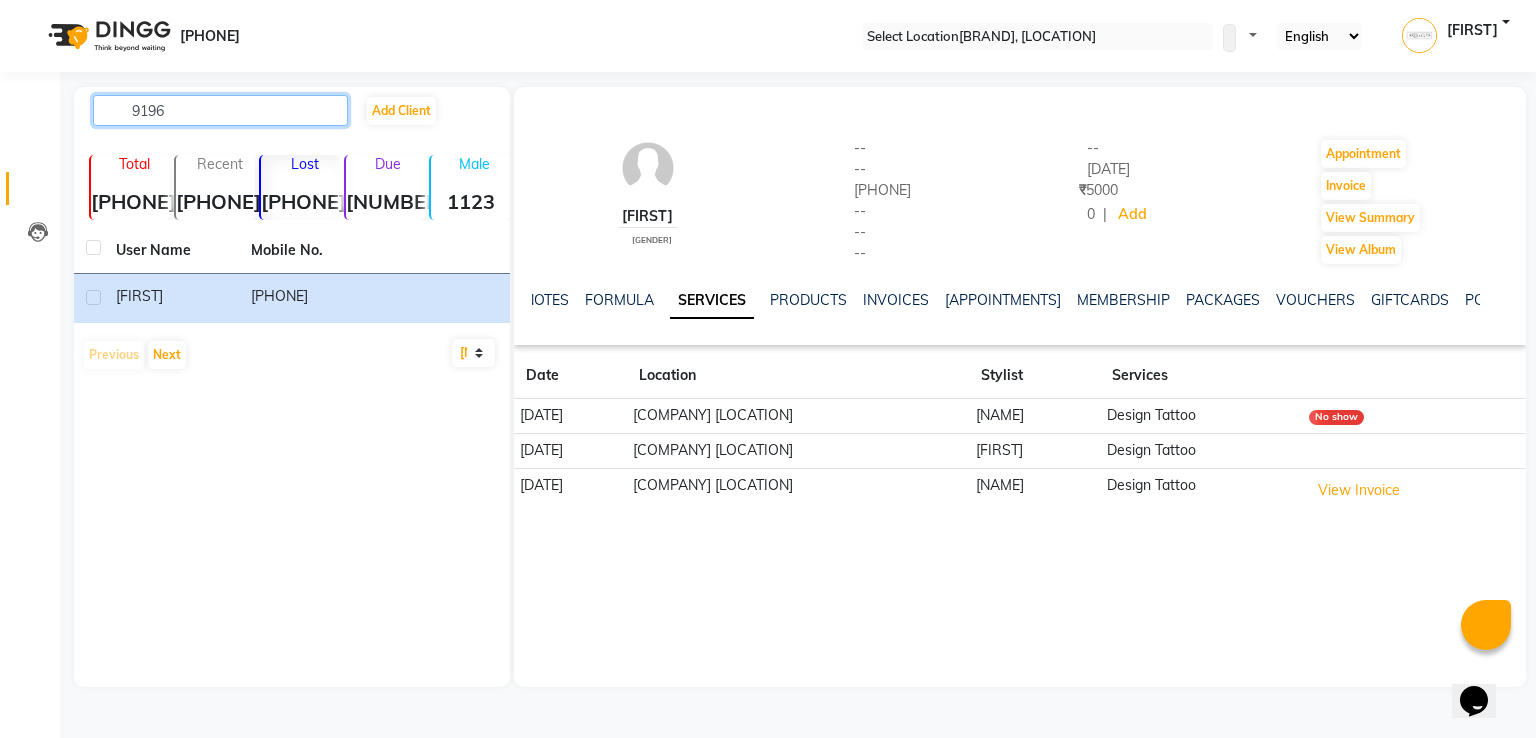 type on "[PHONE]" 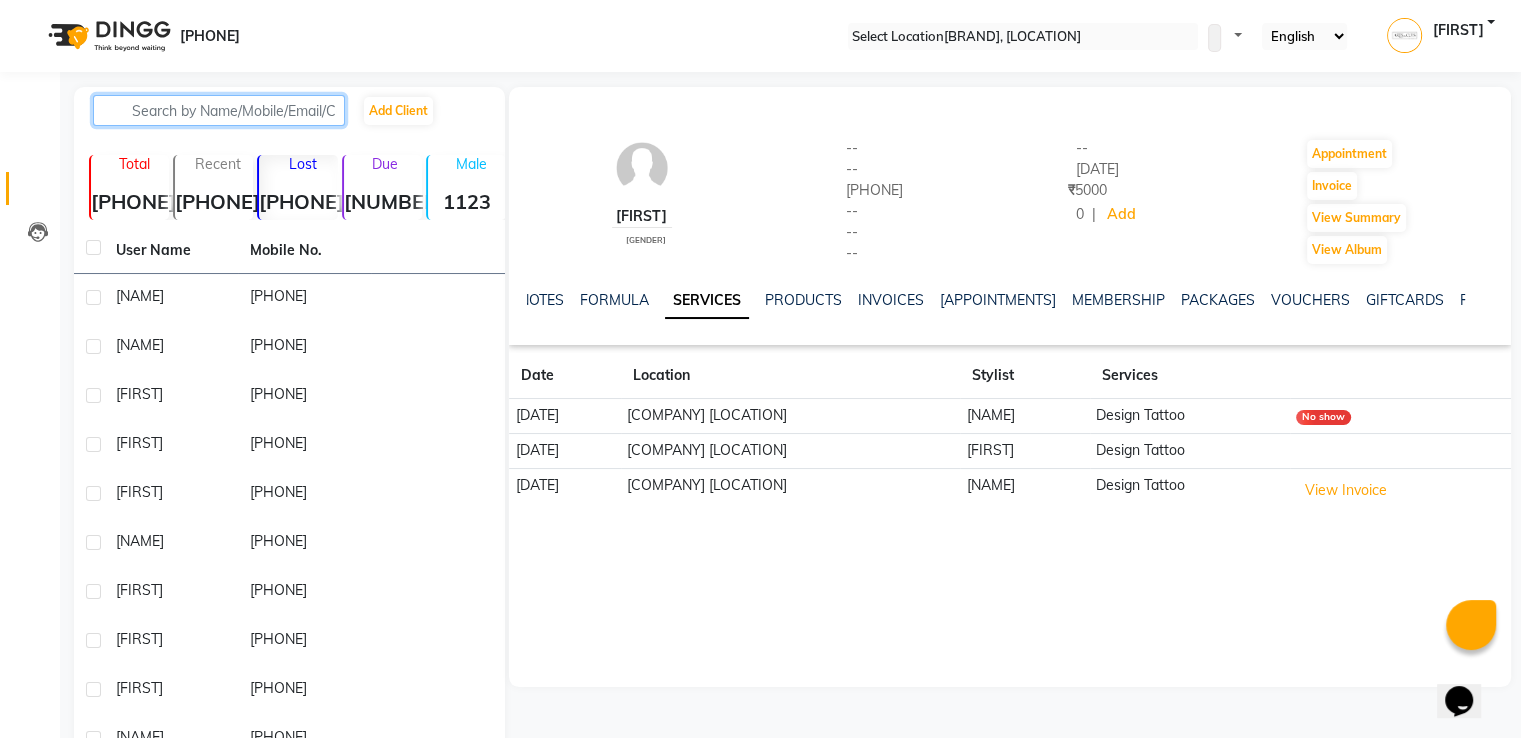 paste on "[PHONE]" 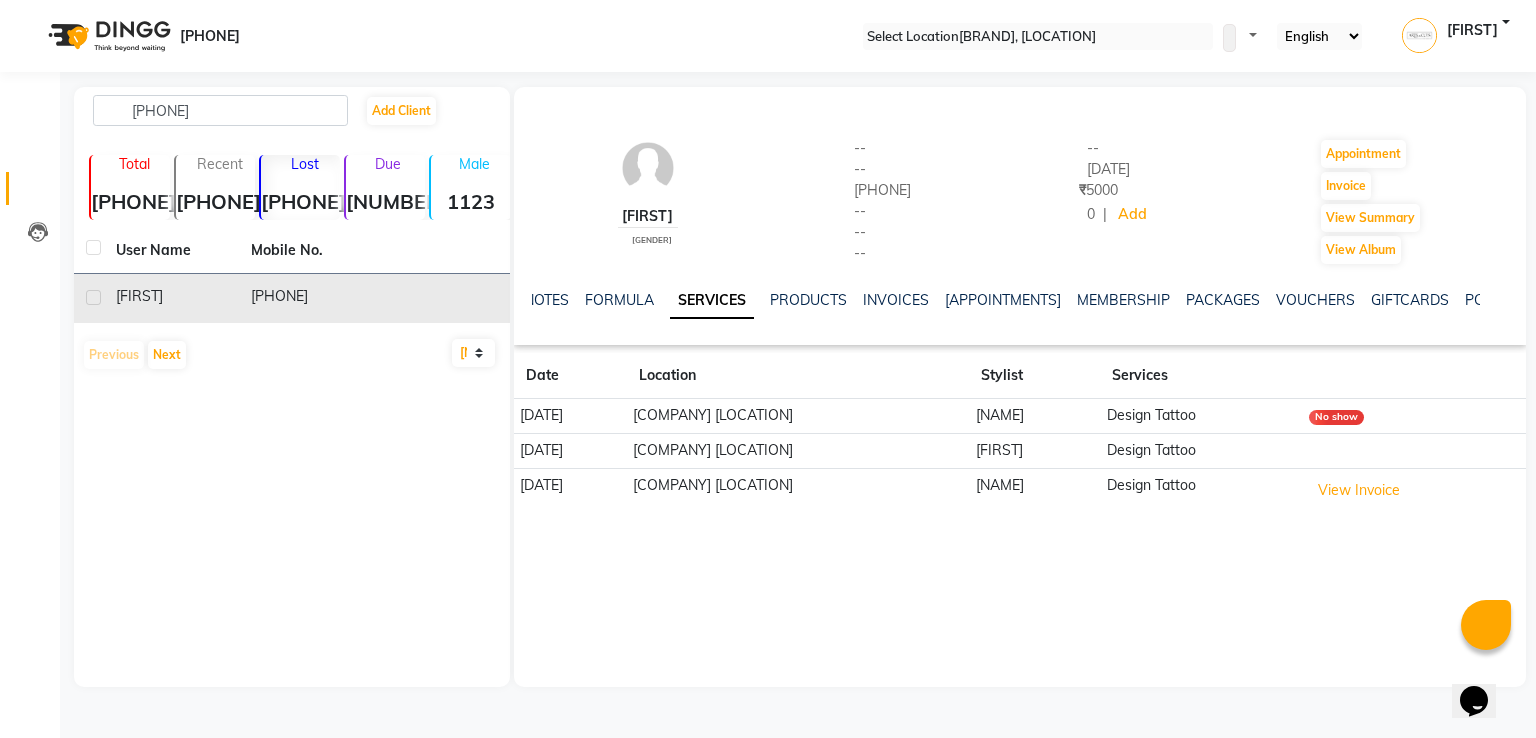 click on "[FIRST]" at bounding box center (139, 296) 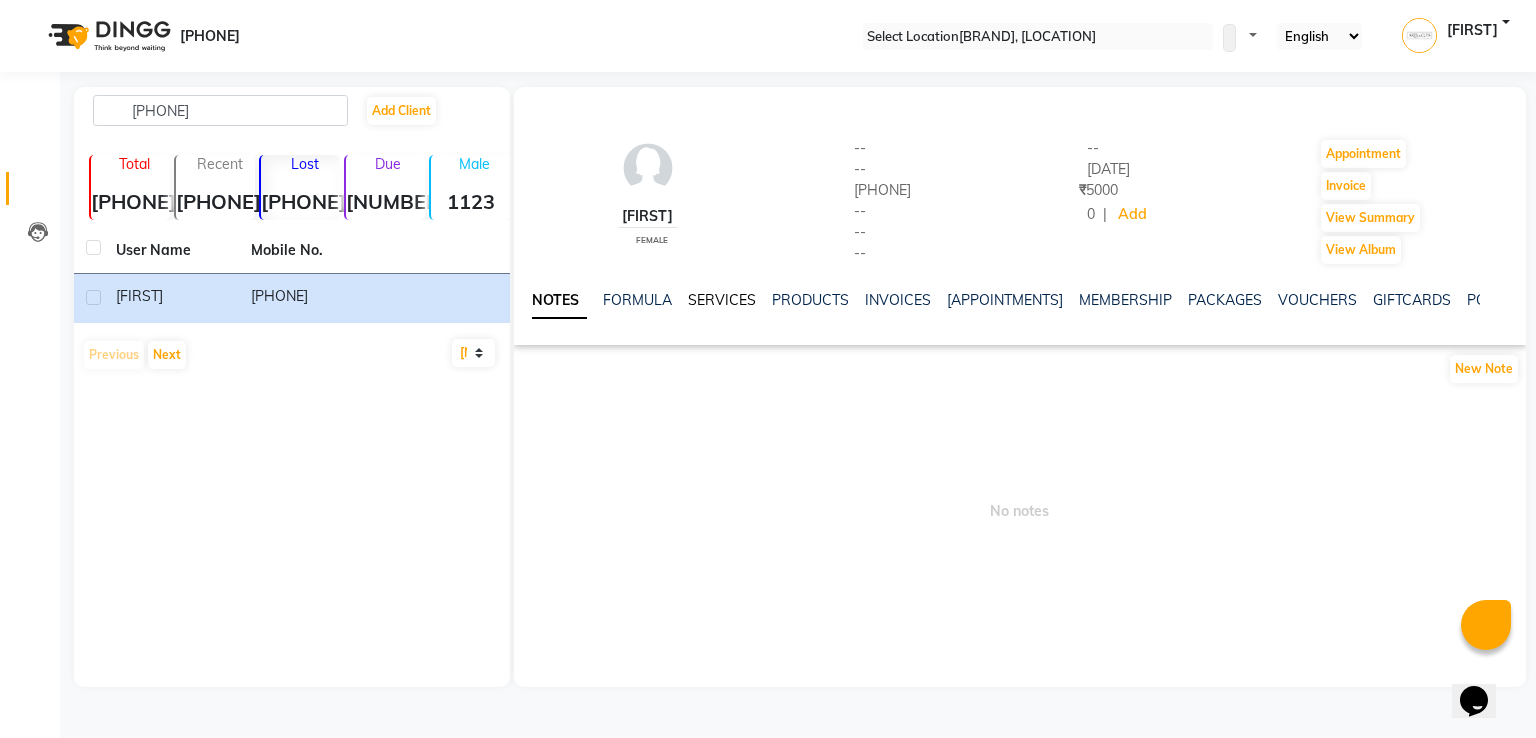 click on "SERVICES" at bounding box center (722, 300) 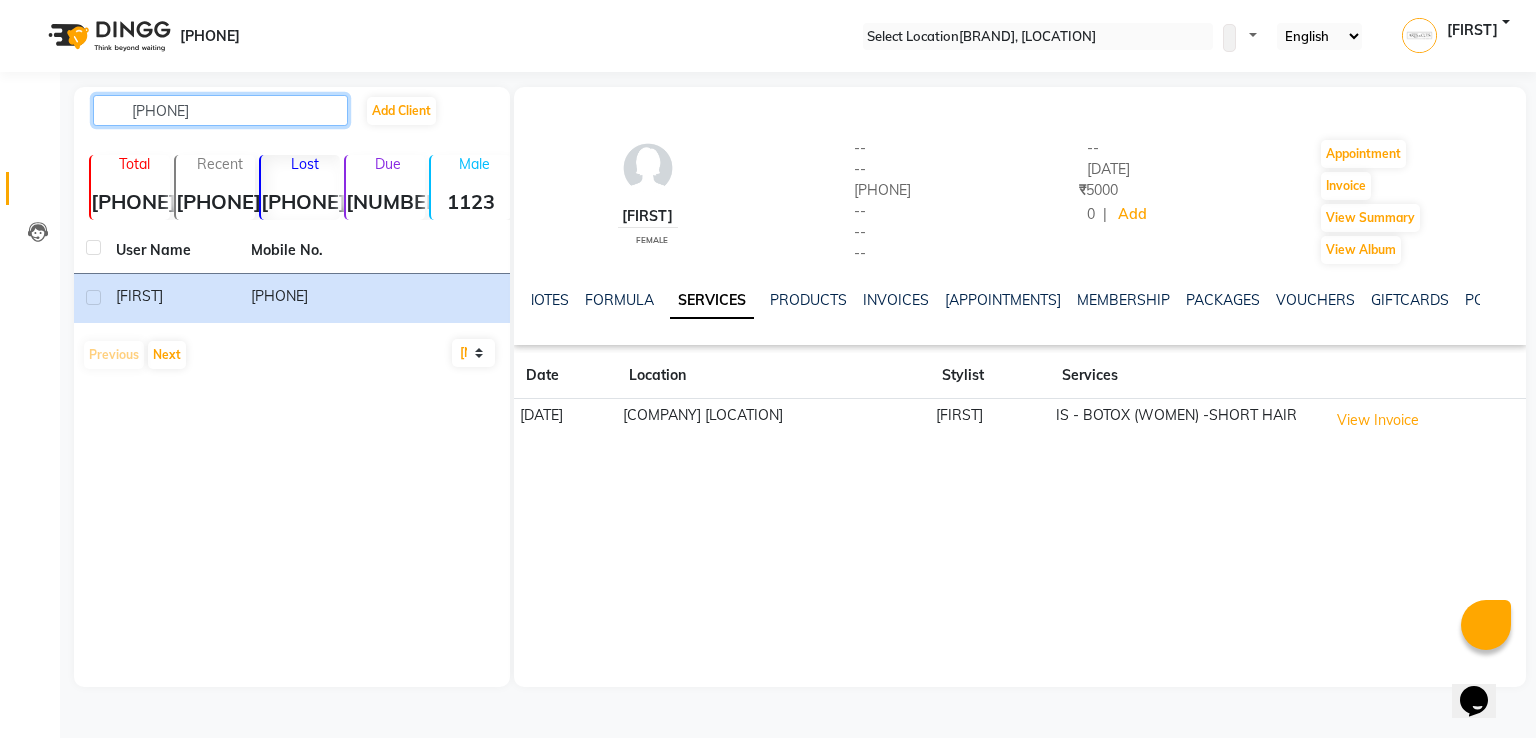 click on "[PHONE]" at bounding box center (220, 110) 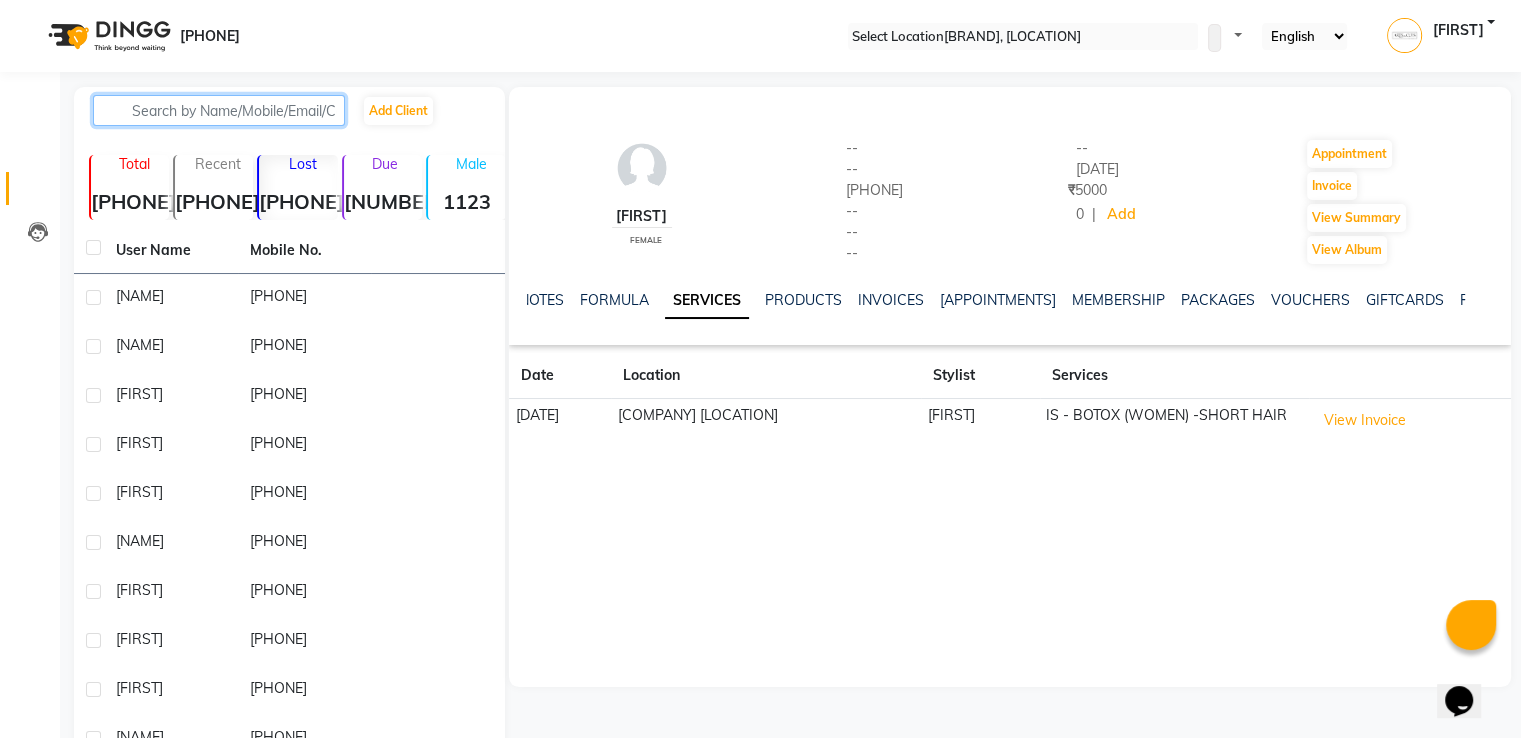 paste on "[PHONE]" 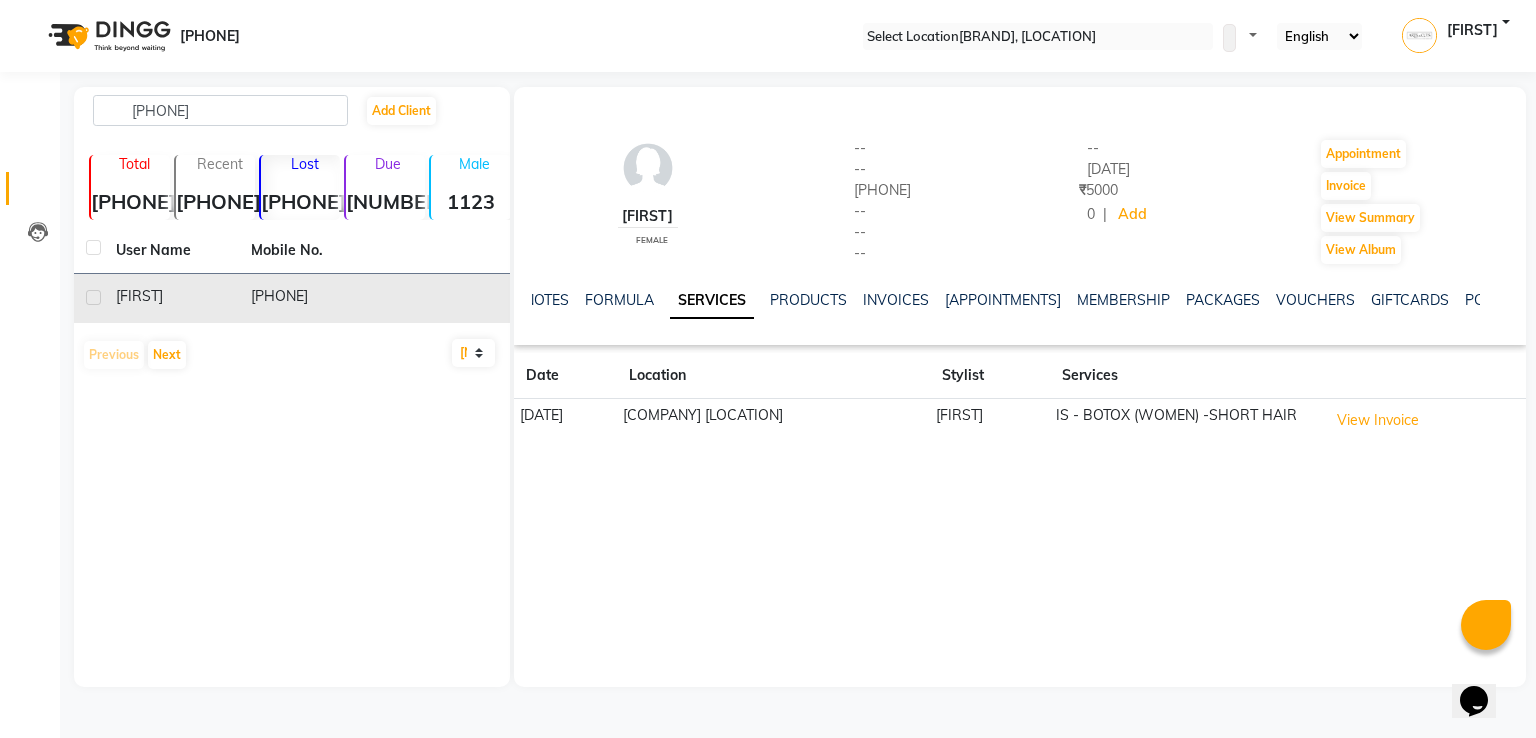 click on "[FIRST]" at bounding box center (171, 296) 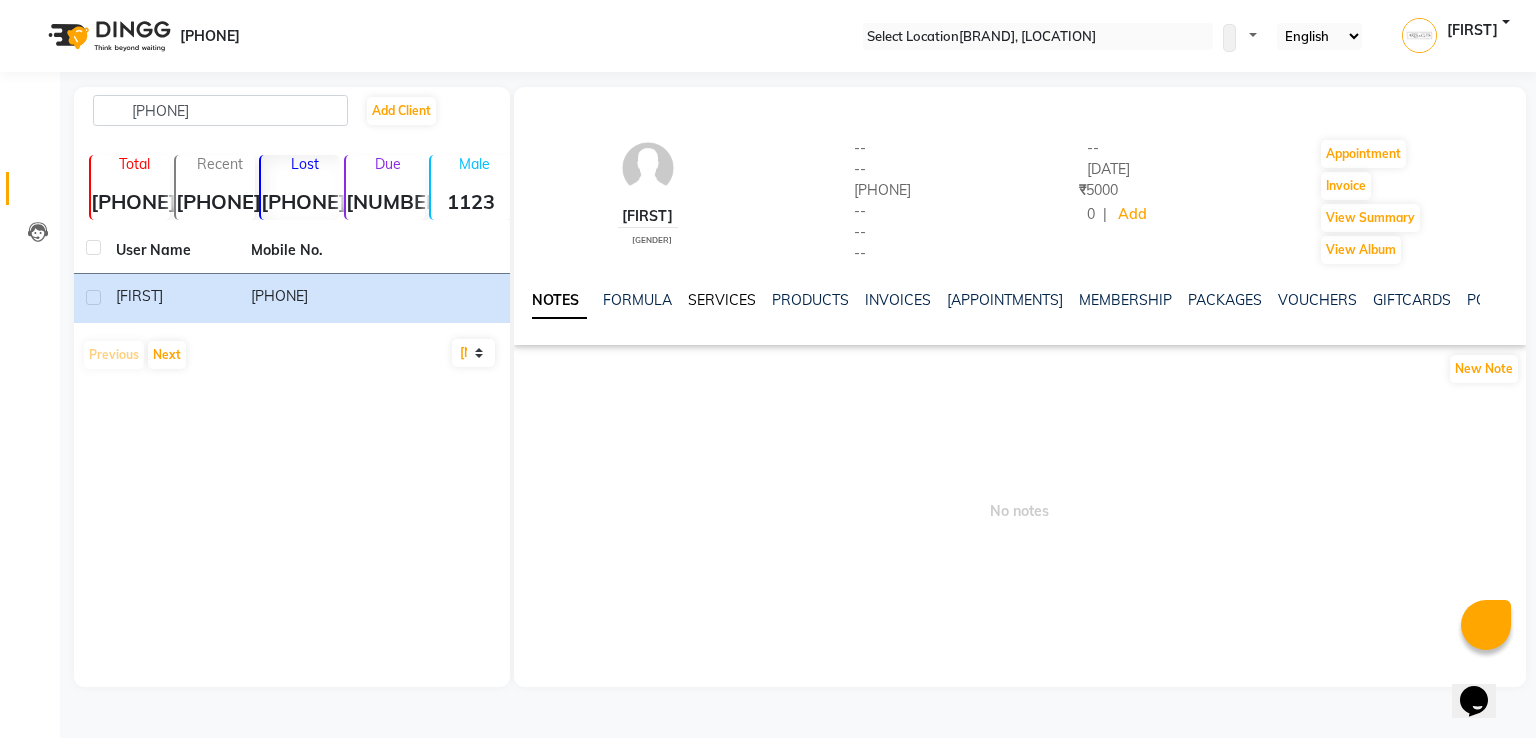 click on "SERVICES" at bounding box center (722, 300) 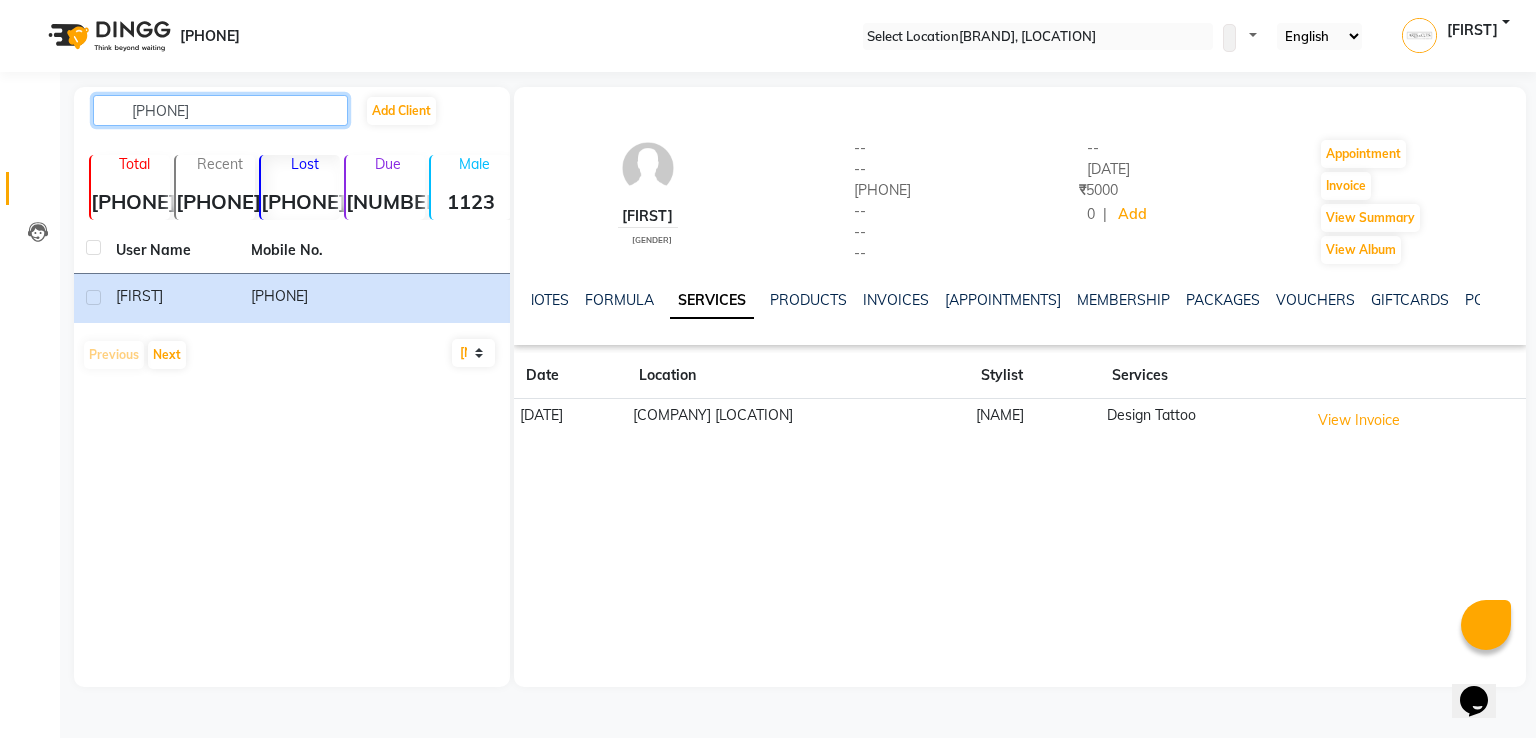 click on "[PHONE]" at bounding box center [220, 110] 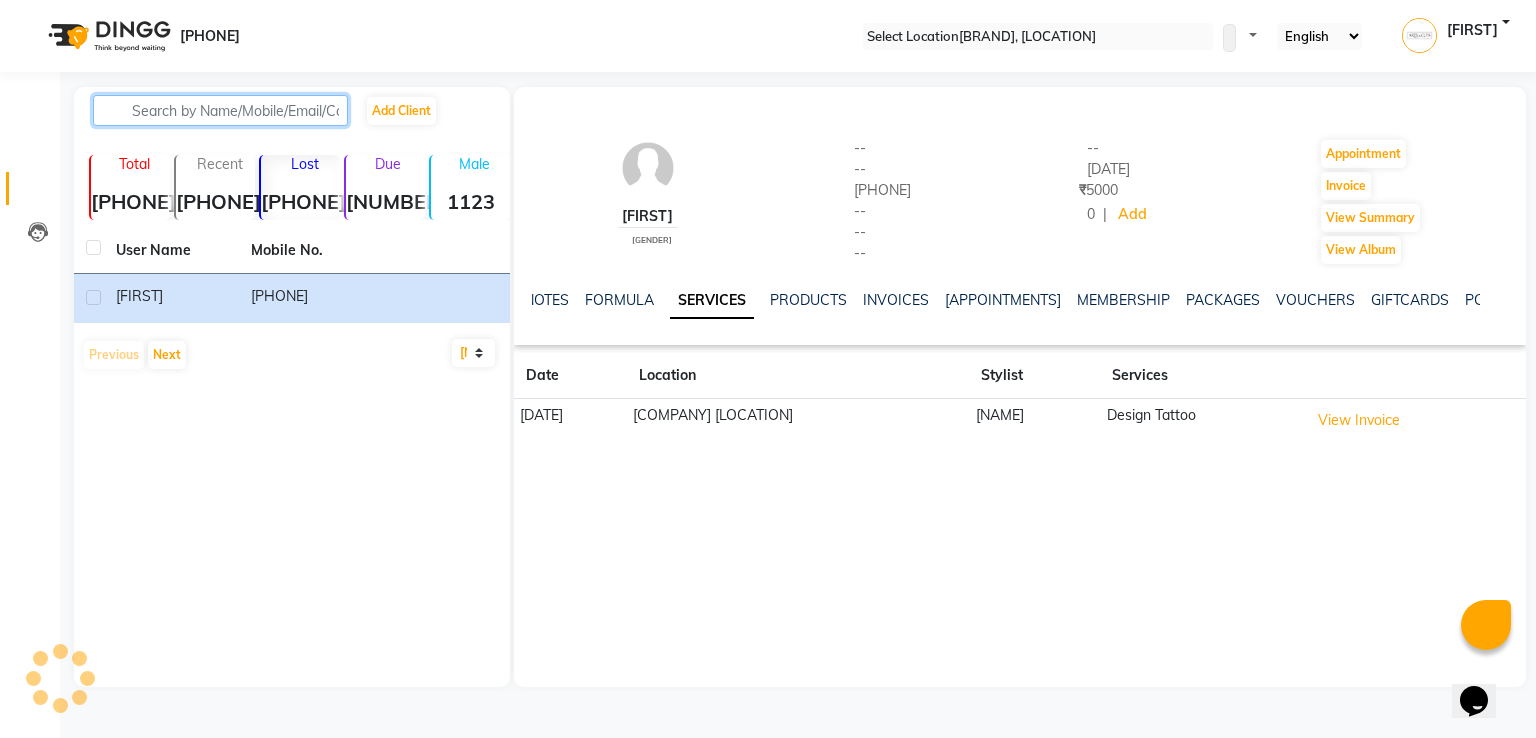 paste on "[PHONE]" 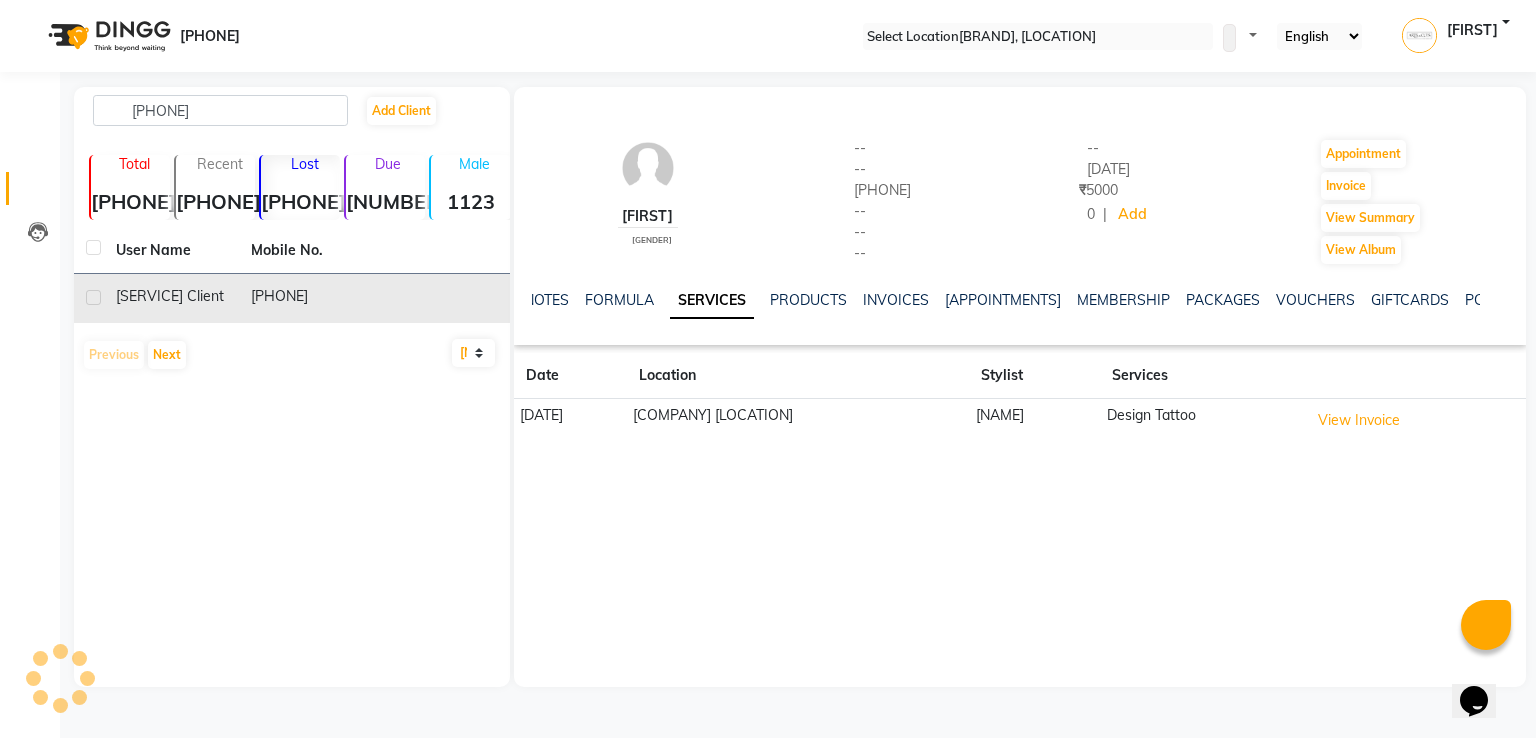 click on "[SERVICE] client" at bounding box center (171, 296) 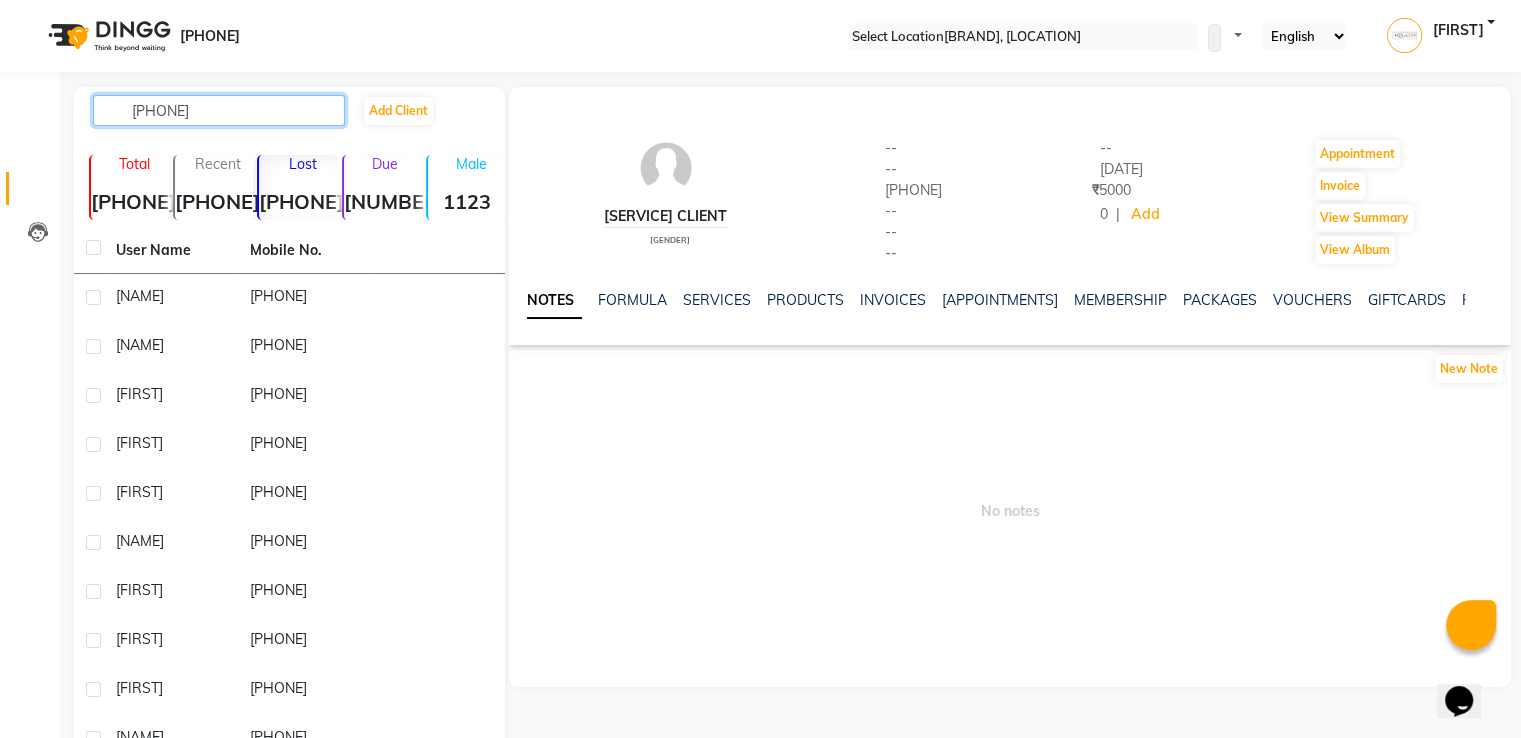 click on "[PHONE]" at bounding box center [219, 110] 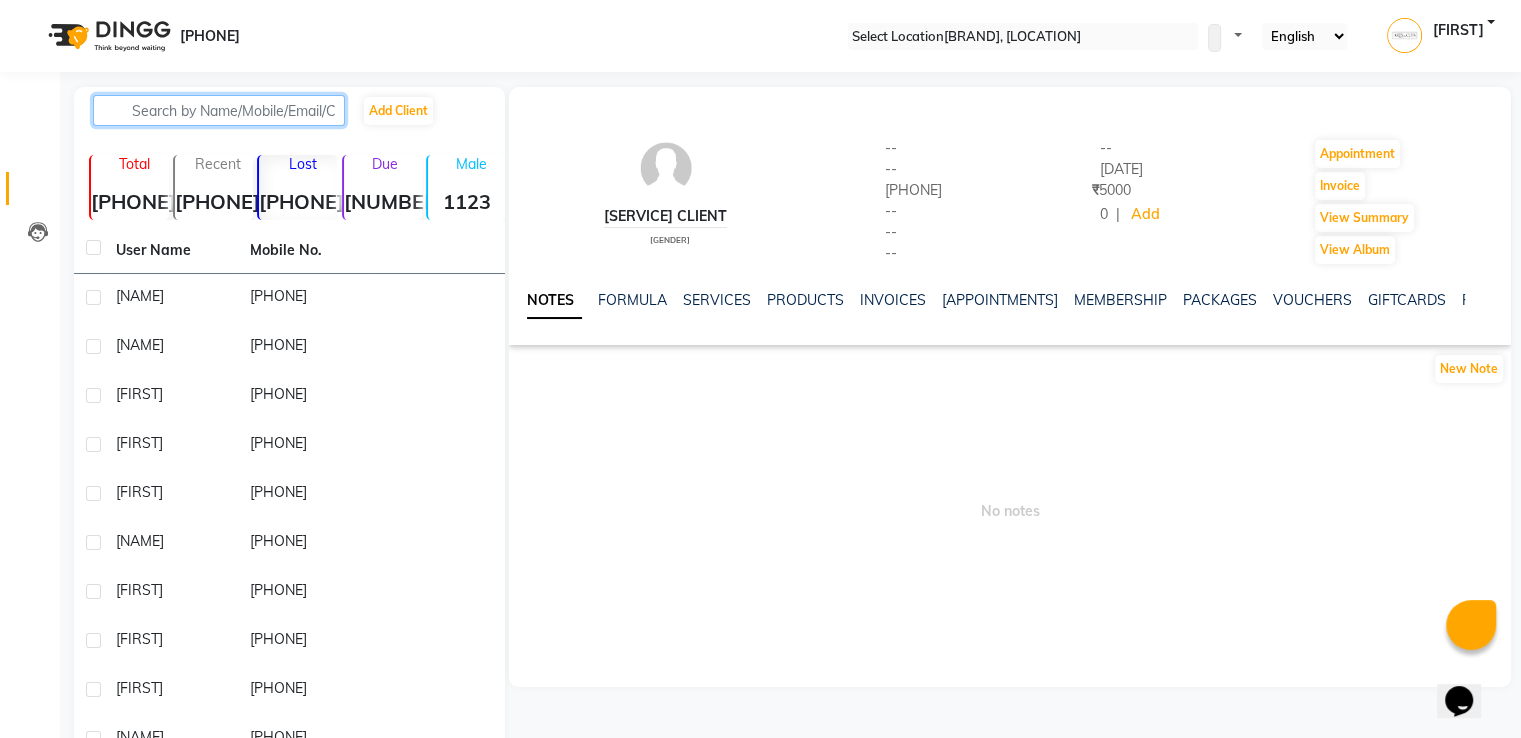 paste on "[PHONE]" 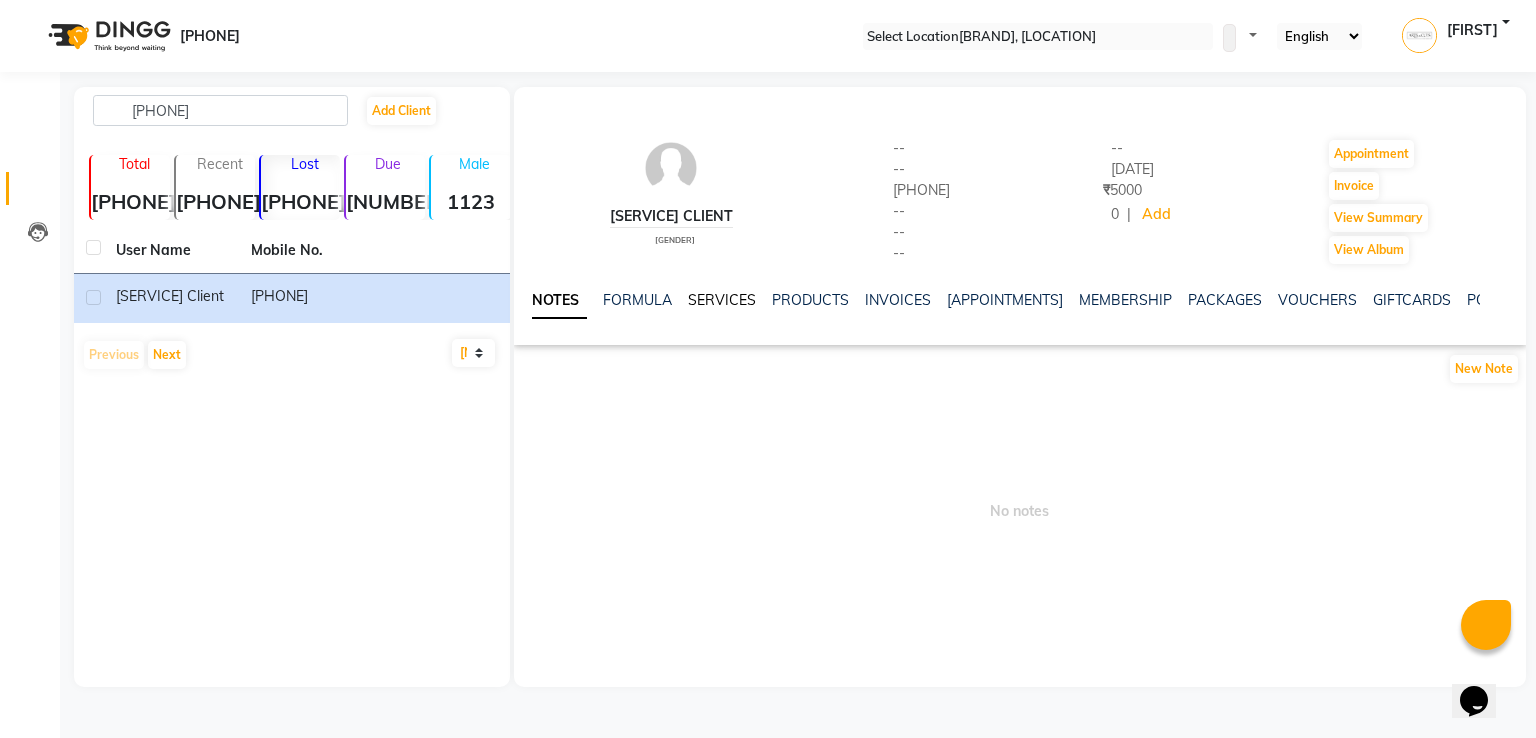 click on "SERVICES" at bounding box center [722, 300] 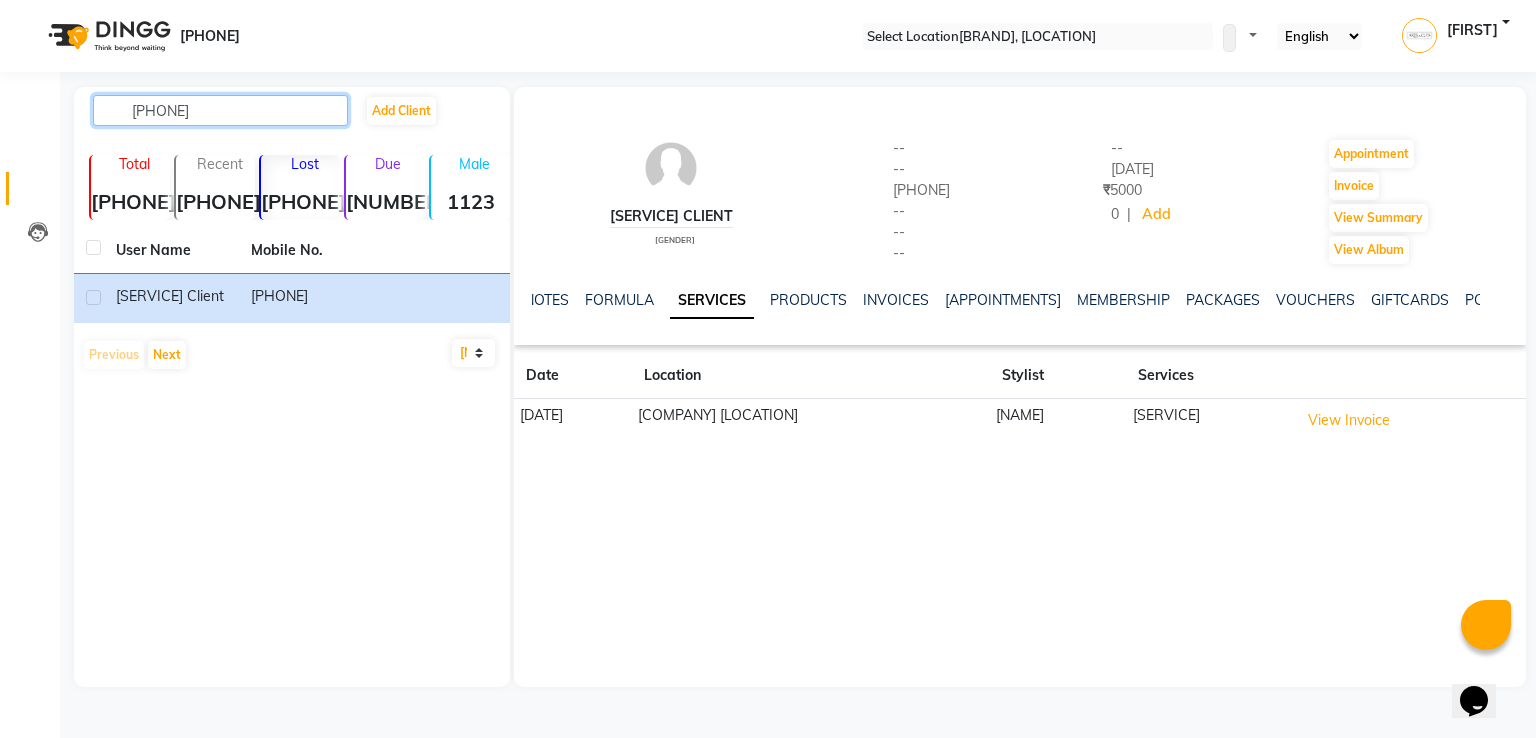 click on "[PHONE]" at bounding box center [220, 110] 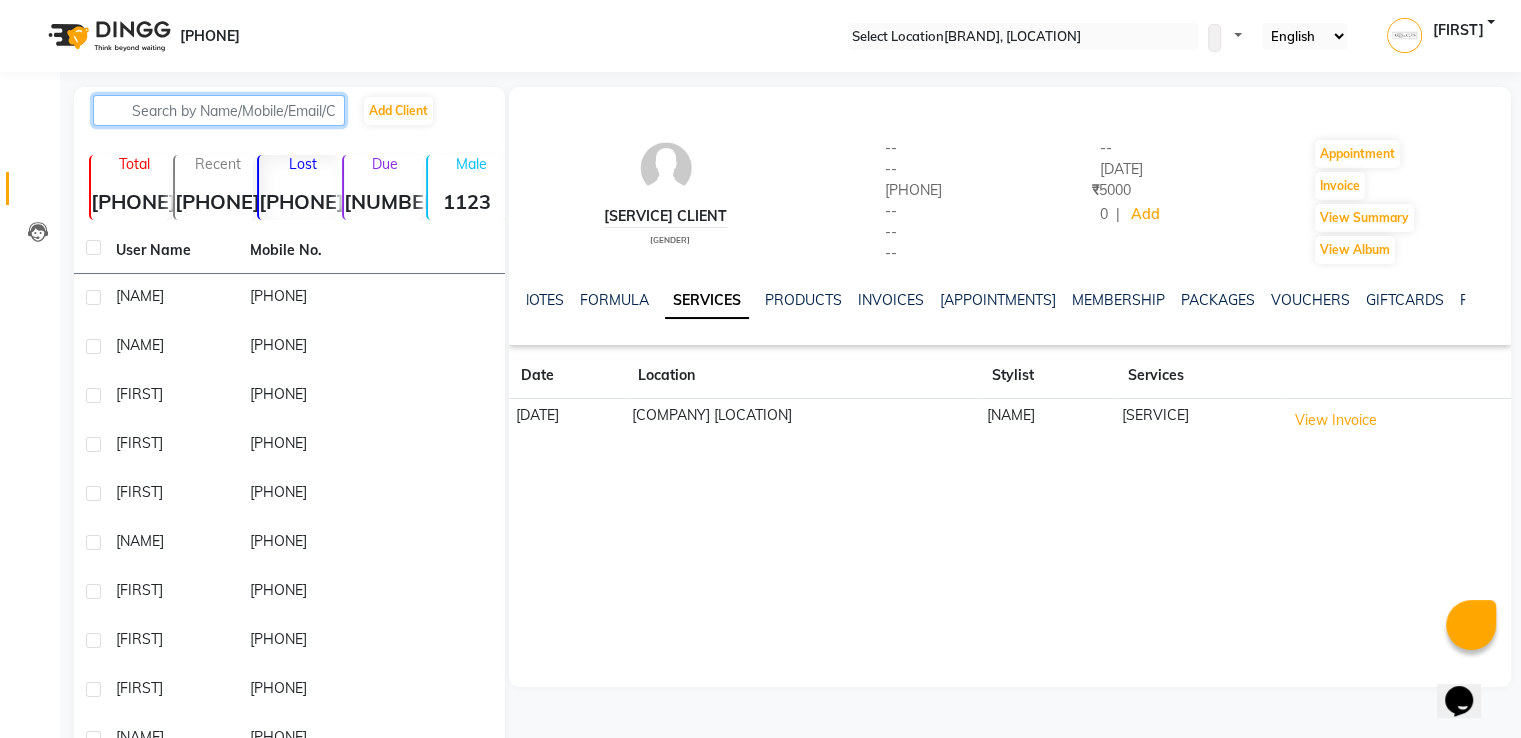 paste on "[PHONE]" 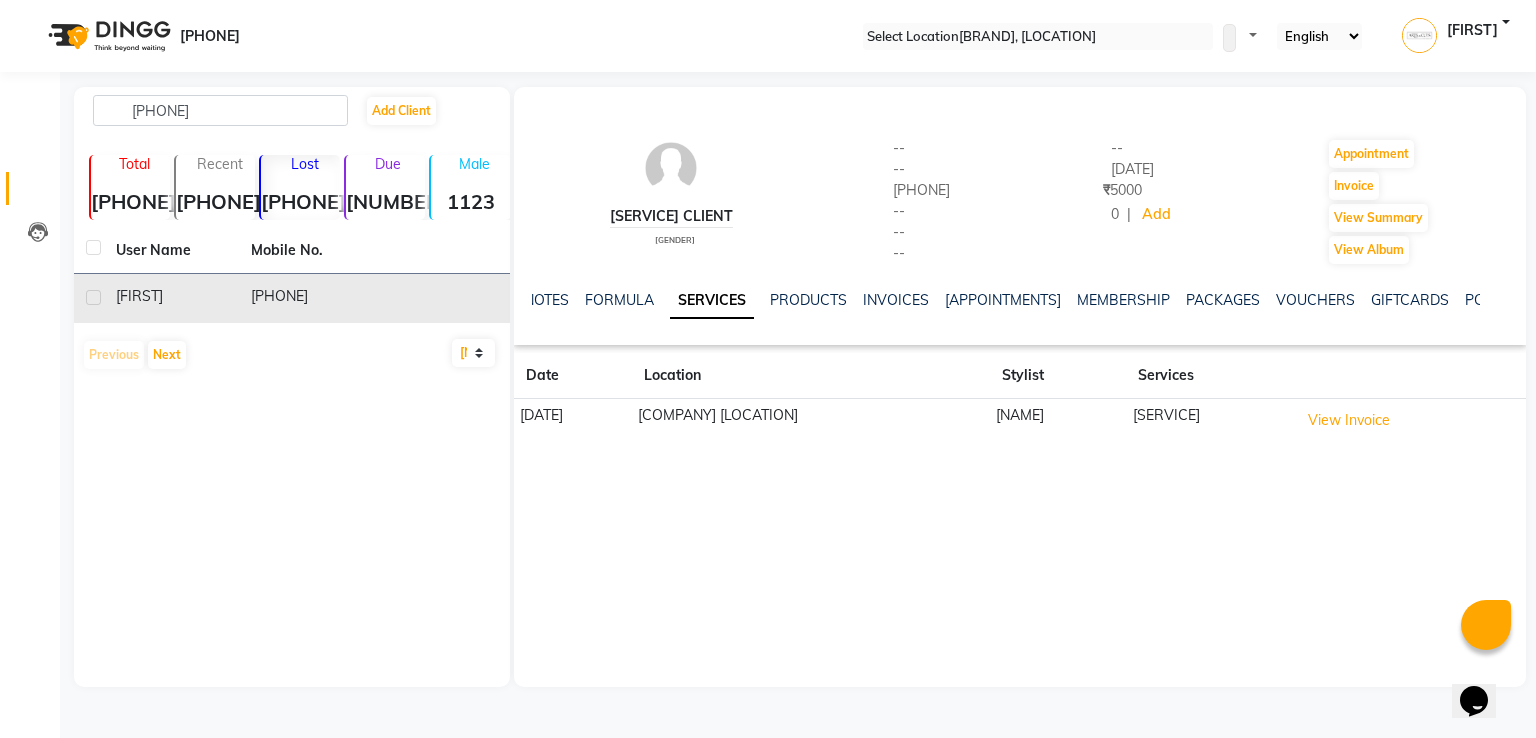 click on "[FIRST]" at bounding box center [171, 296] 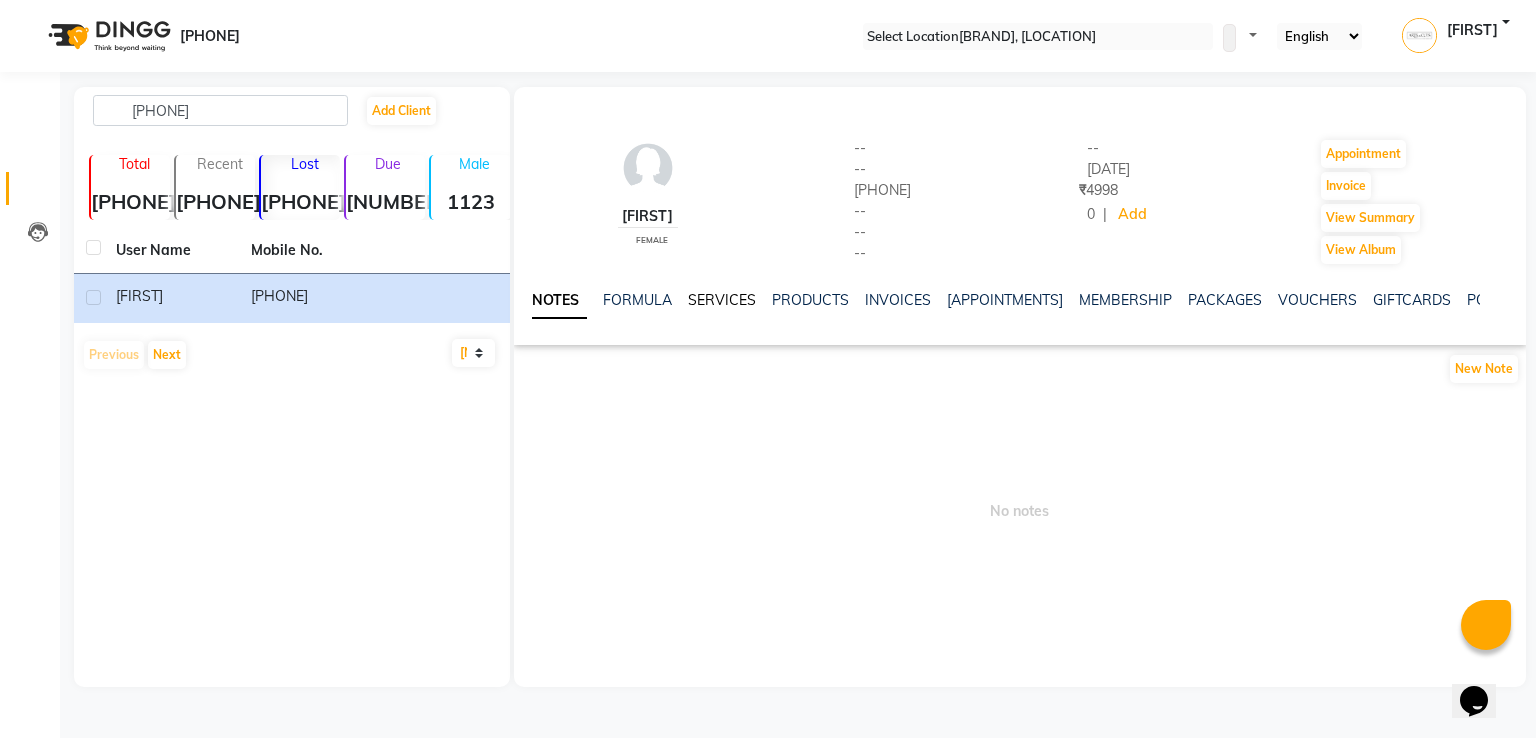 click on "SERVICES" at bounding box center (722, 300) 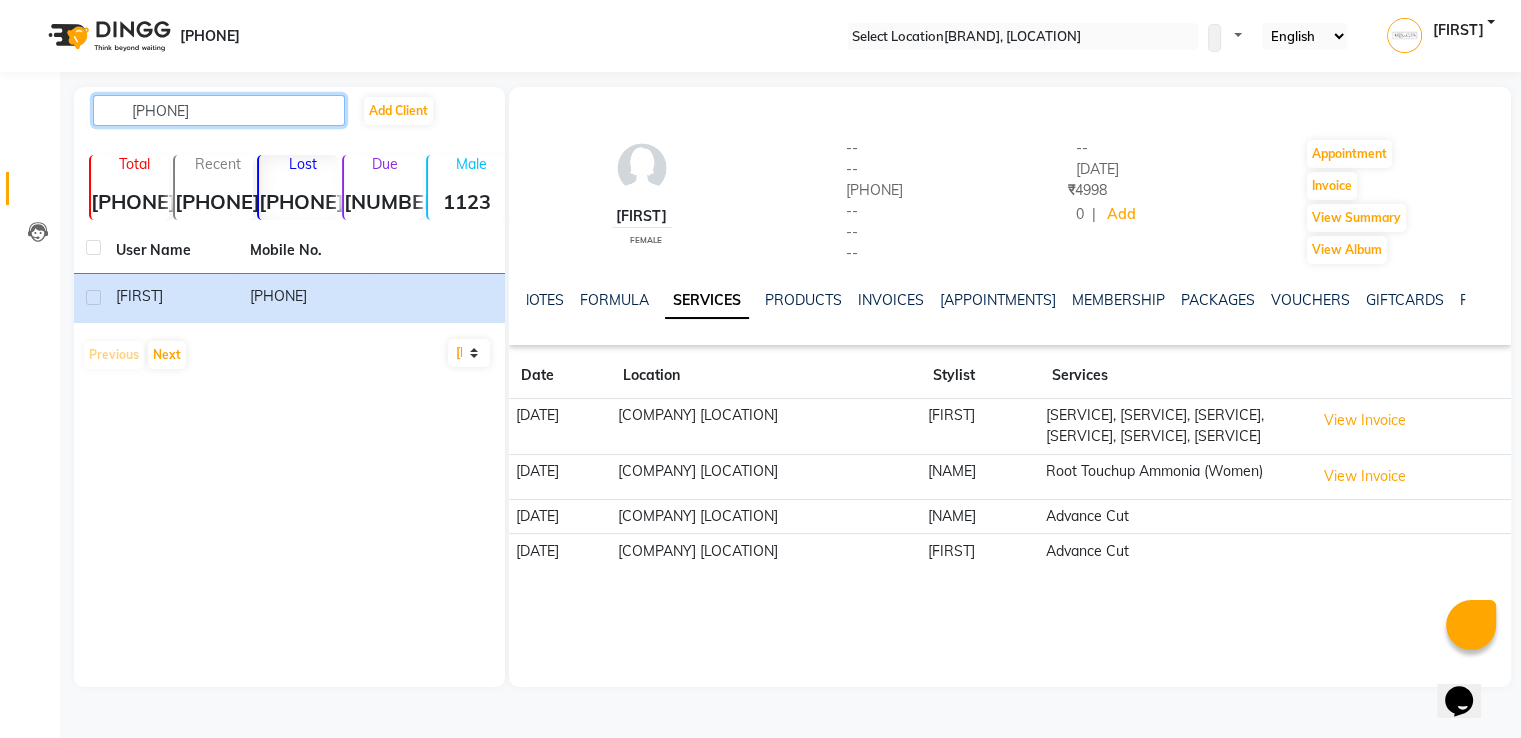 click on "[PHONE]" at bounding box center (219, 110) 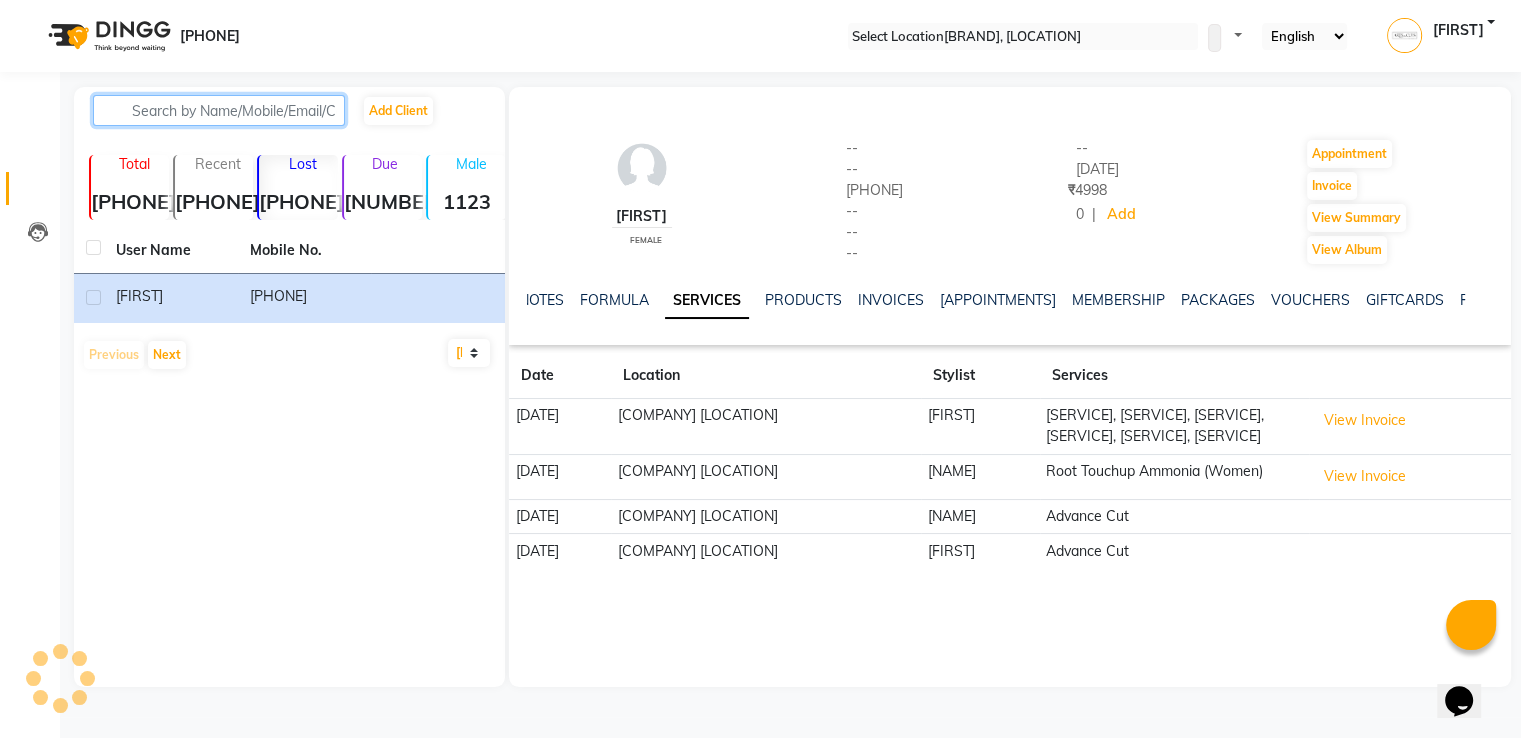 paste on "[PHONE]" 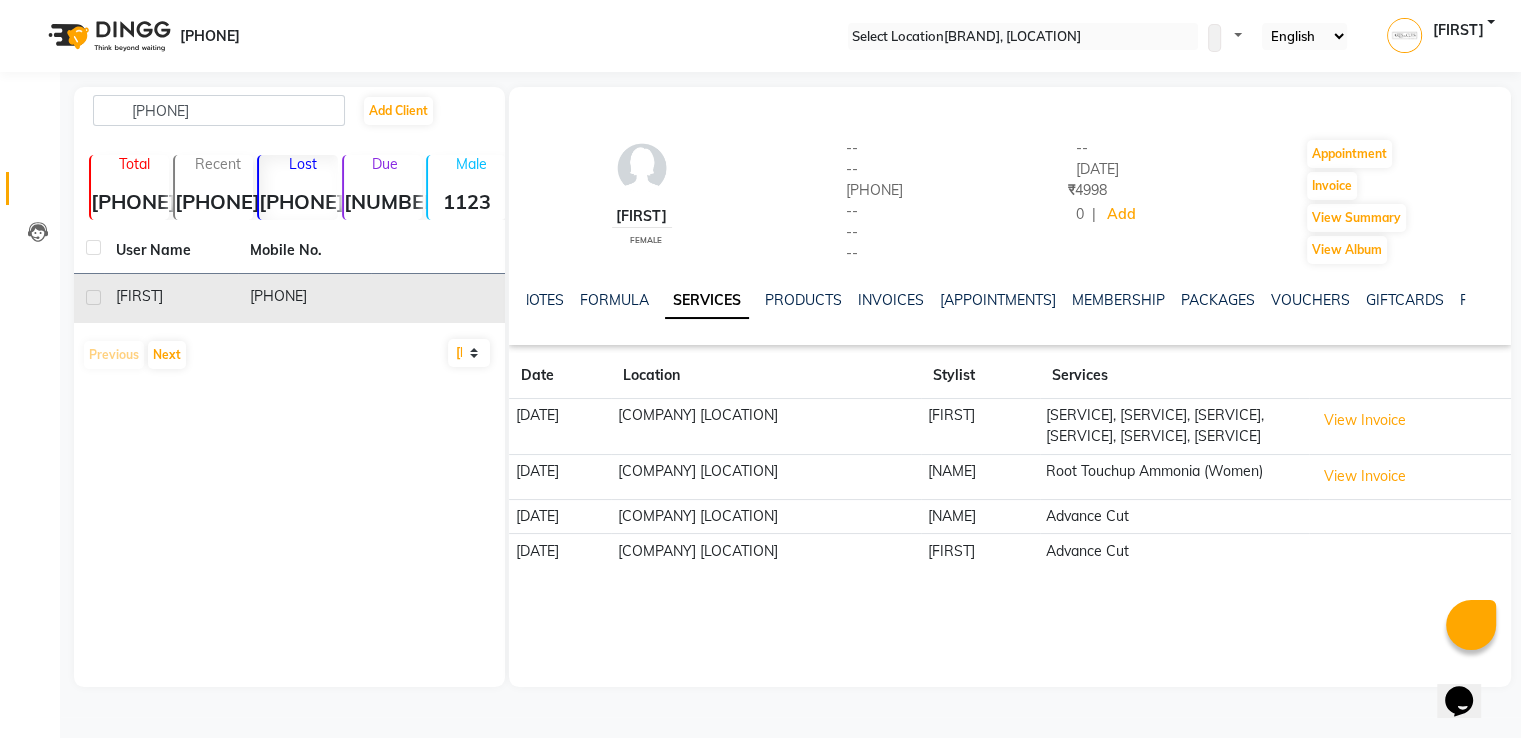 click on "[PHONE]" at bounding box center [305, 298] 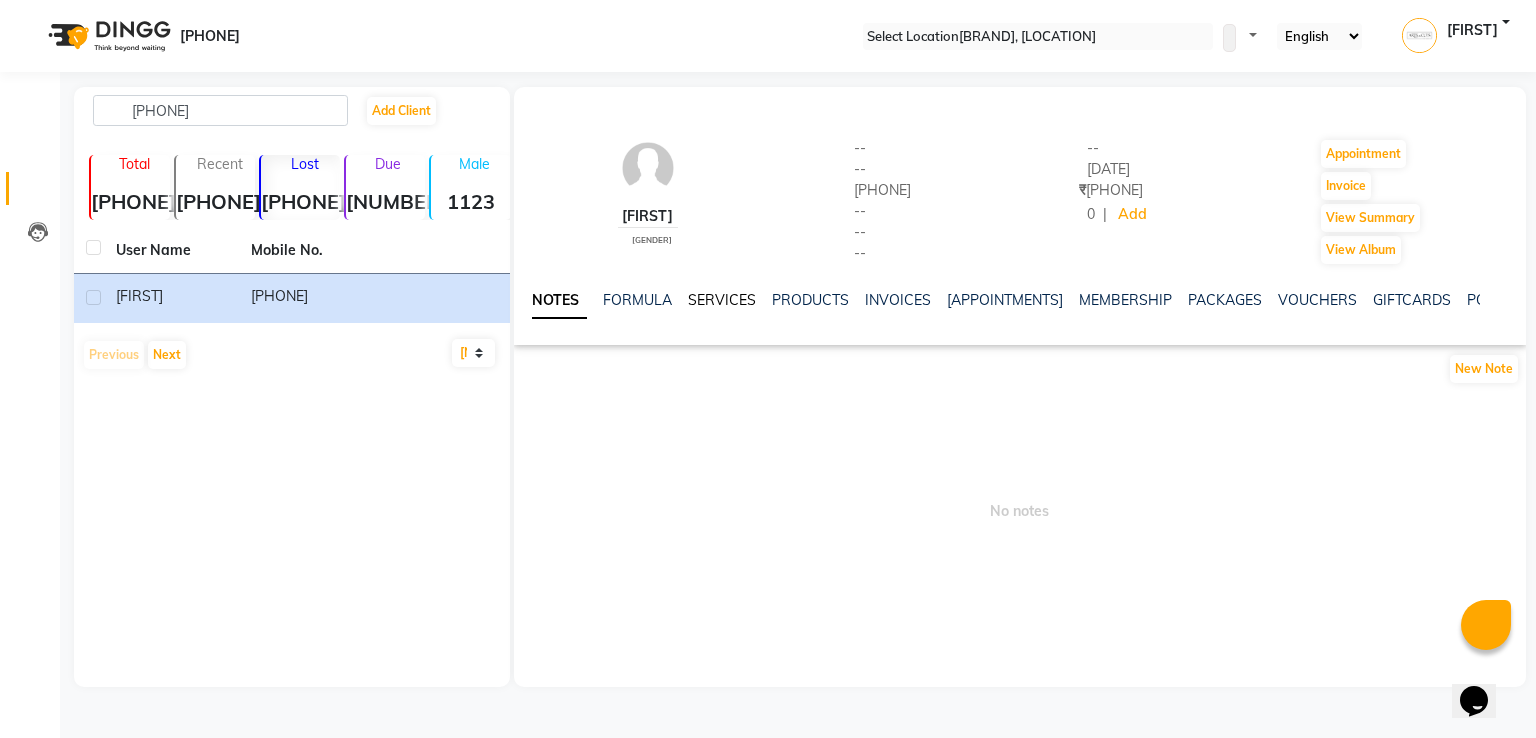 click on "SERVICES" at bounding box center [722, 300] 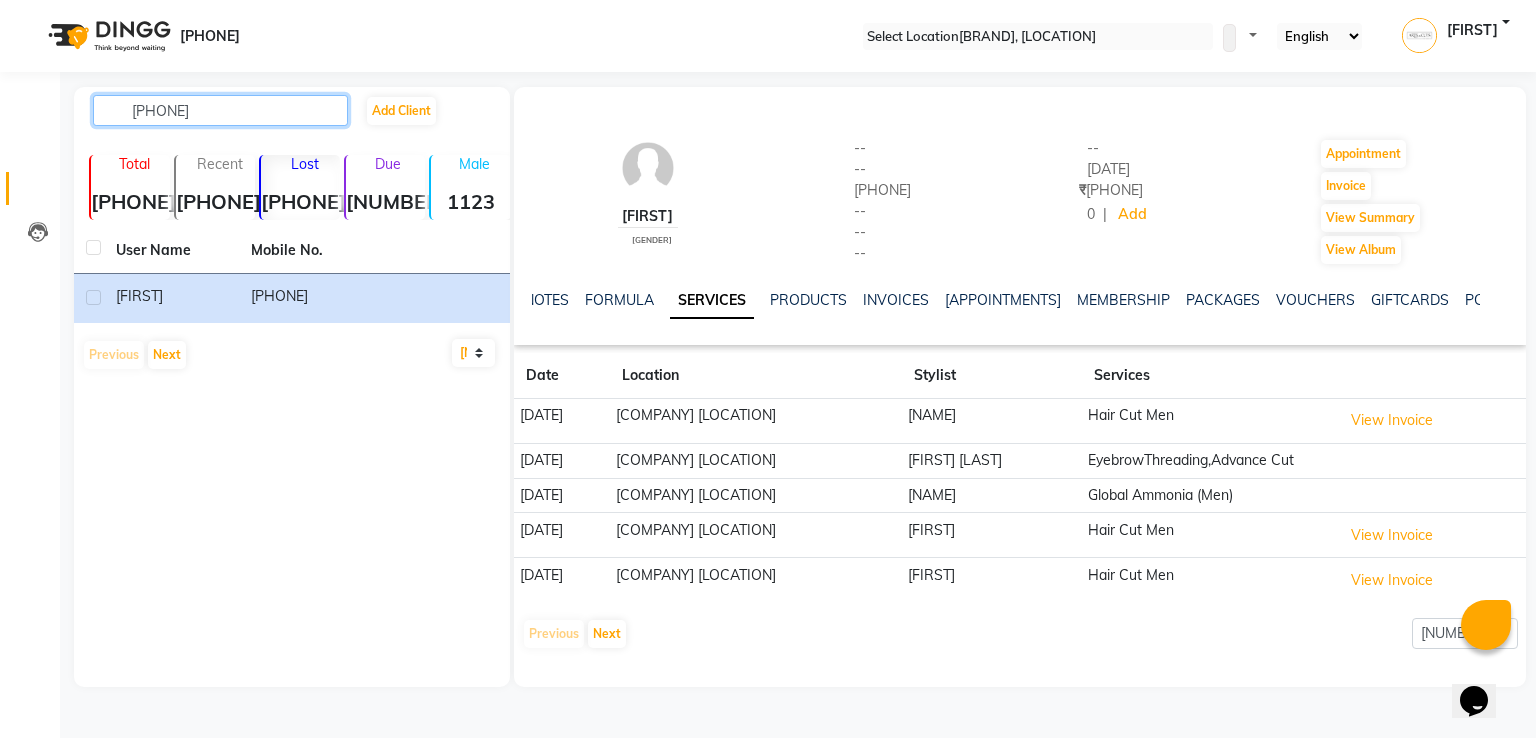click on "[PHONE]" at bounding box center [220, 110] 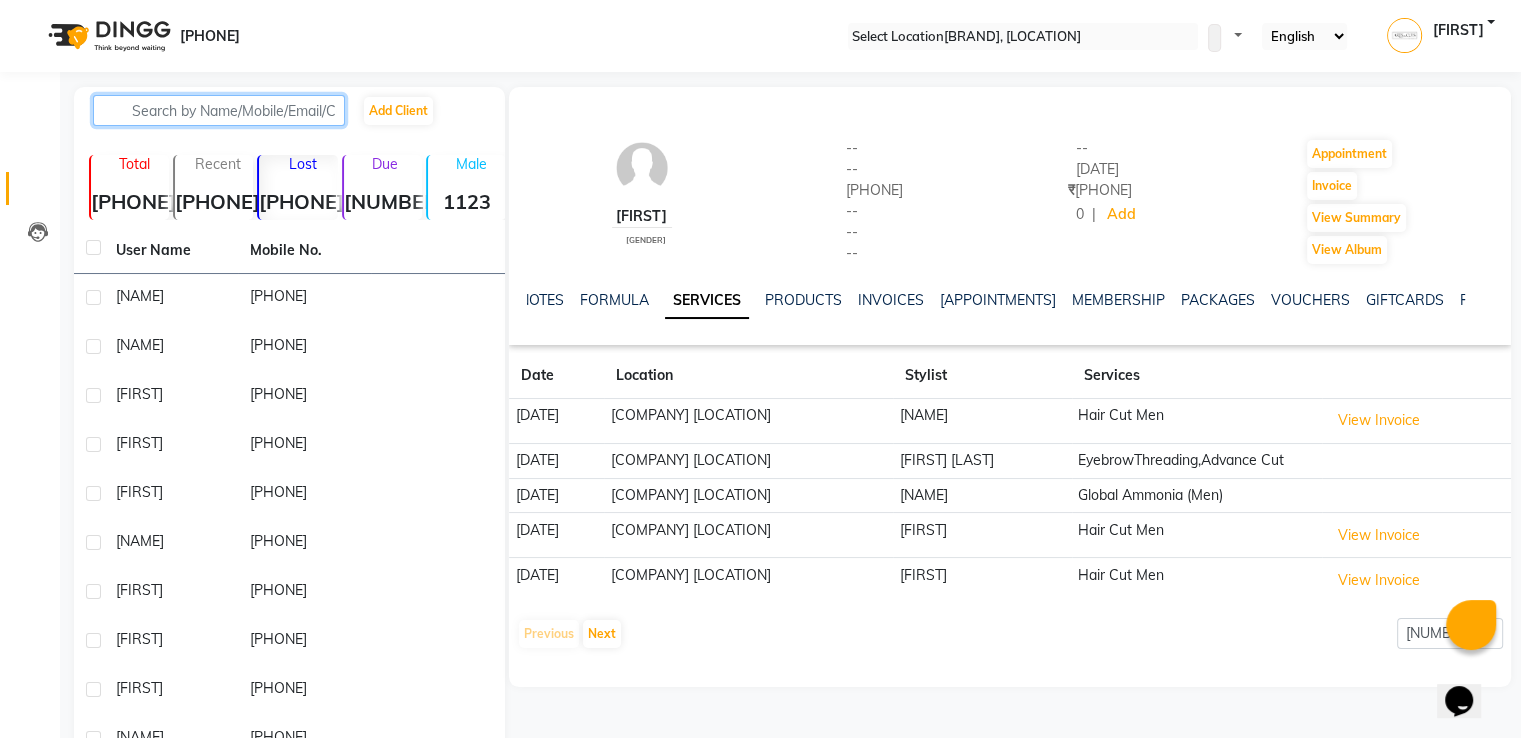 paste on "[PHONE]" 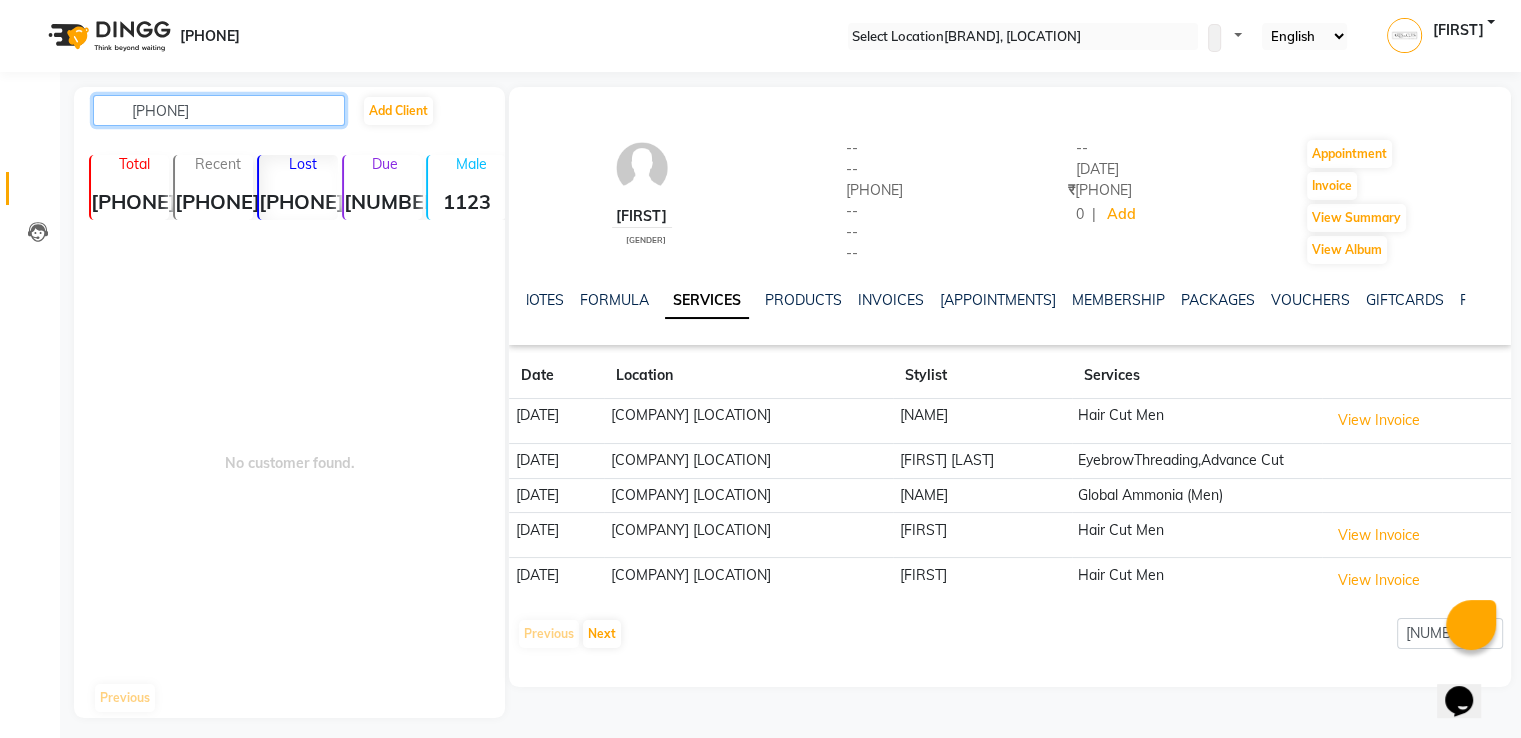 click on "[PHONE]" at bounding box center (219, 110) 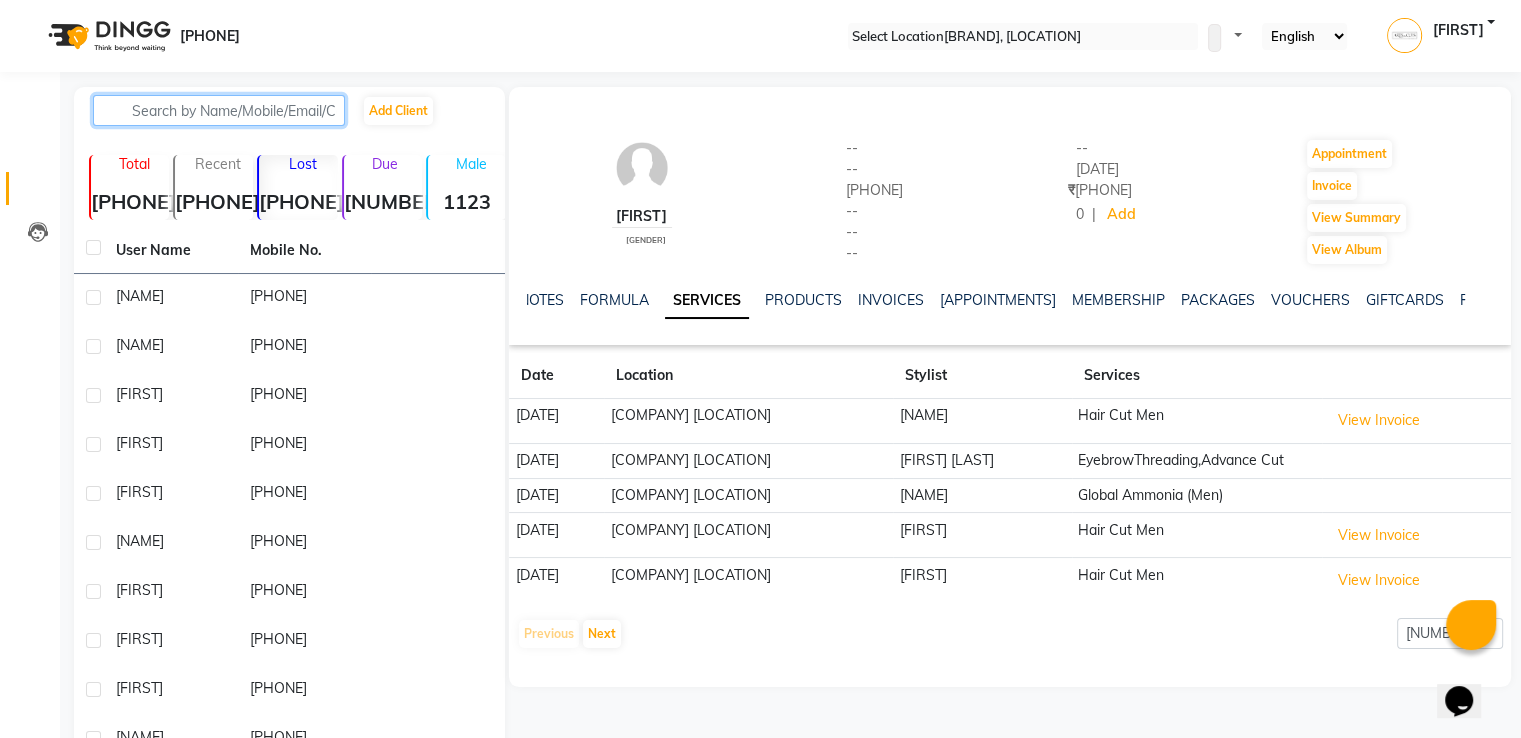 paste on "[PHONE]" 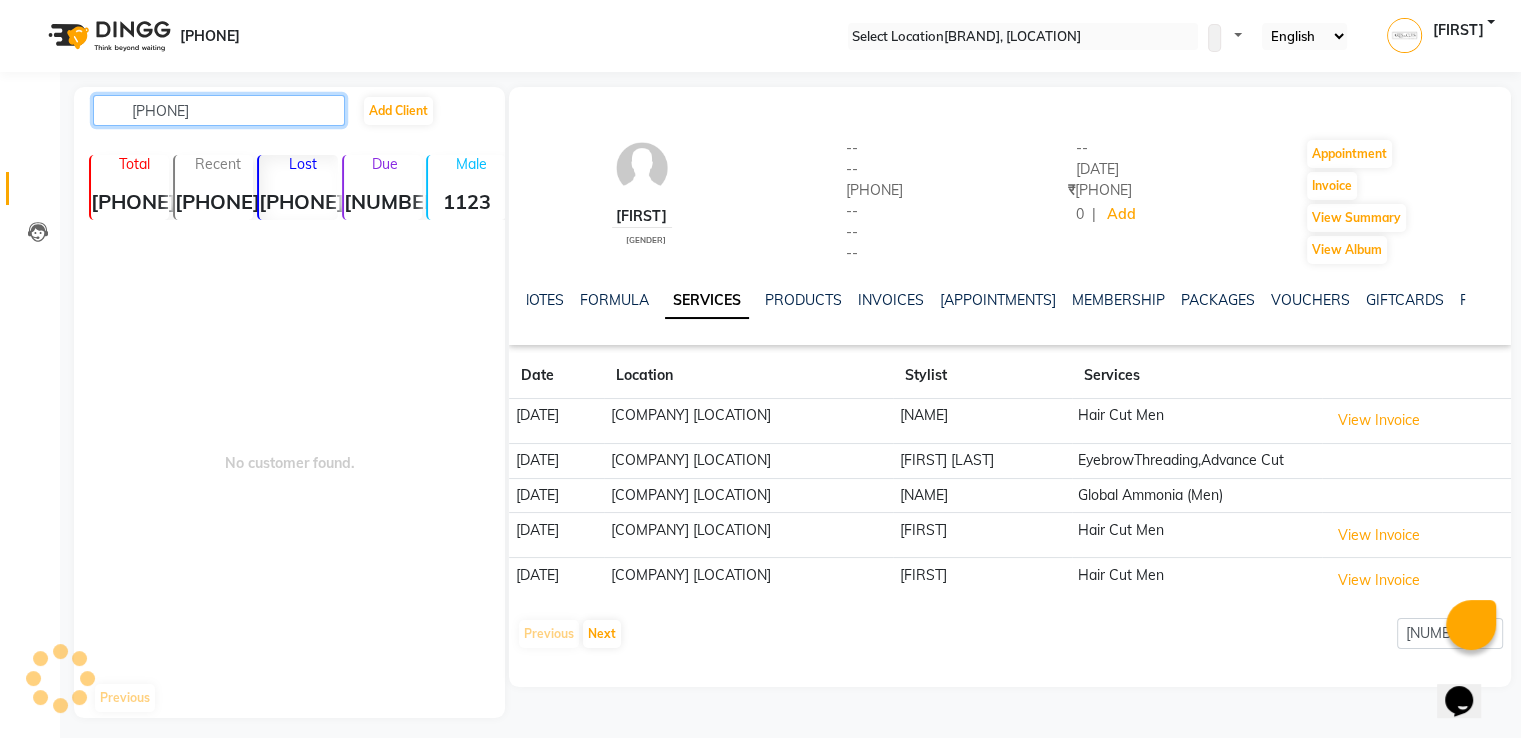 click on "[PHONE]" at bounding box center [219, 110] 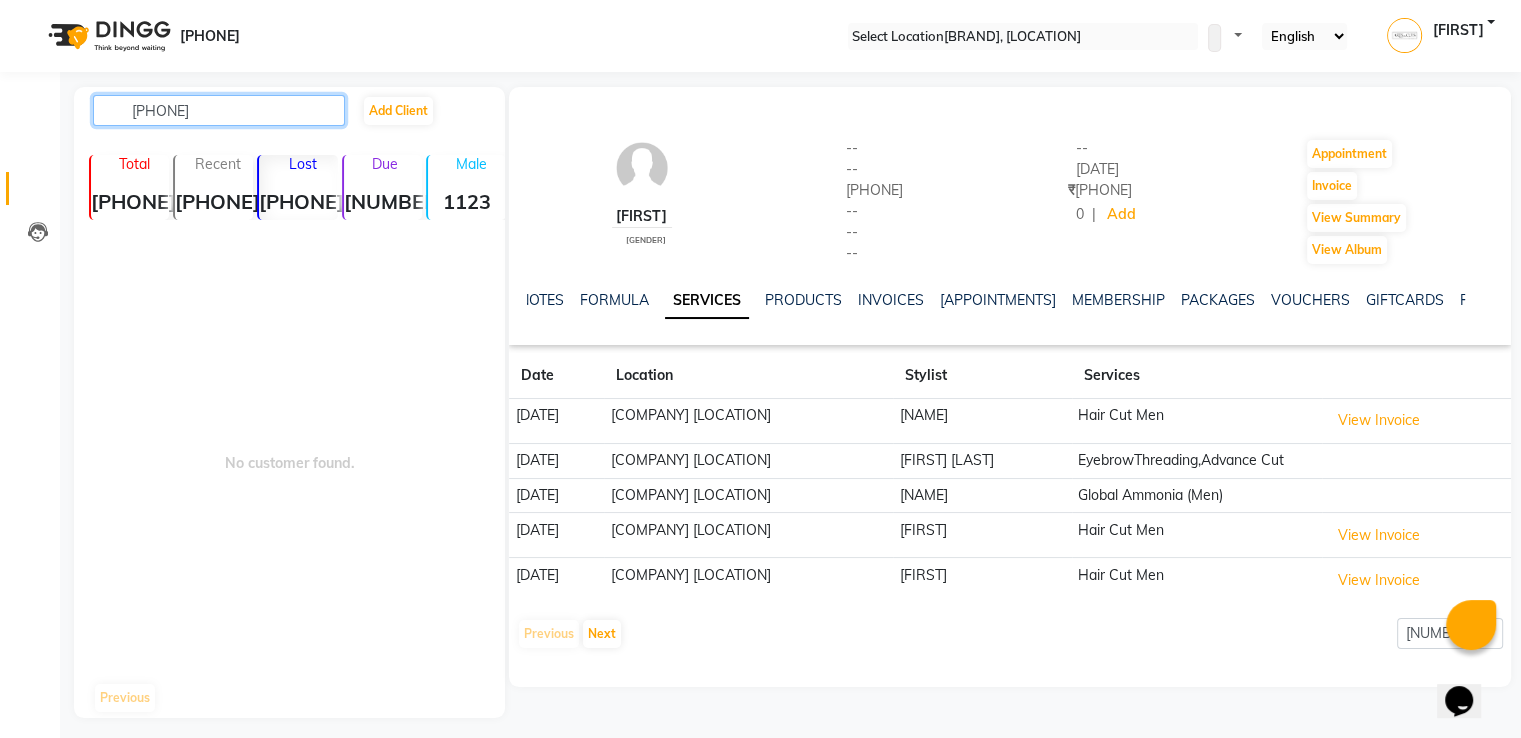 click on "[PHONE]" at bounding box center (219, 110) 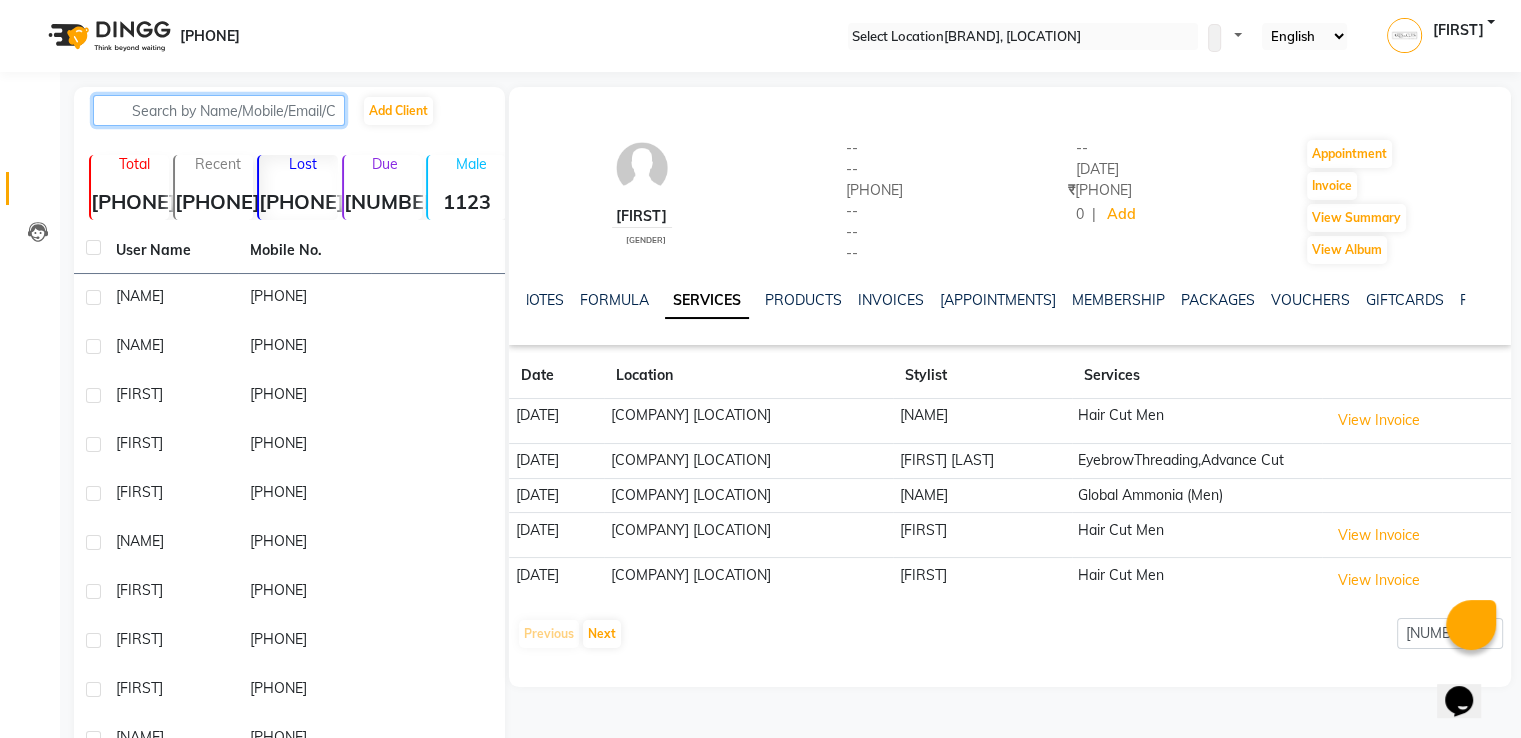 paste on "[PHONE]" 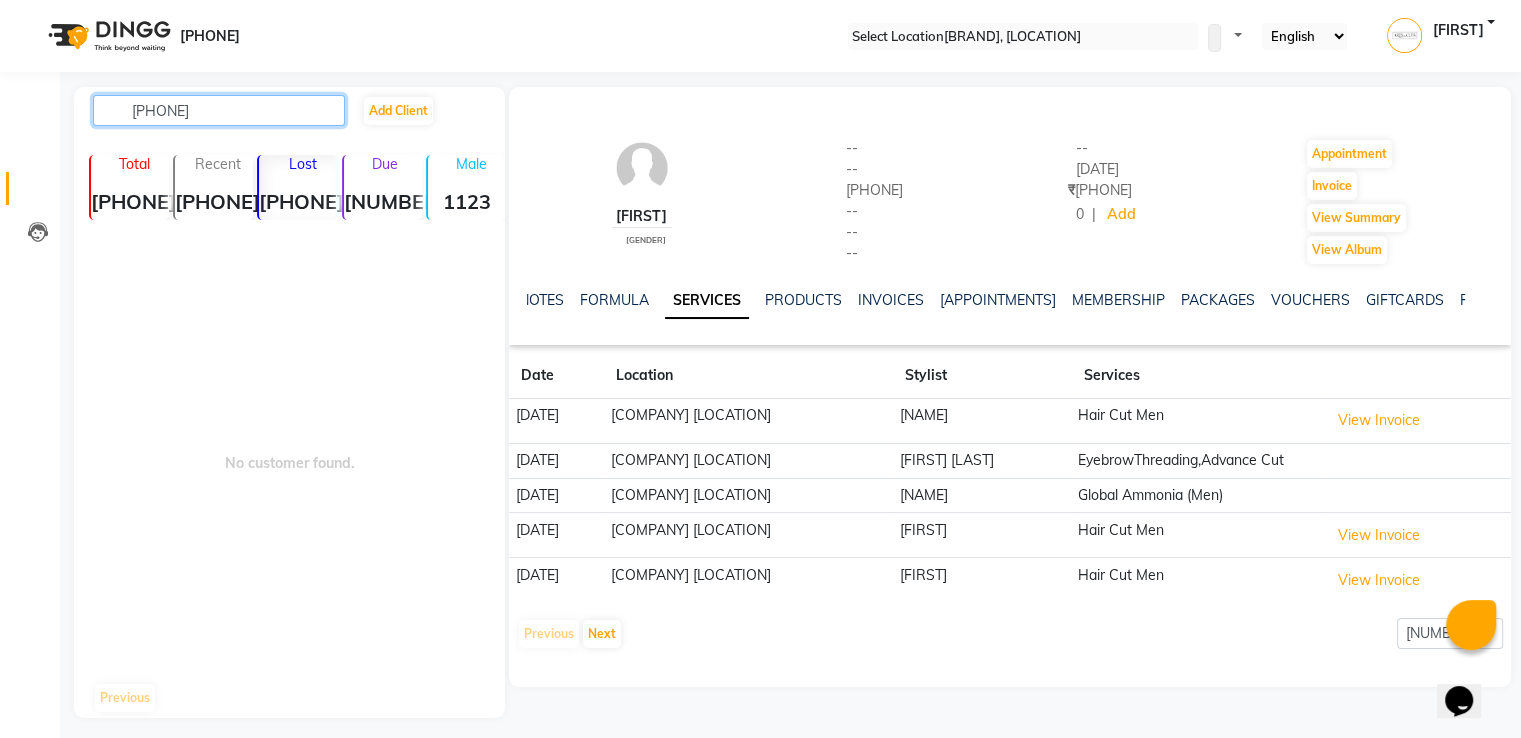 click on "[PHONE]" at bounding box center (219, 110) 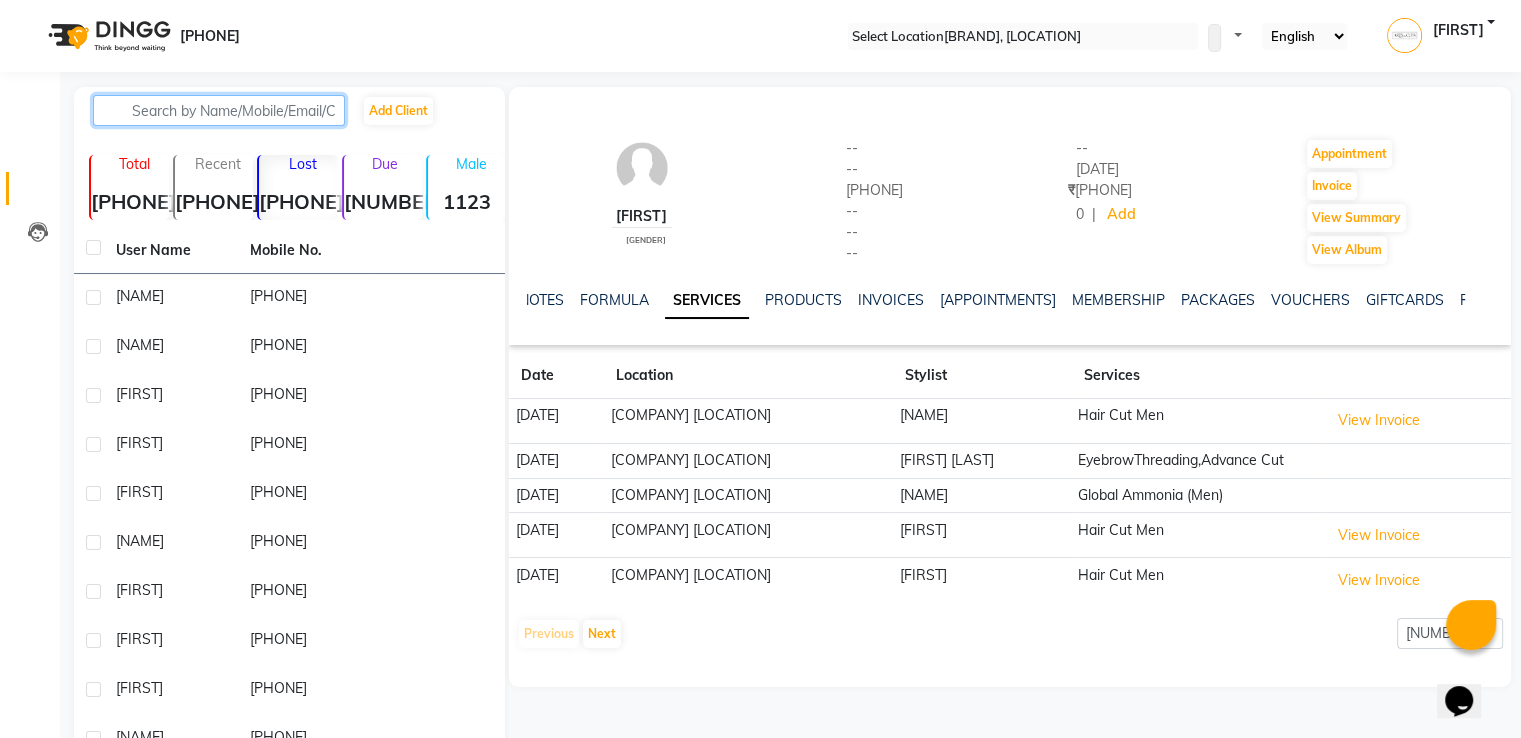 paste on "[PHONE]" 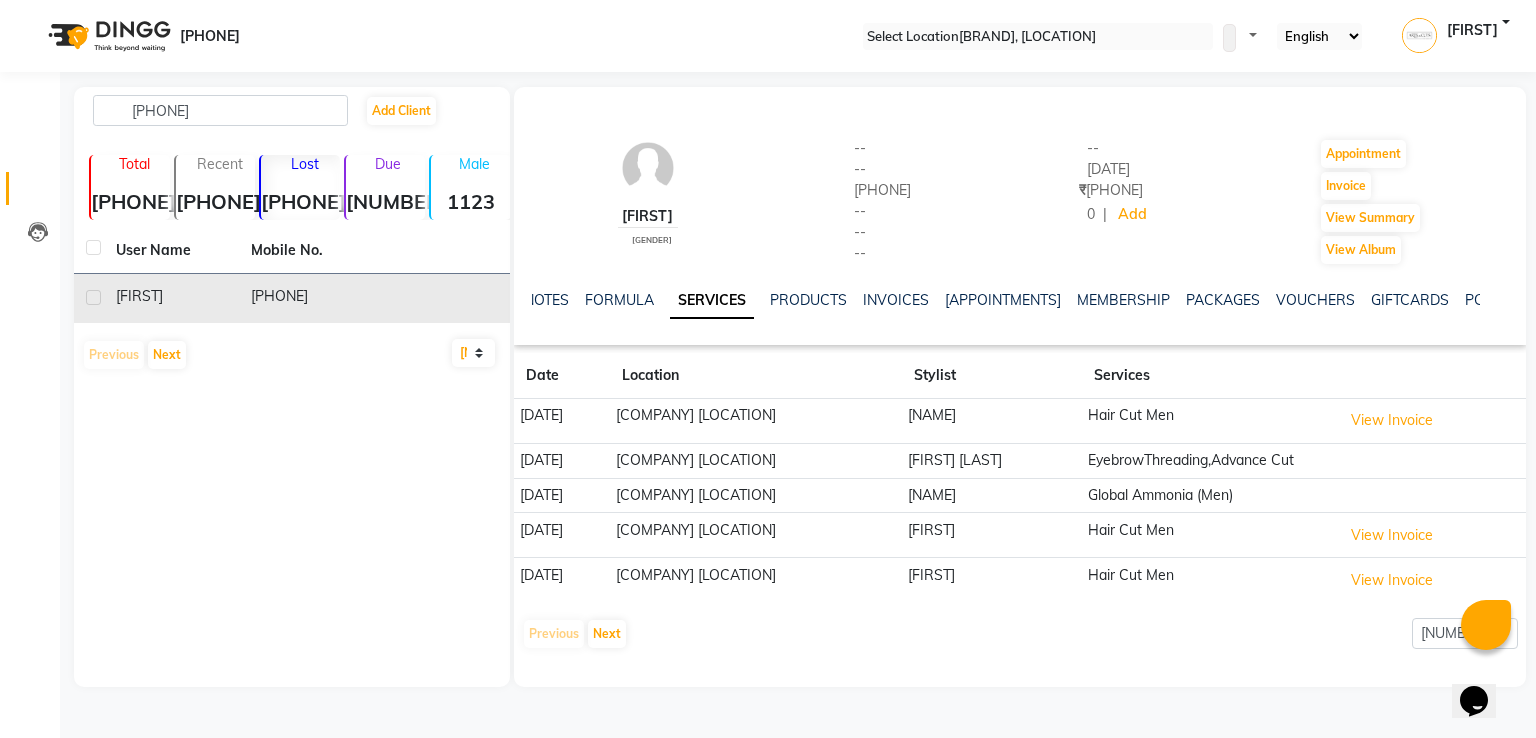 click on "[FIRST]" at bounding box center [171, 296] 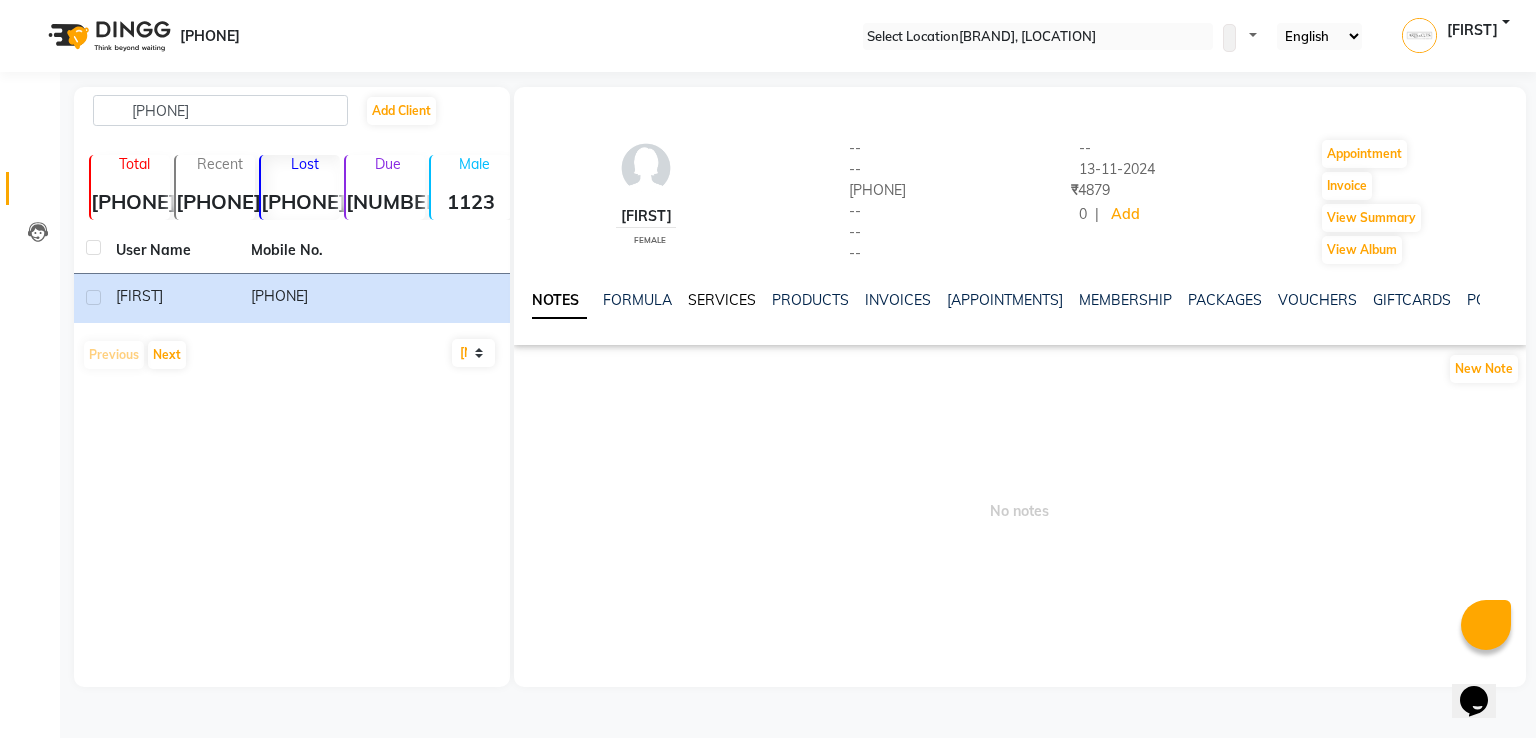 click on "SERVICES" at bounding box center (722, 300) 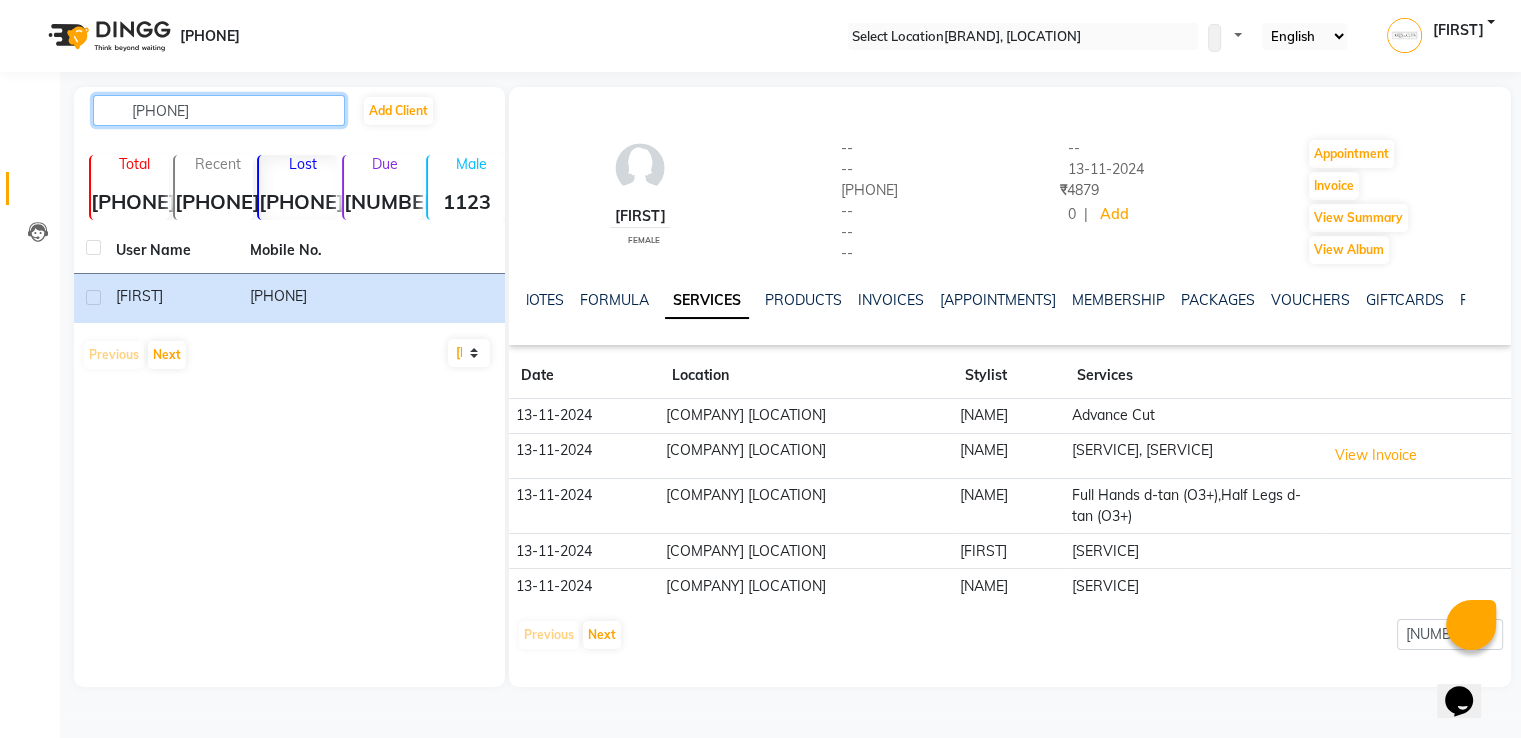 click on "[PHONE]" at bounding box center [219, 110] 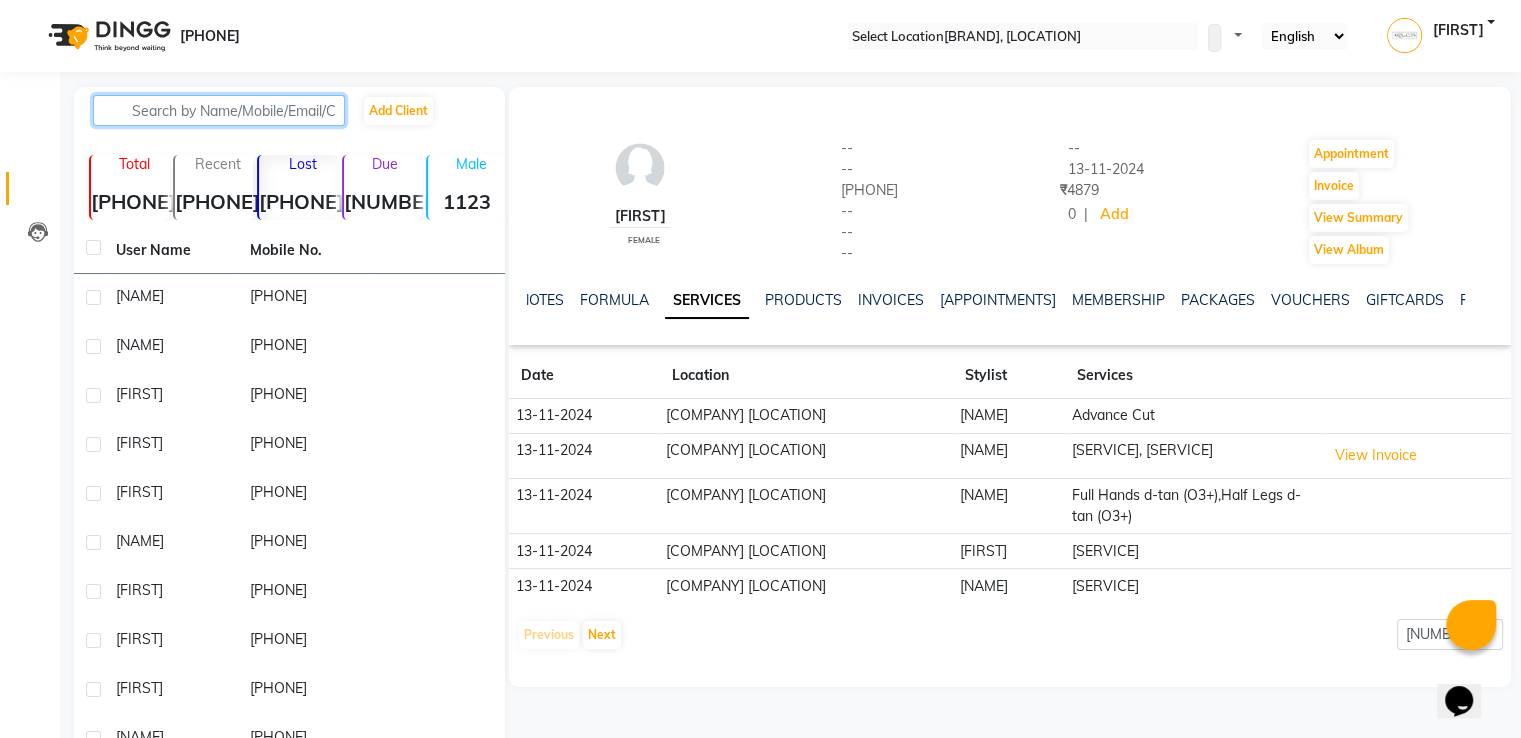 paste on "[PHONE]" 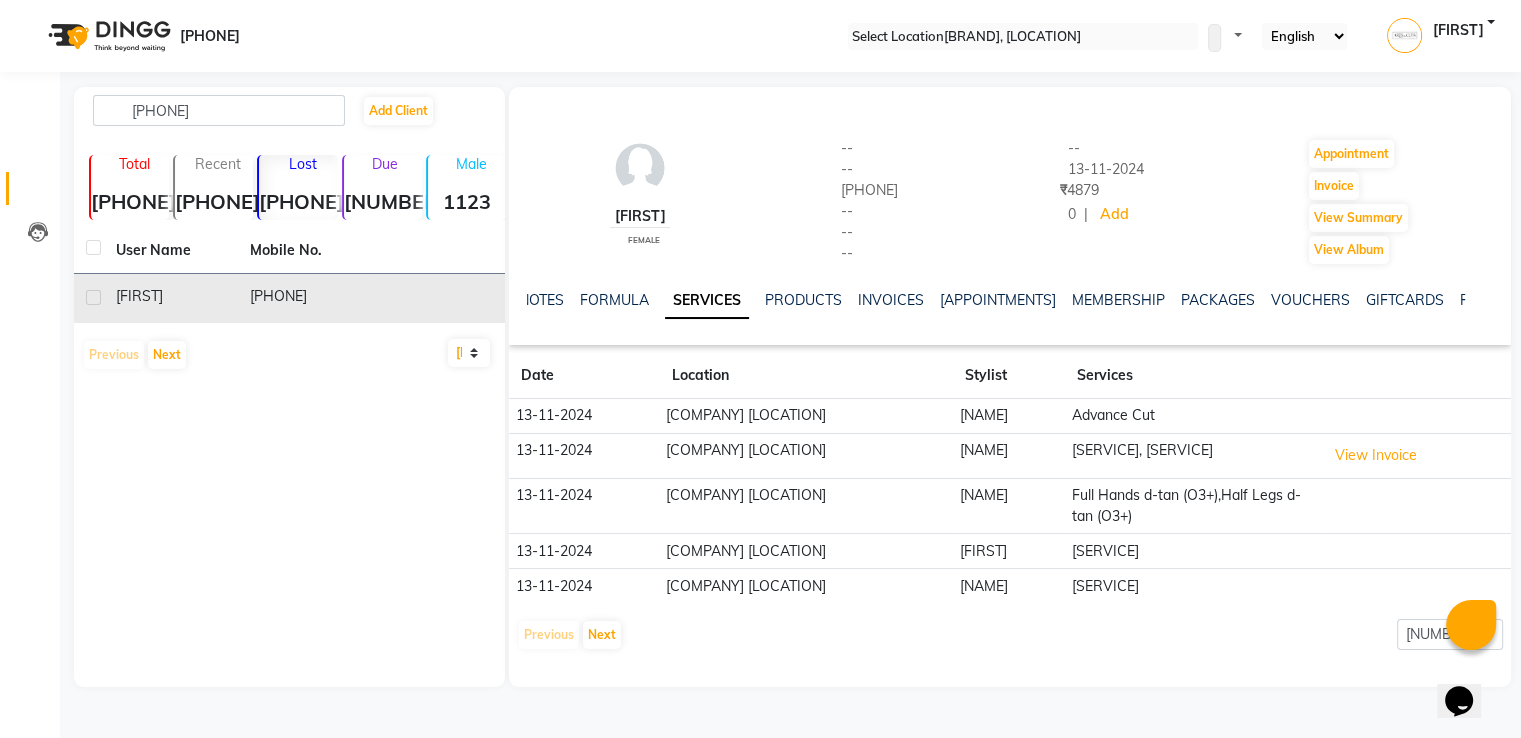 click on "[FIRST]" at bounding box center [171, 296] 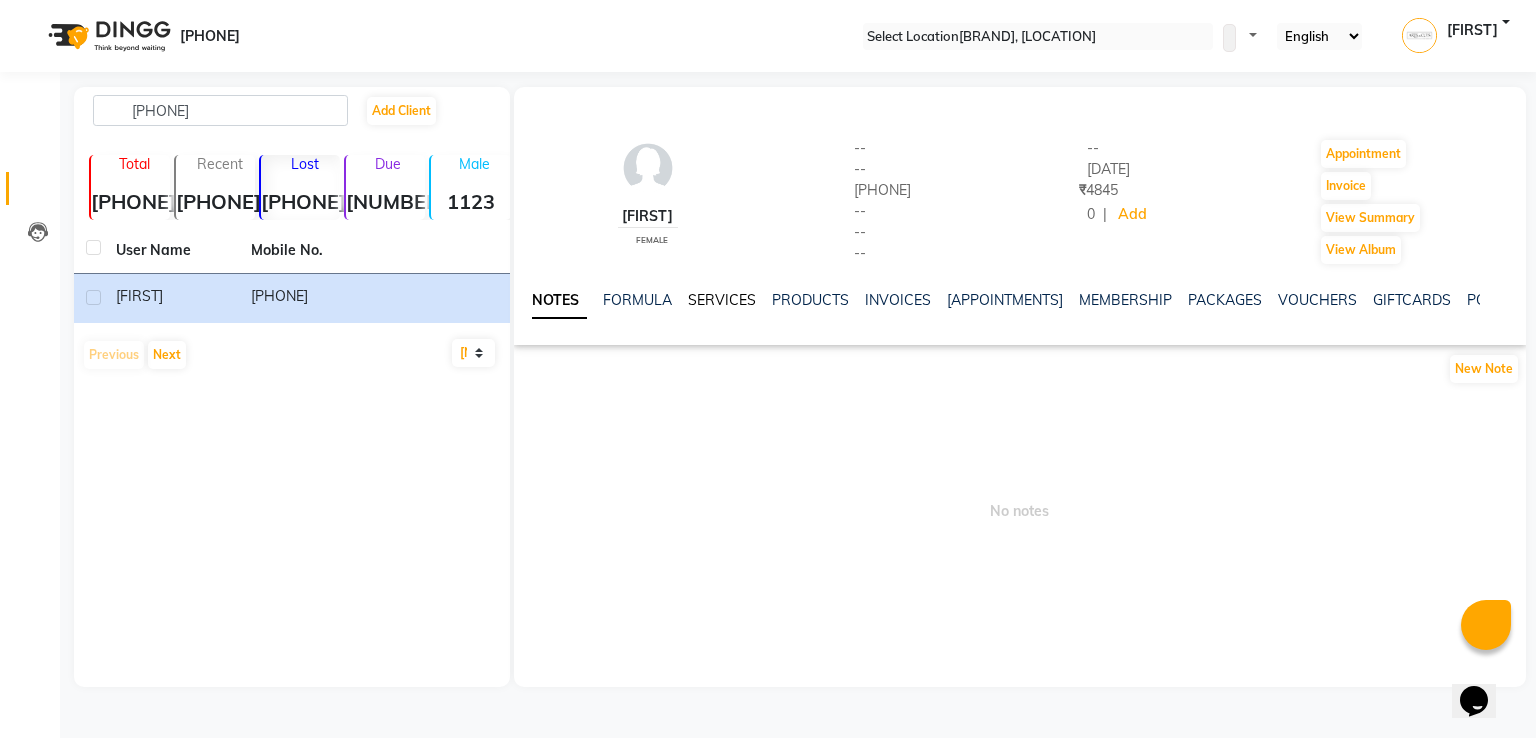 click on "SERVICES" at bounding box center [722, 300] 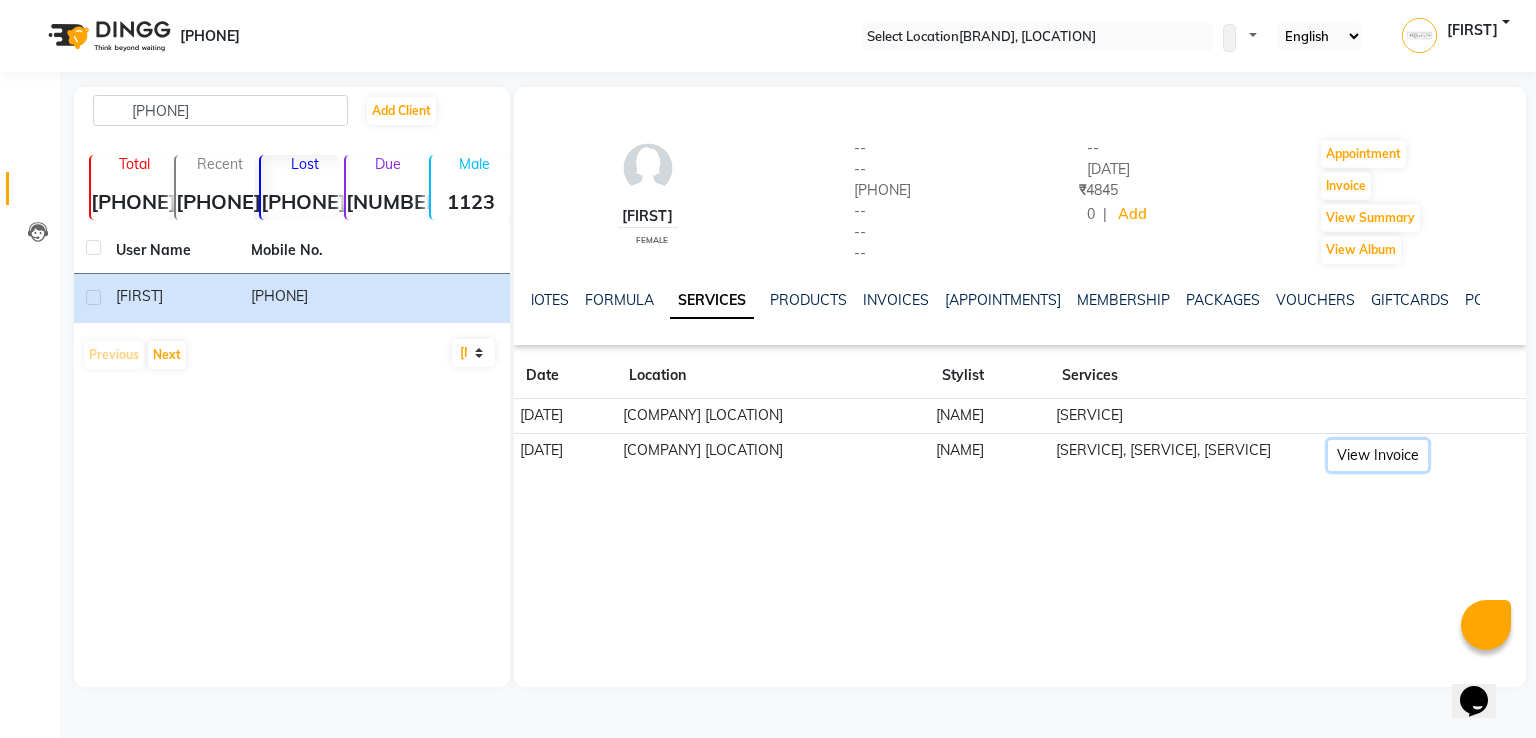 click on "View Invoice" at bounding box center [1378, 455] 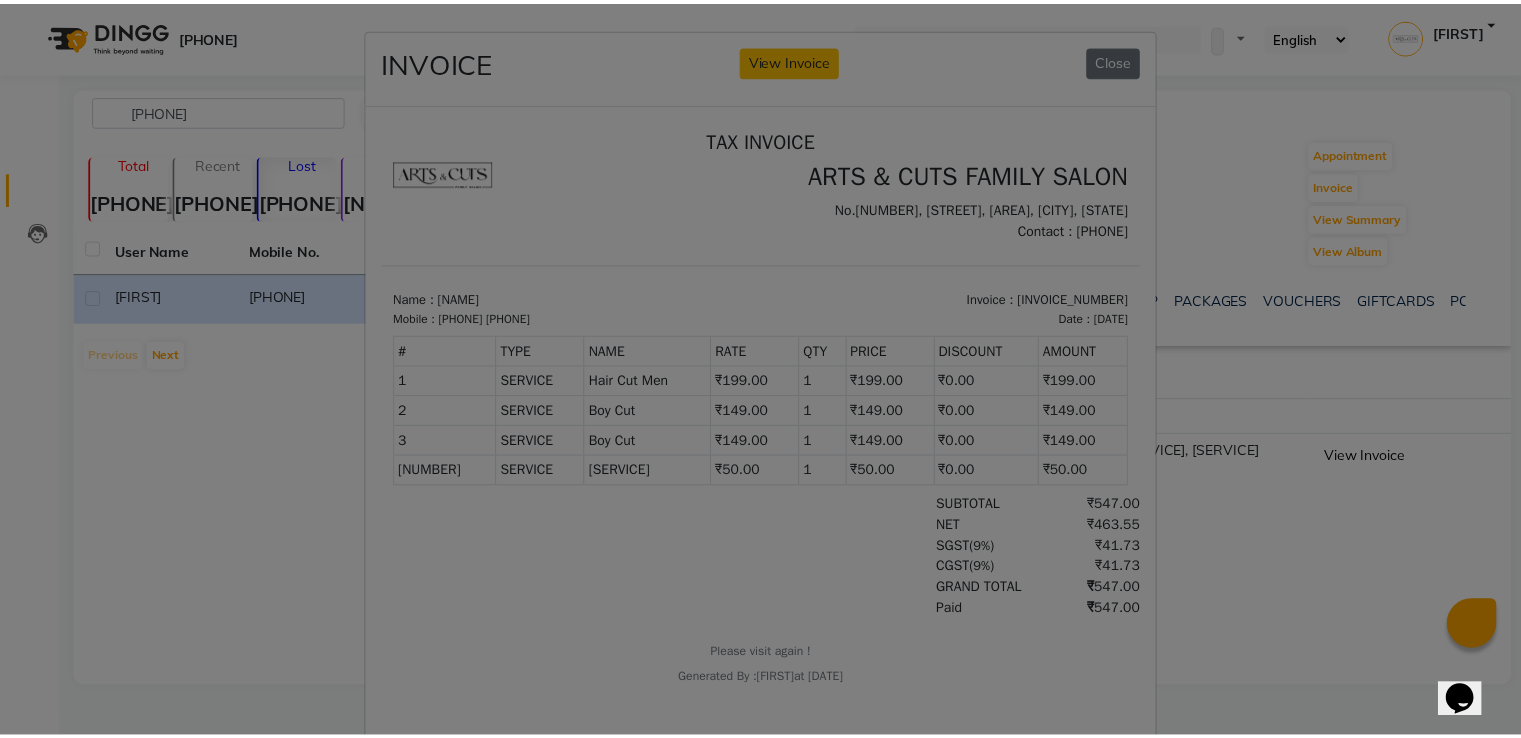 scroll, scrollTop: 0, scrollLeft: 0, axis: both 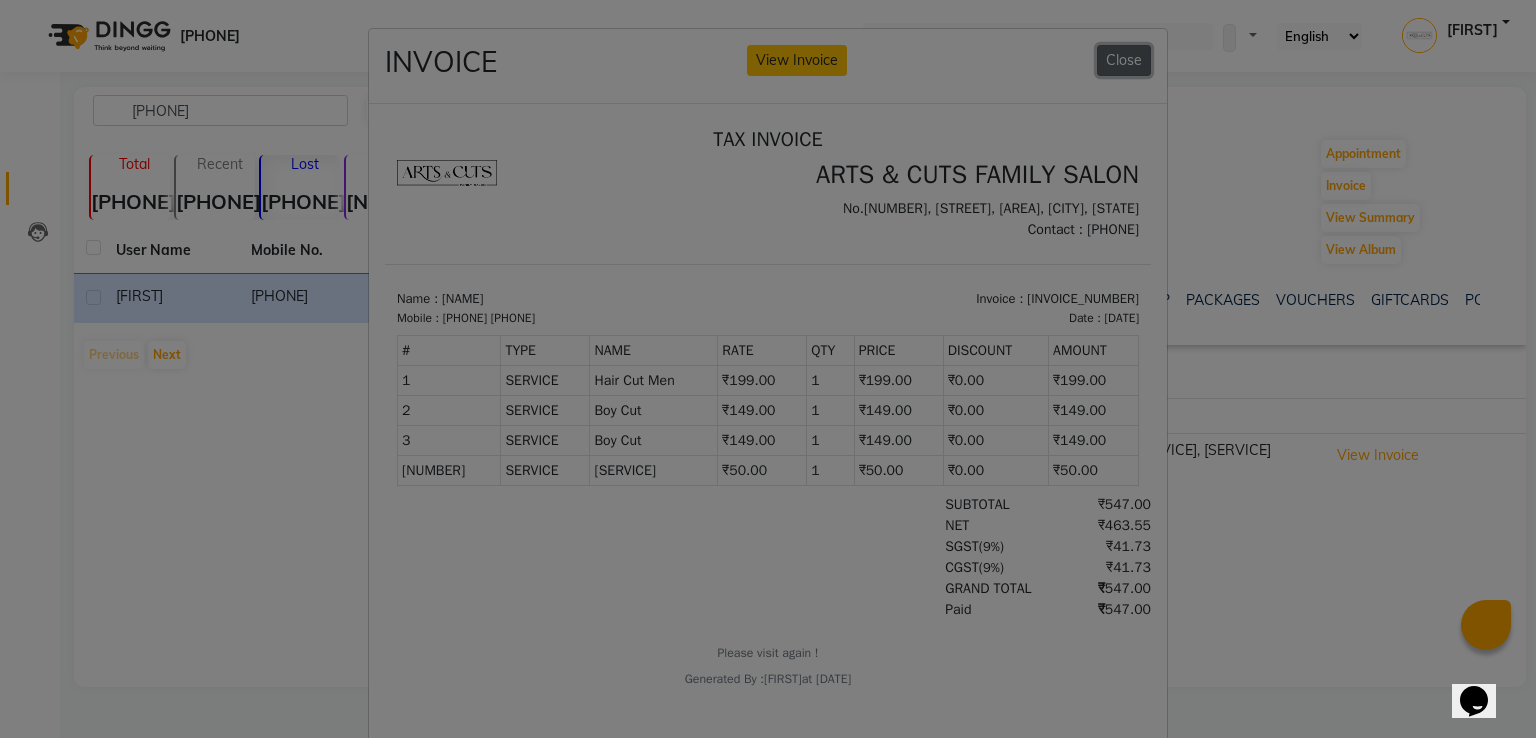 click on "Close" at bounding box center [1124, 60] 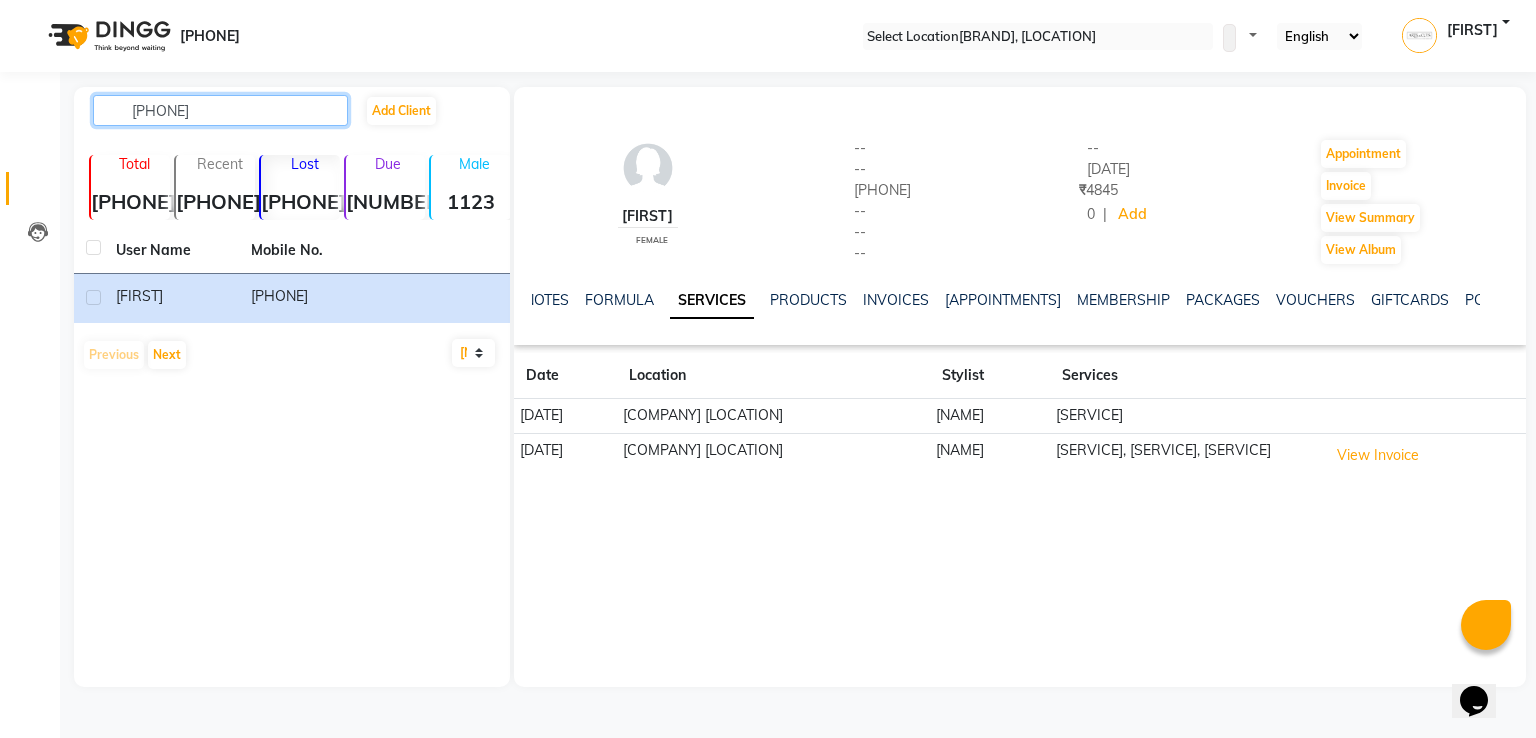 click on "[PHONE]" at bounding box center [220, 110] 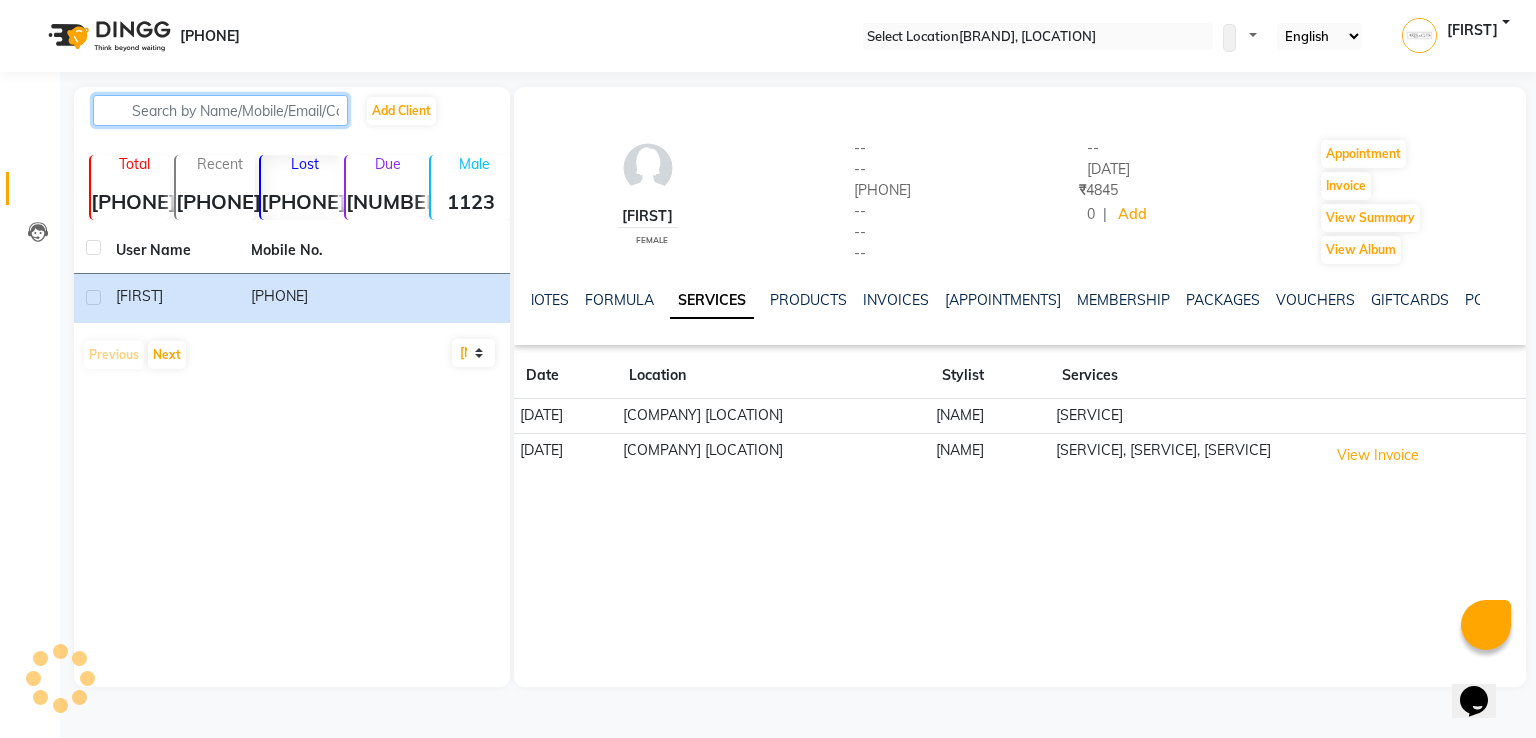 paste on "[PHONE]" 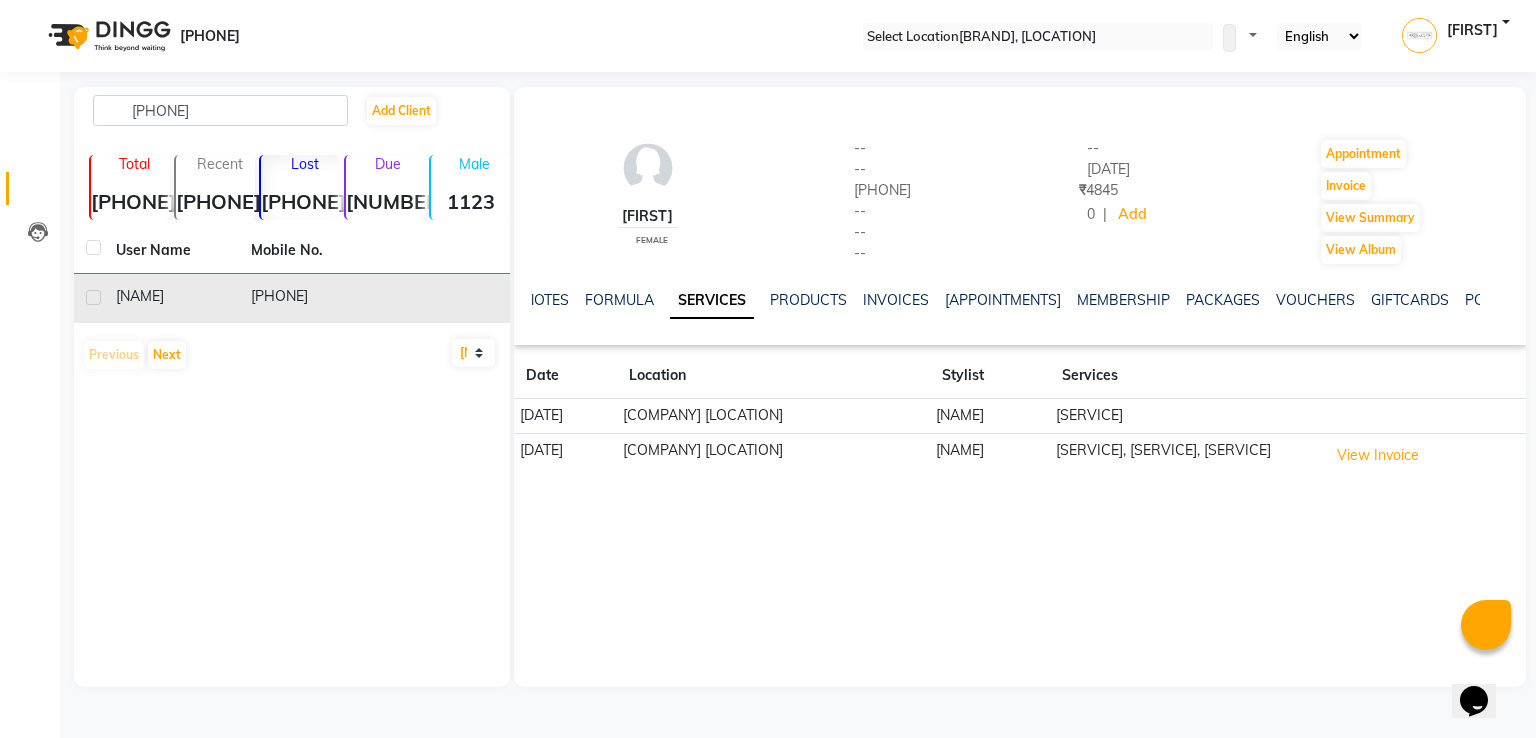 click on "[NAME]" at bounding box center (171, 298) 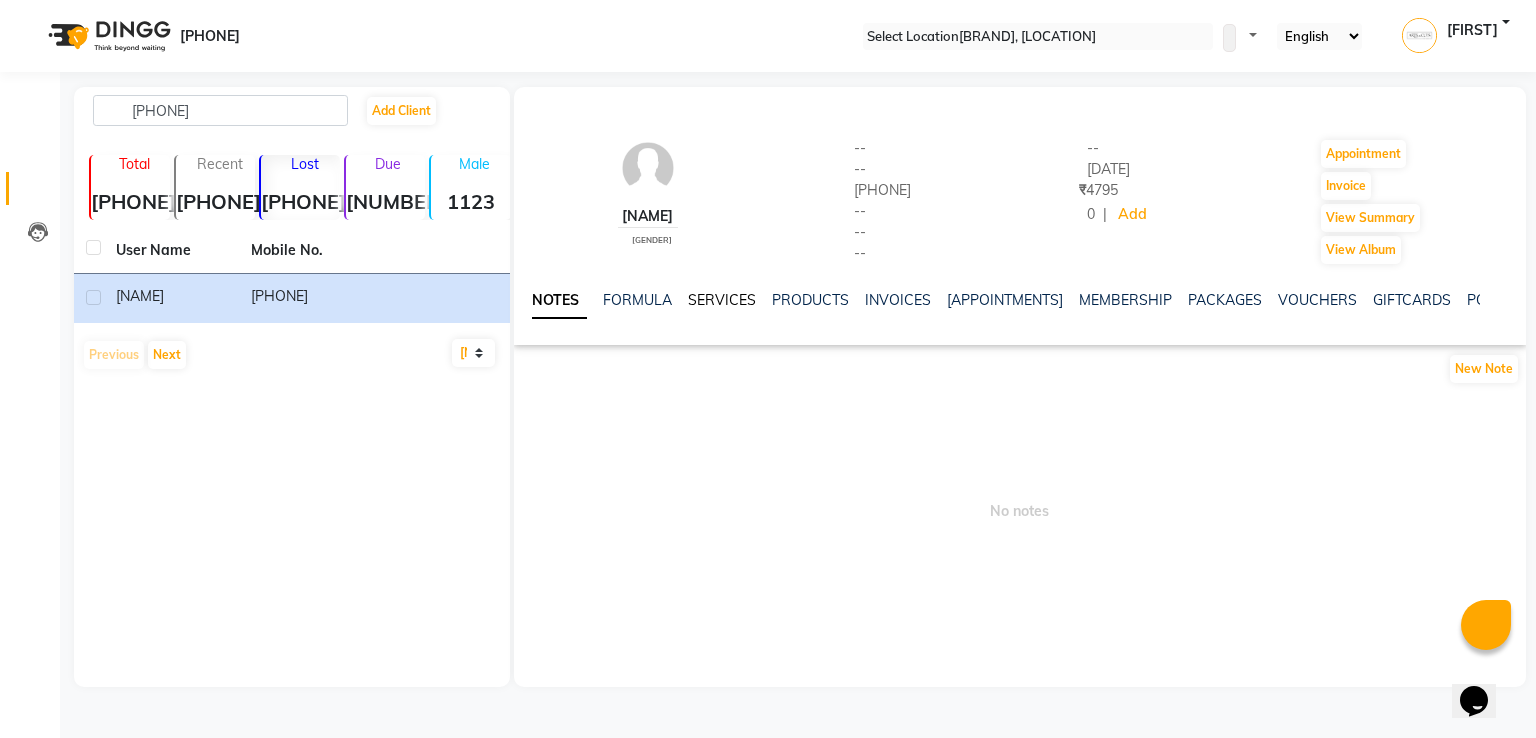 click on "SERVICES" at bounding box center [722, 300] 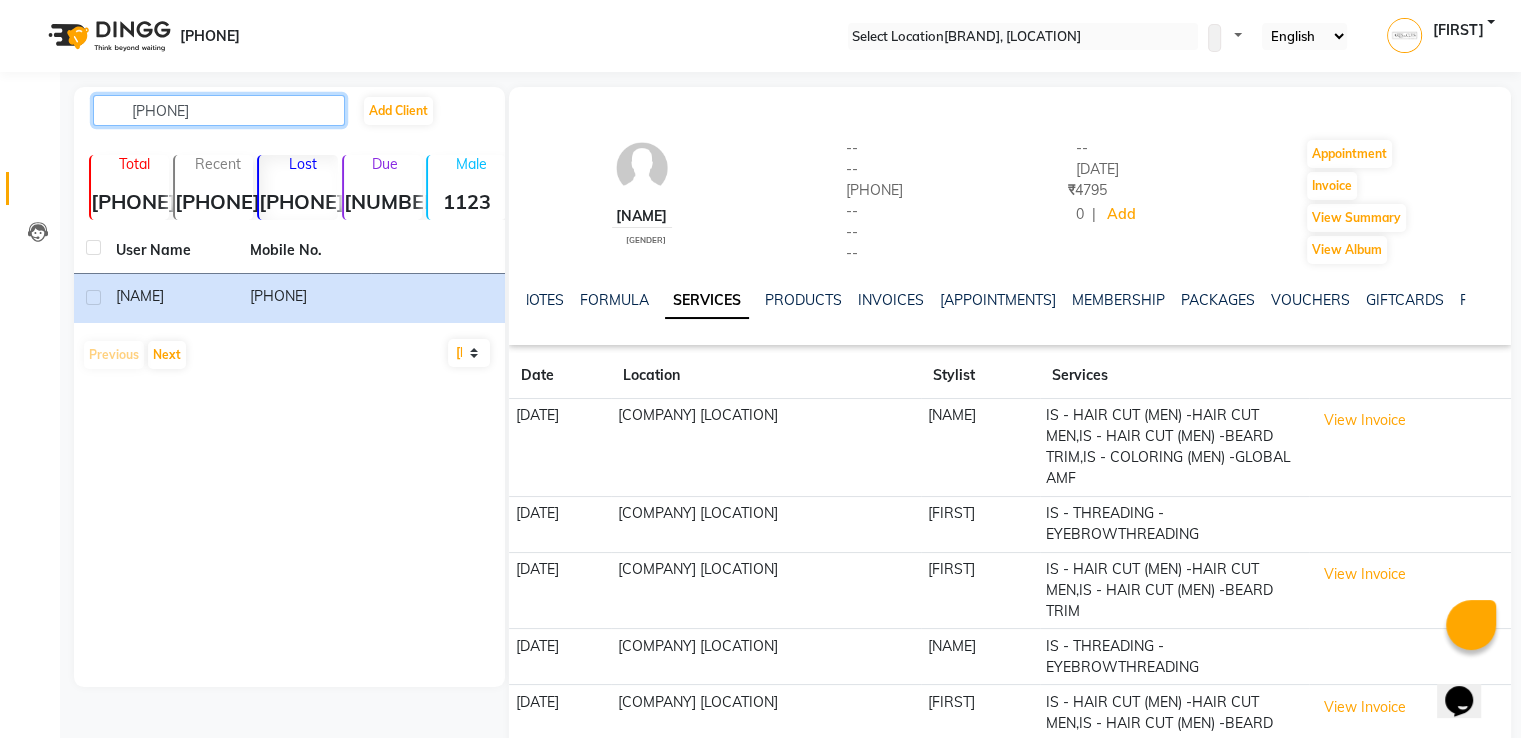 click on "[PHONE]" at bounding box center (219, 110) 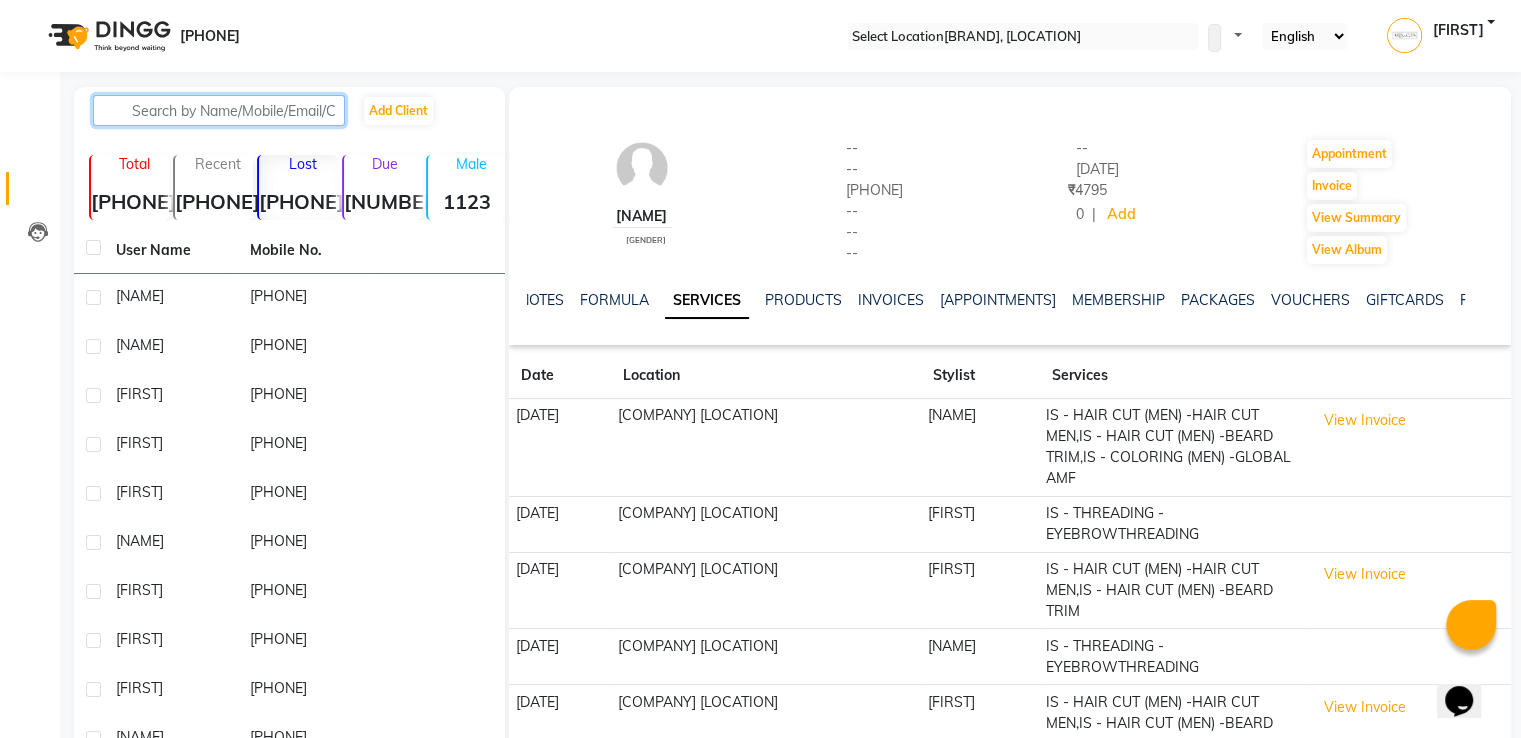paste on "[PHONE]" 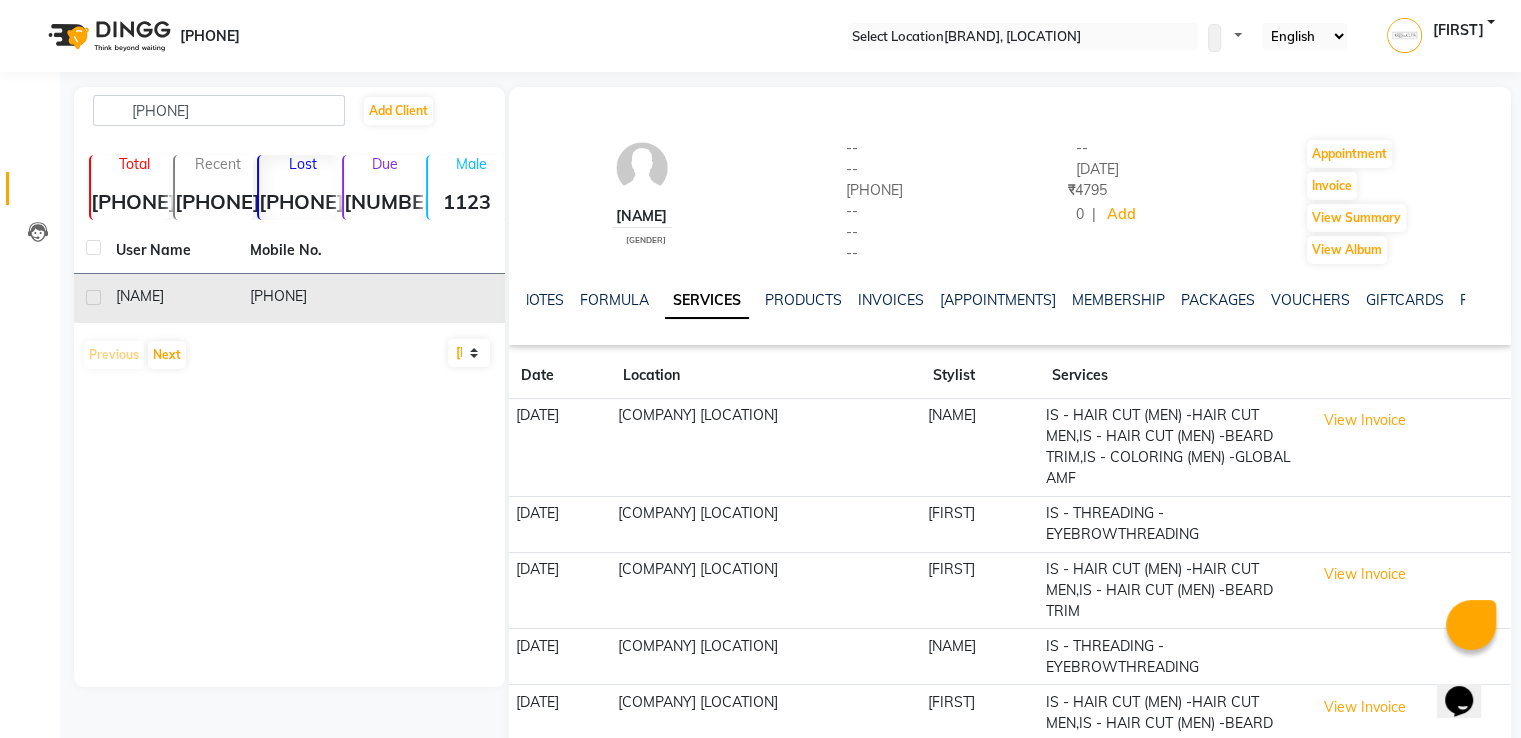 click on "[NAME]" at bounding box center (171, 296) 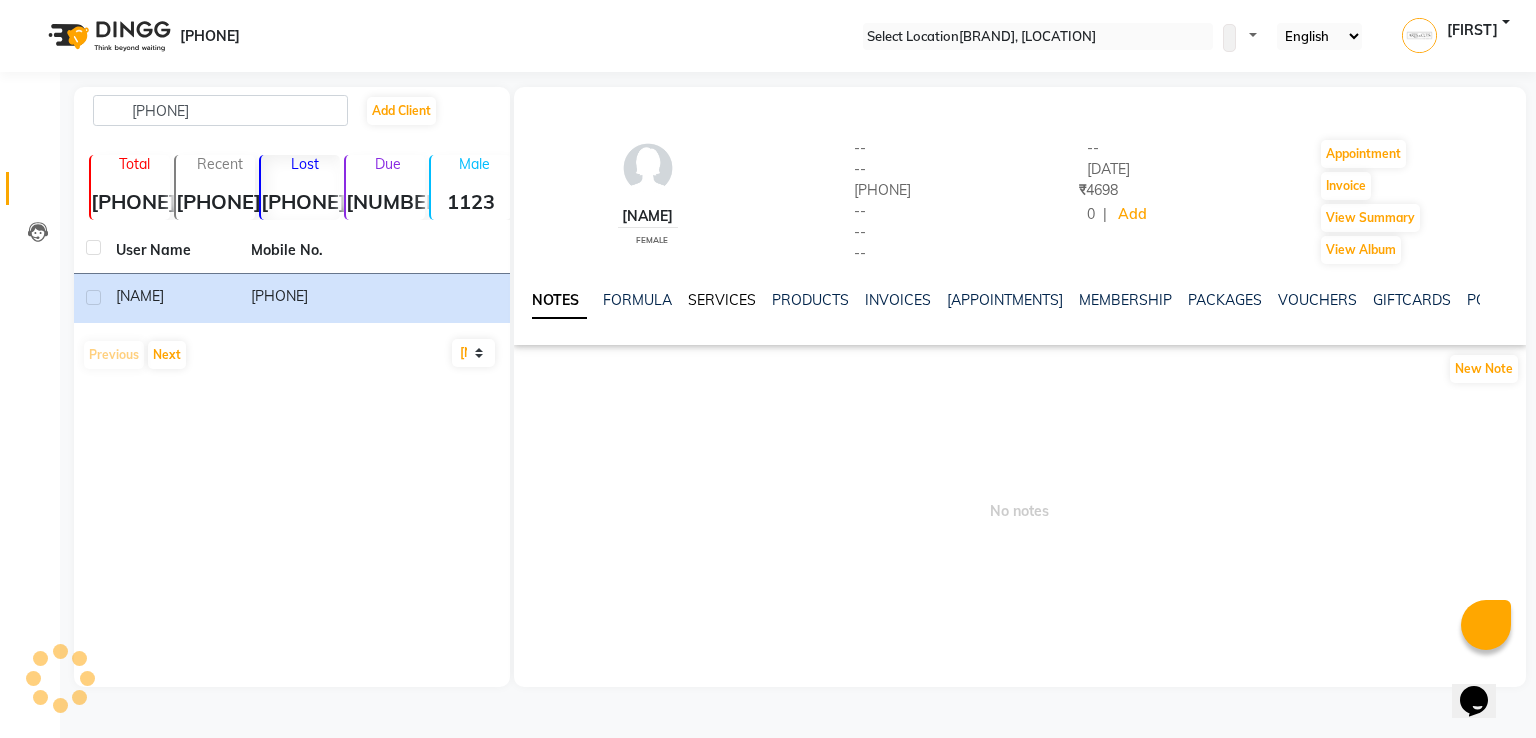 click on "SERVICES" at bounding box center (722, 300) 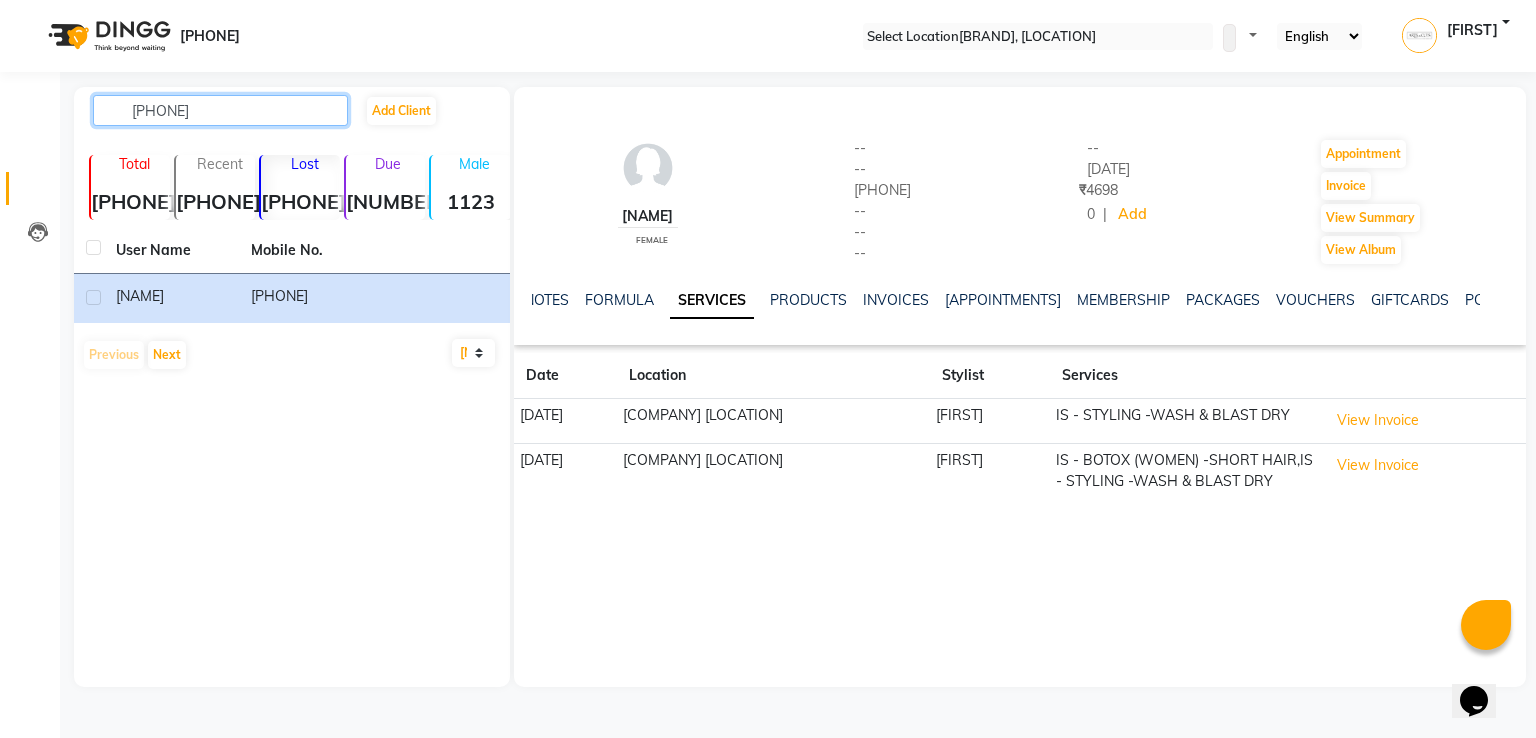 click on "[PHONE]" at bounding box center (220, 110) 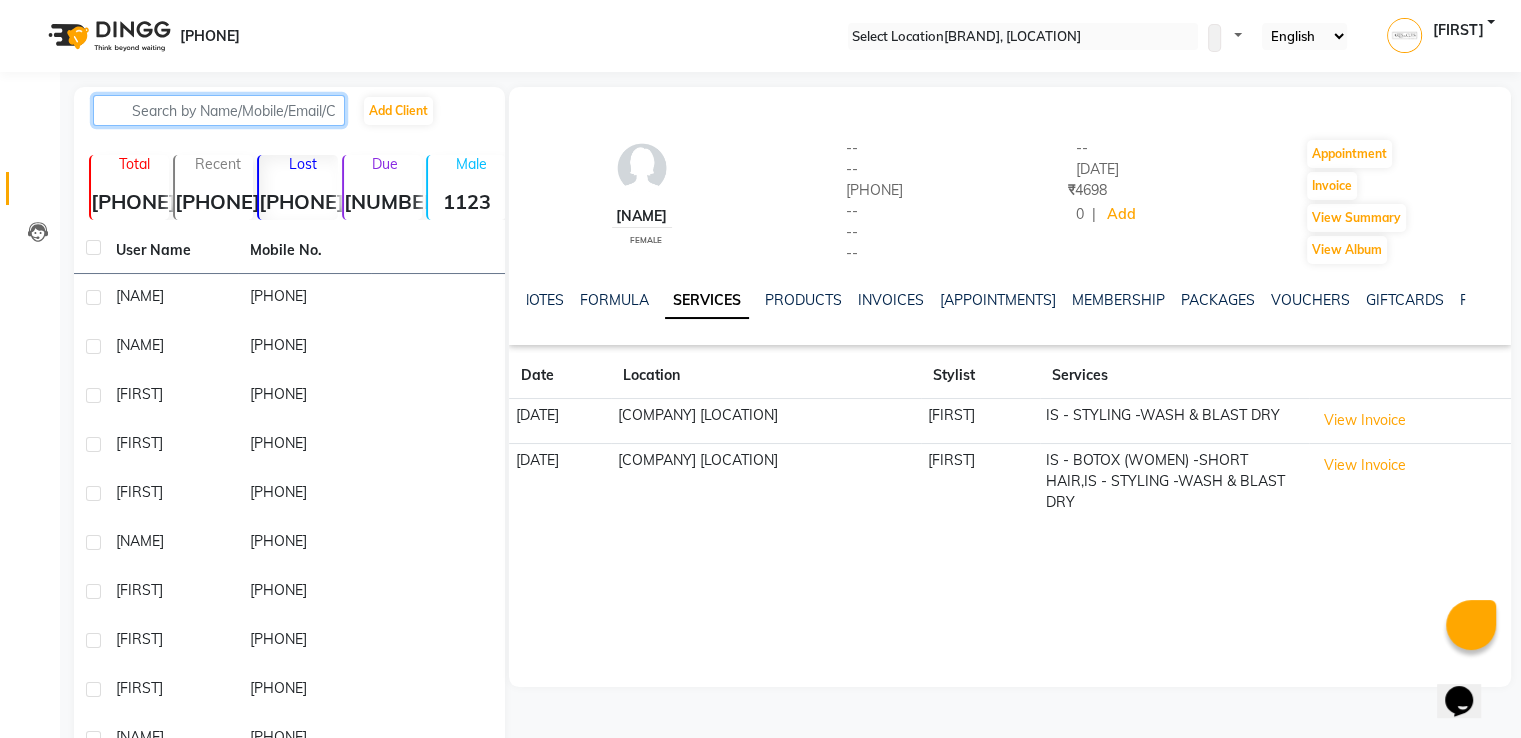 paste on "[PHONE]" 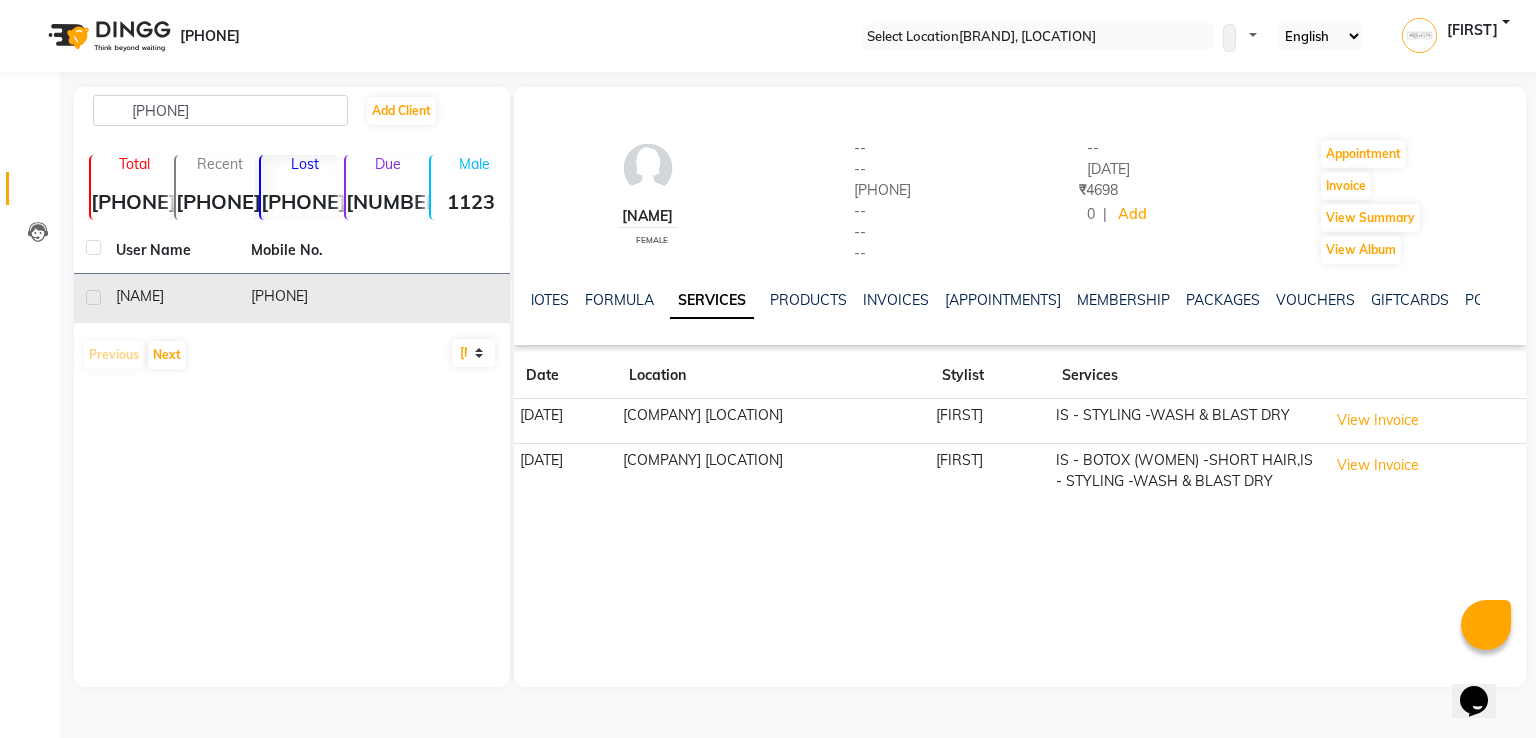 click on "[NAME]" at bounding box center [140, 296] 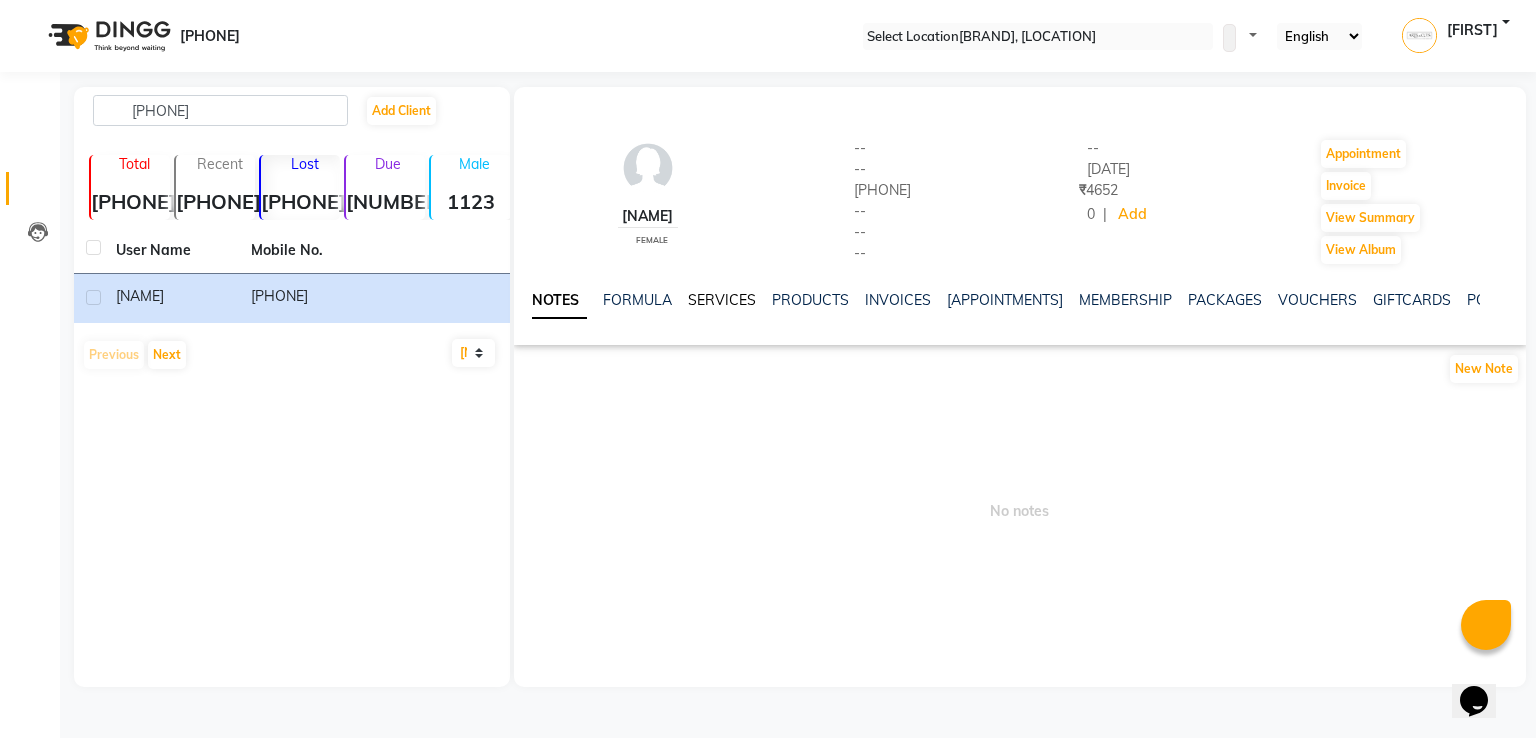 click on "SERVICES" at bounding box center [722, 300] 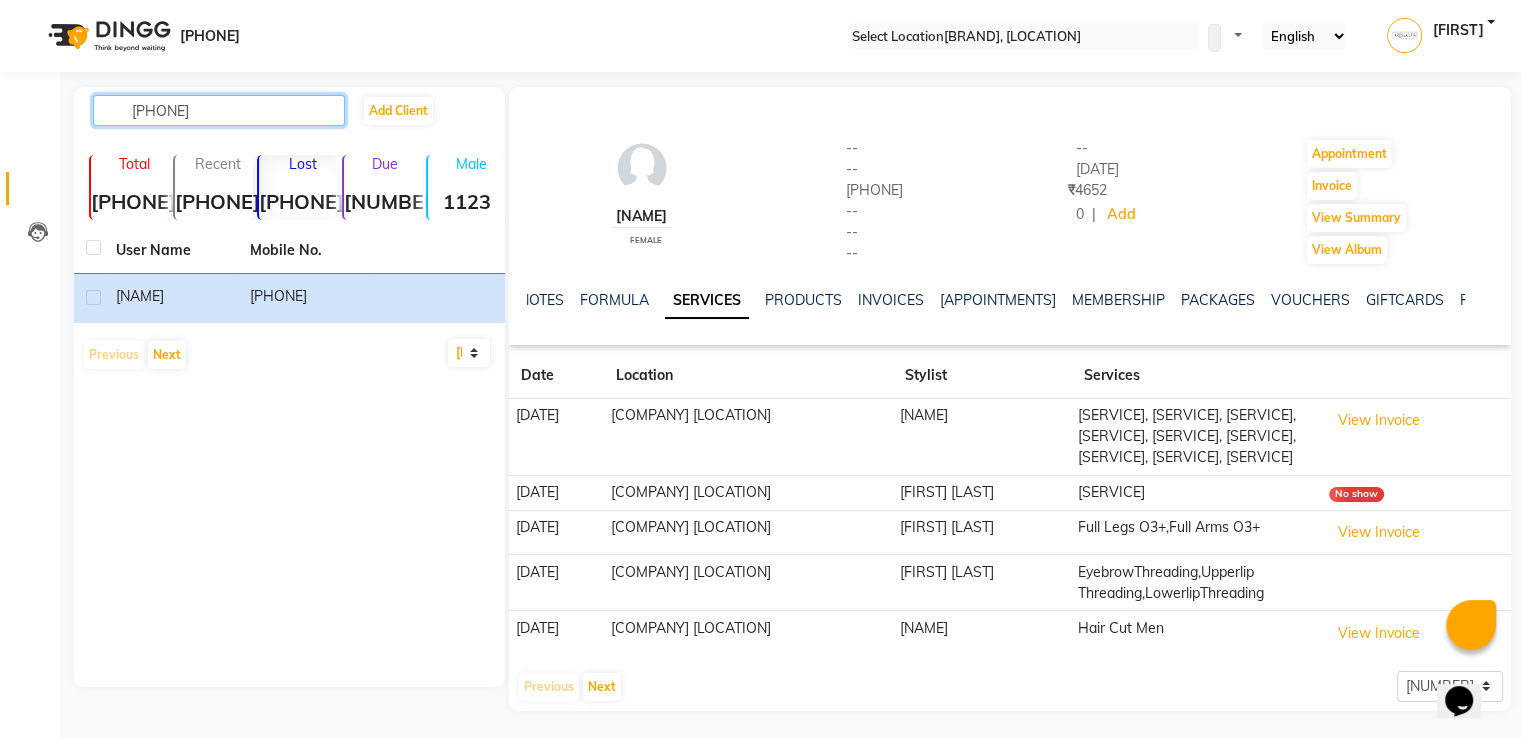 click on "[PHONE]" at bounding box center (219, 110) 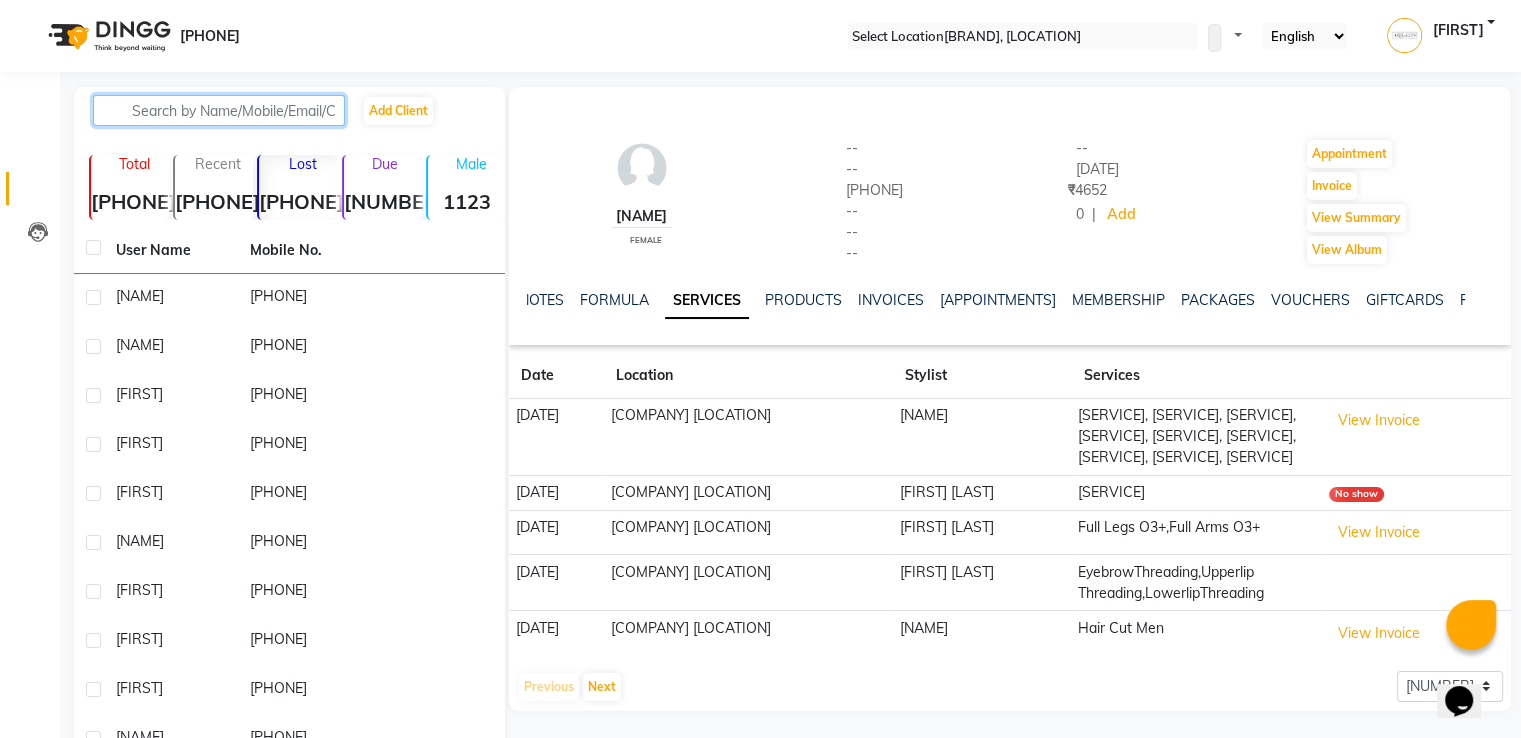 paste on "[PHONE]" 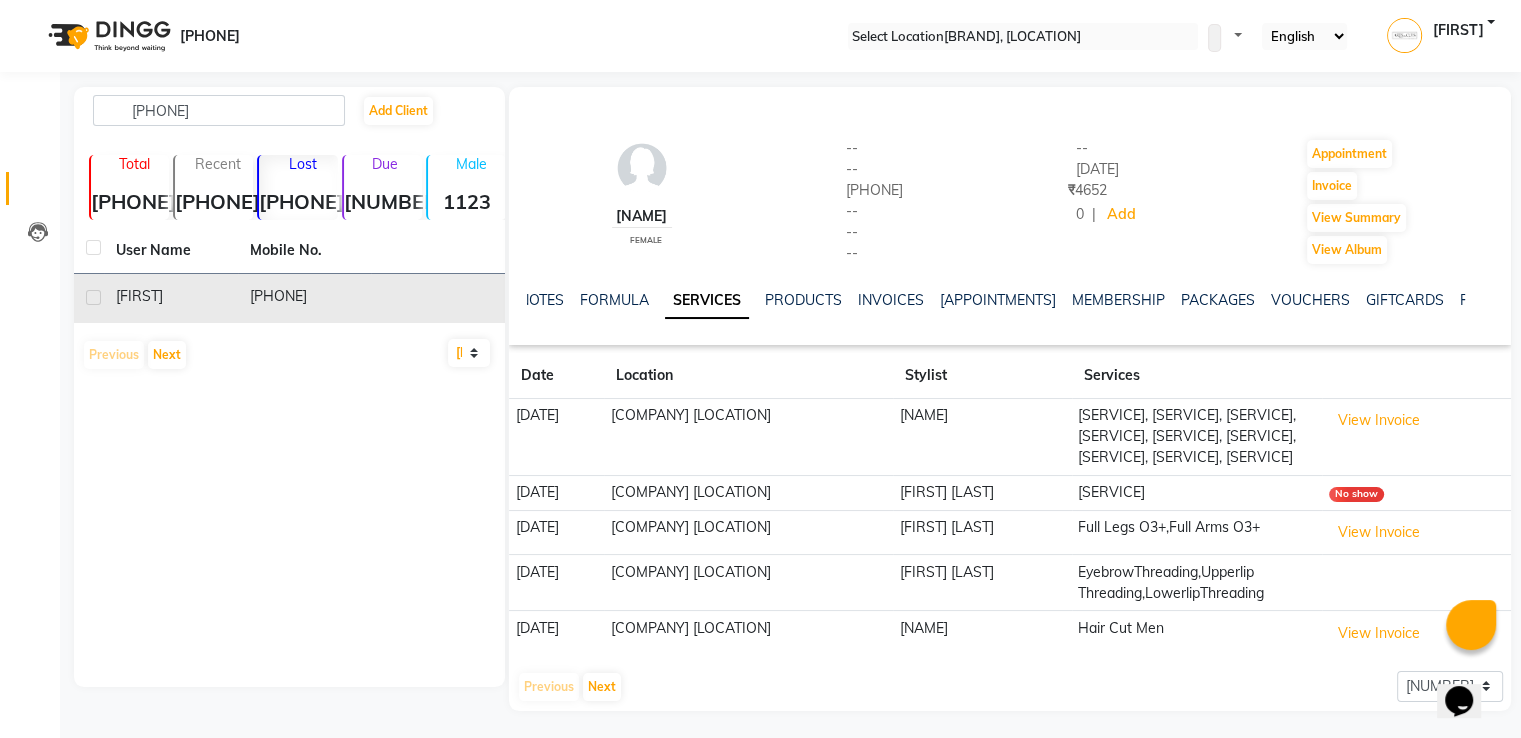 click on "[FIRST]" at bounding box center (171, 296) 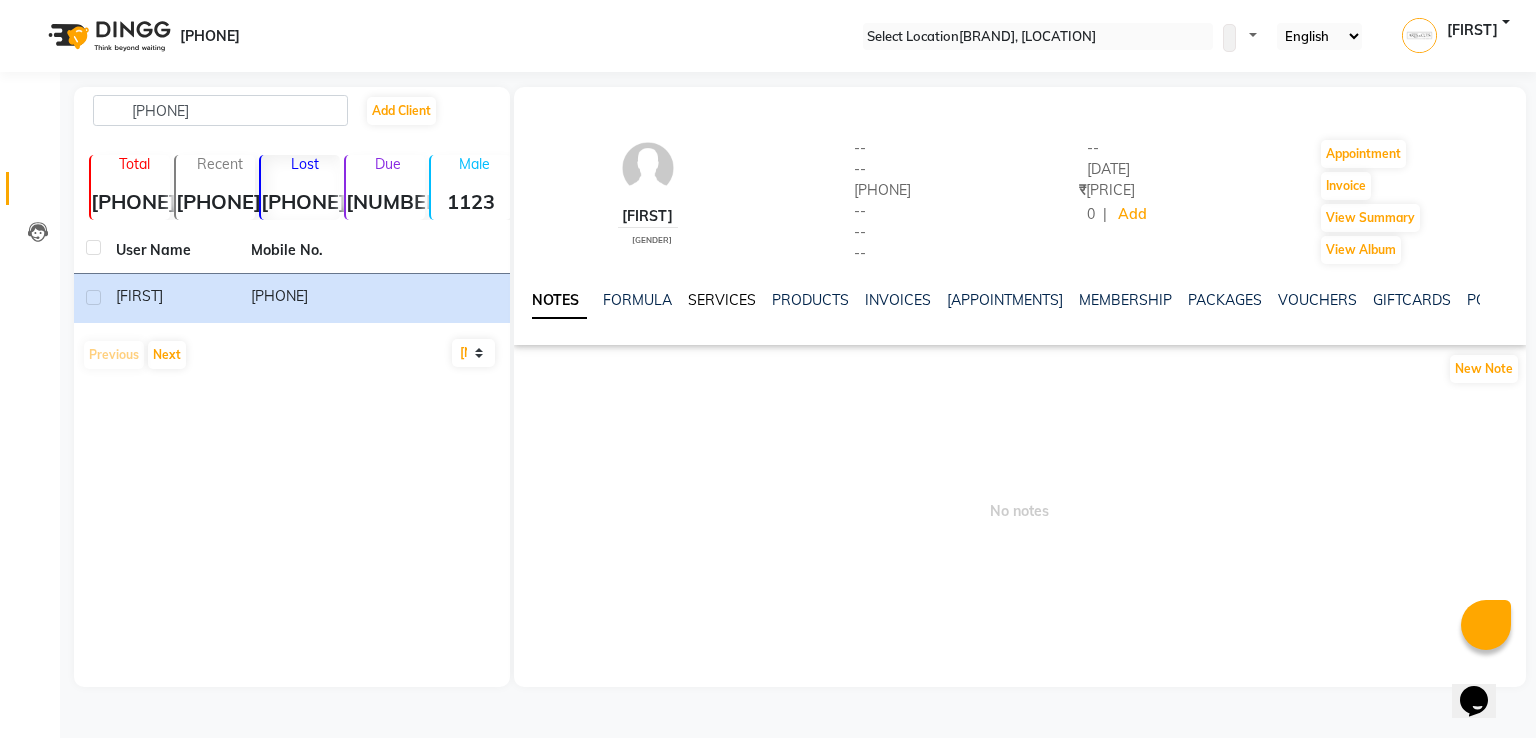 click on "SERVICES" at bounding box center (722, 300) 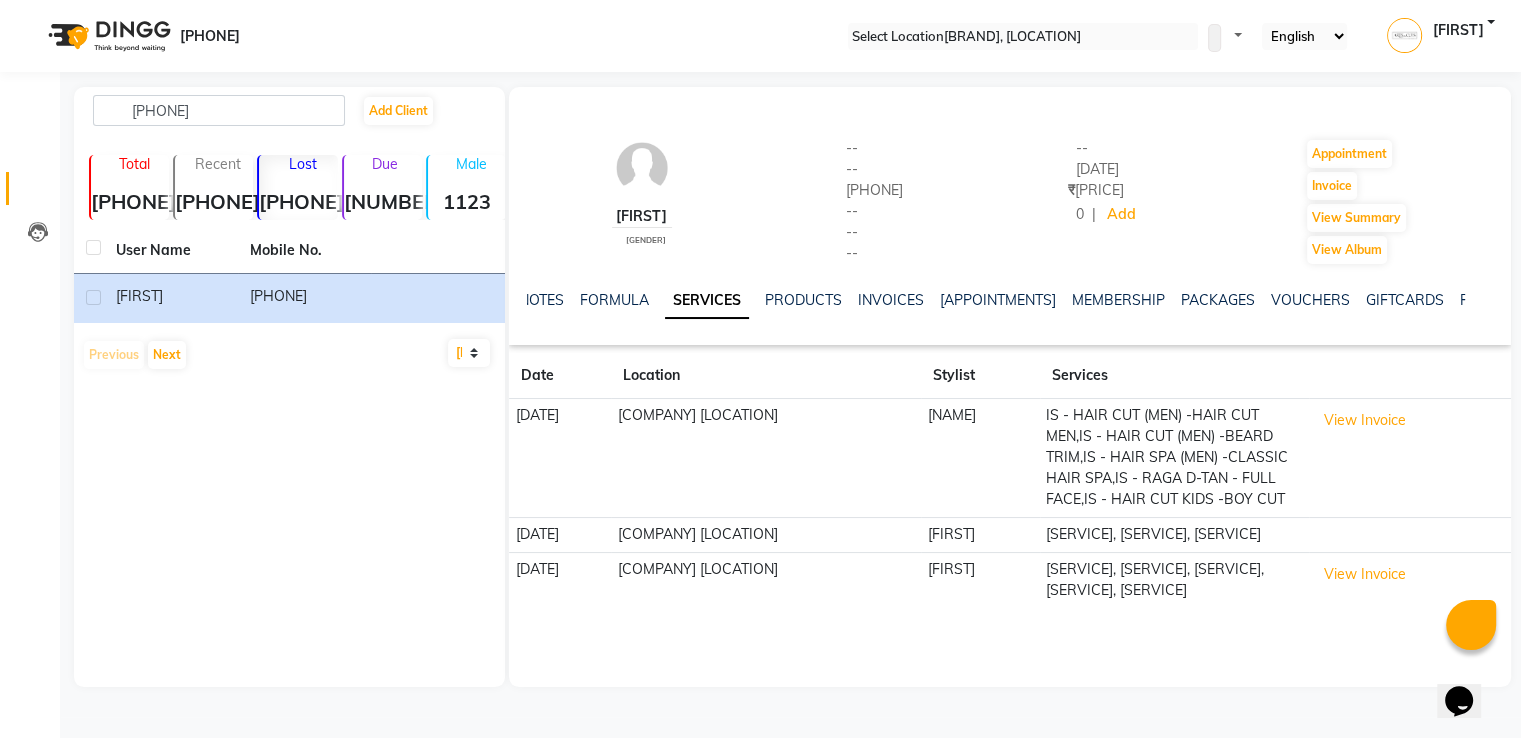 scroll, scrollTop: 0, scrollLeft: 0, axis: both 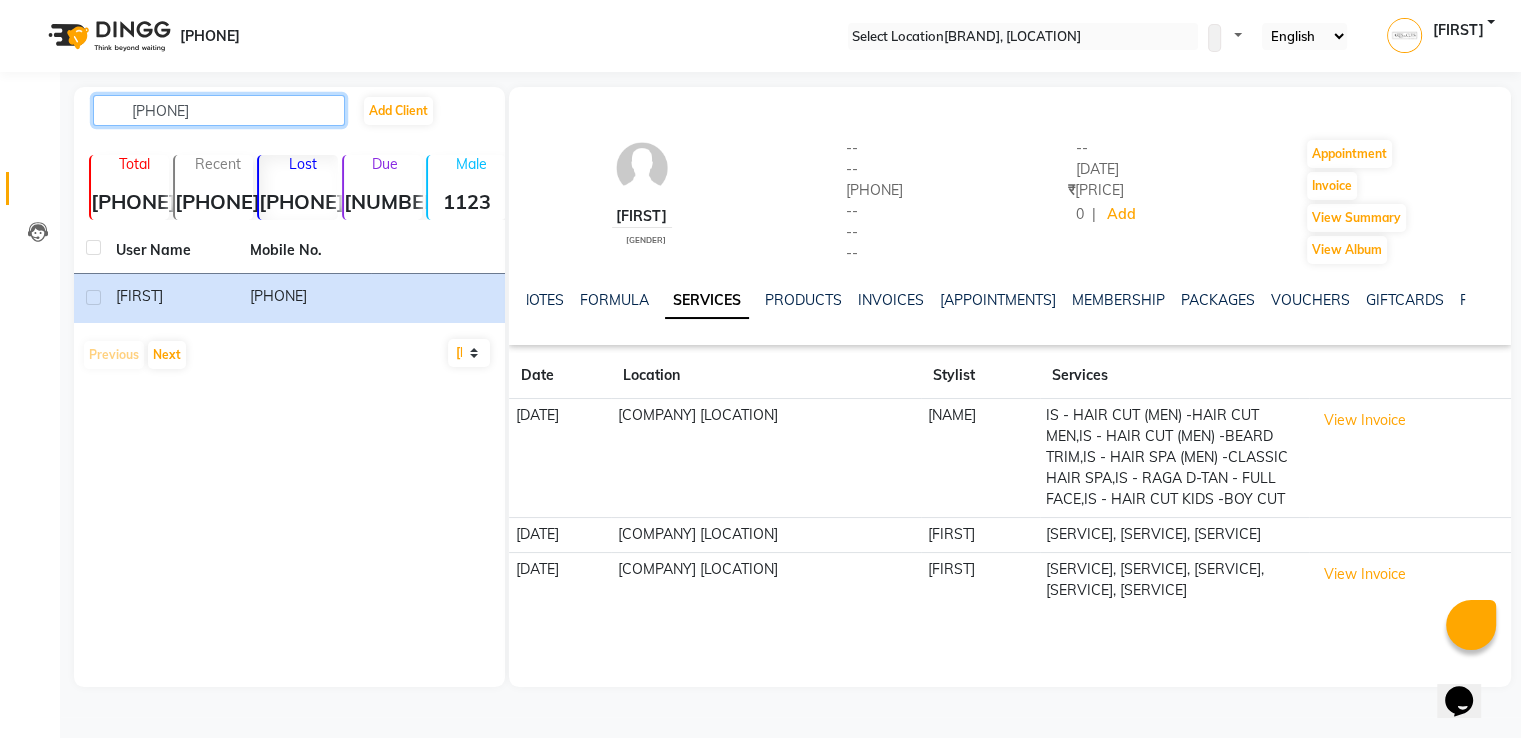 click on "[PHONE]" at bounding box center [219, 110] 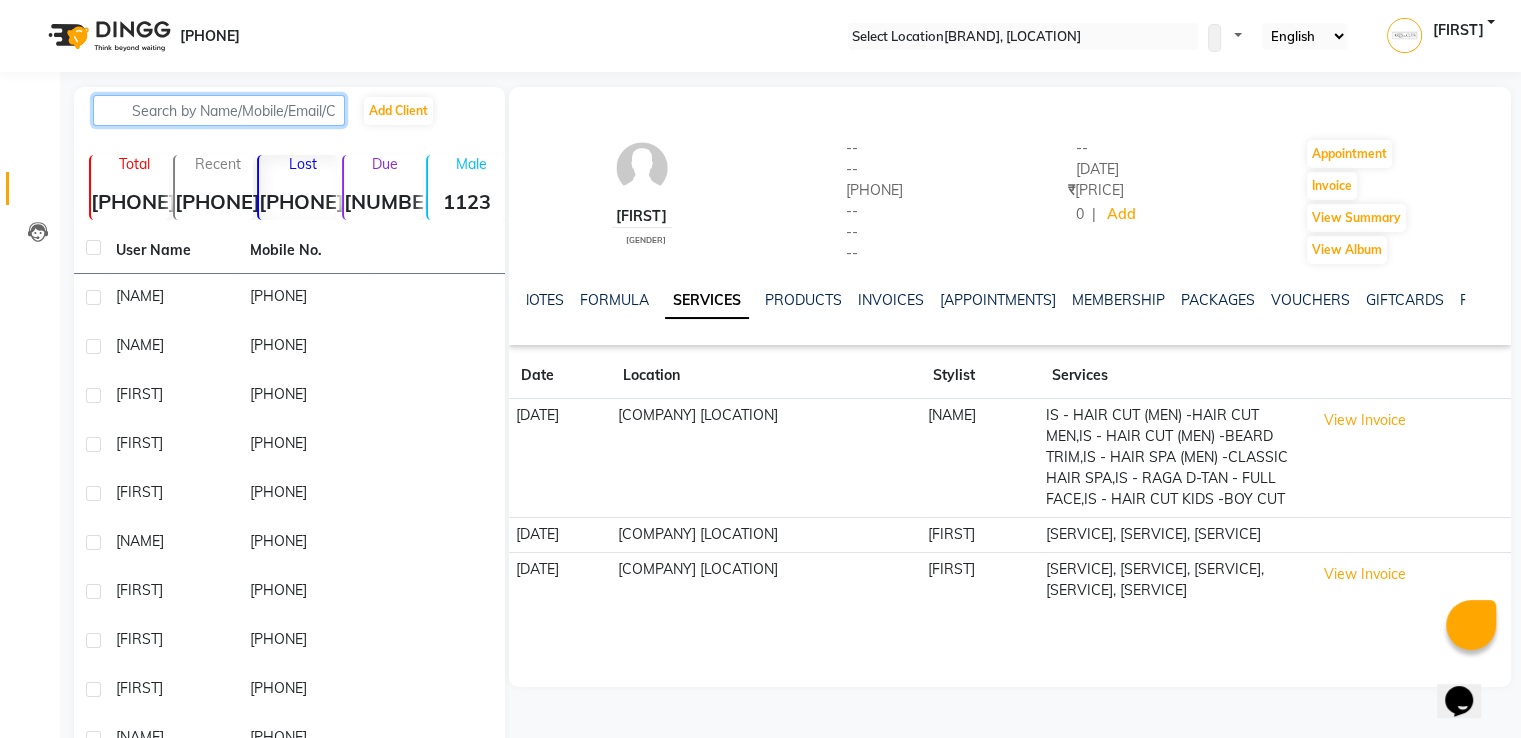paste on "[PHONE]" 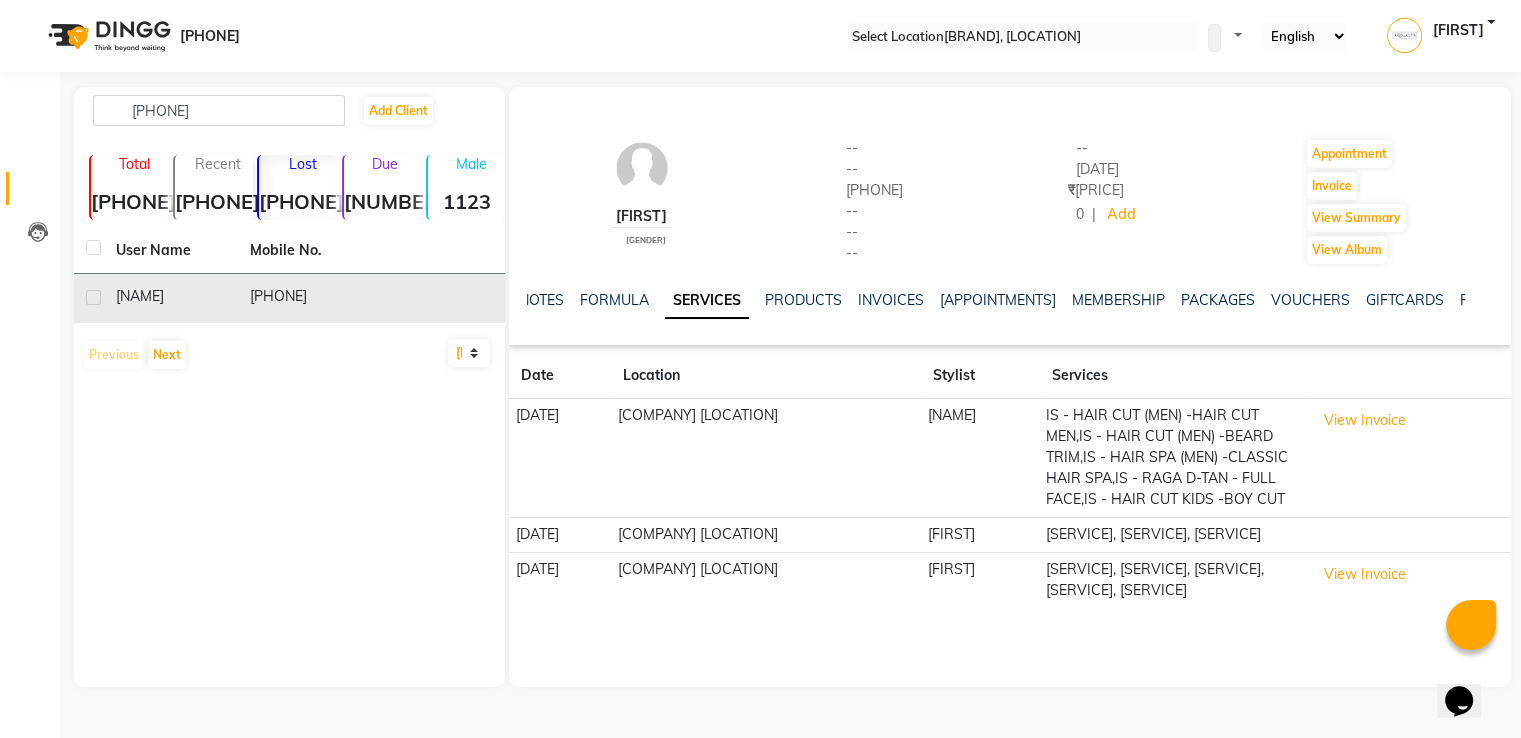 click on "[NAME]" at bounding box center (171, 296) 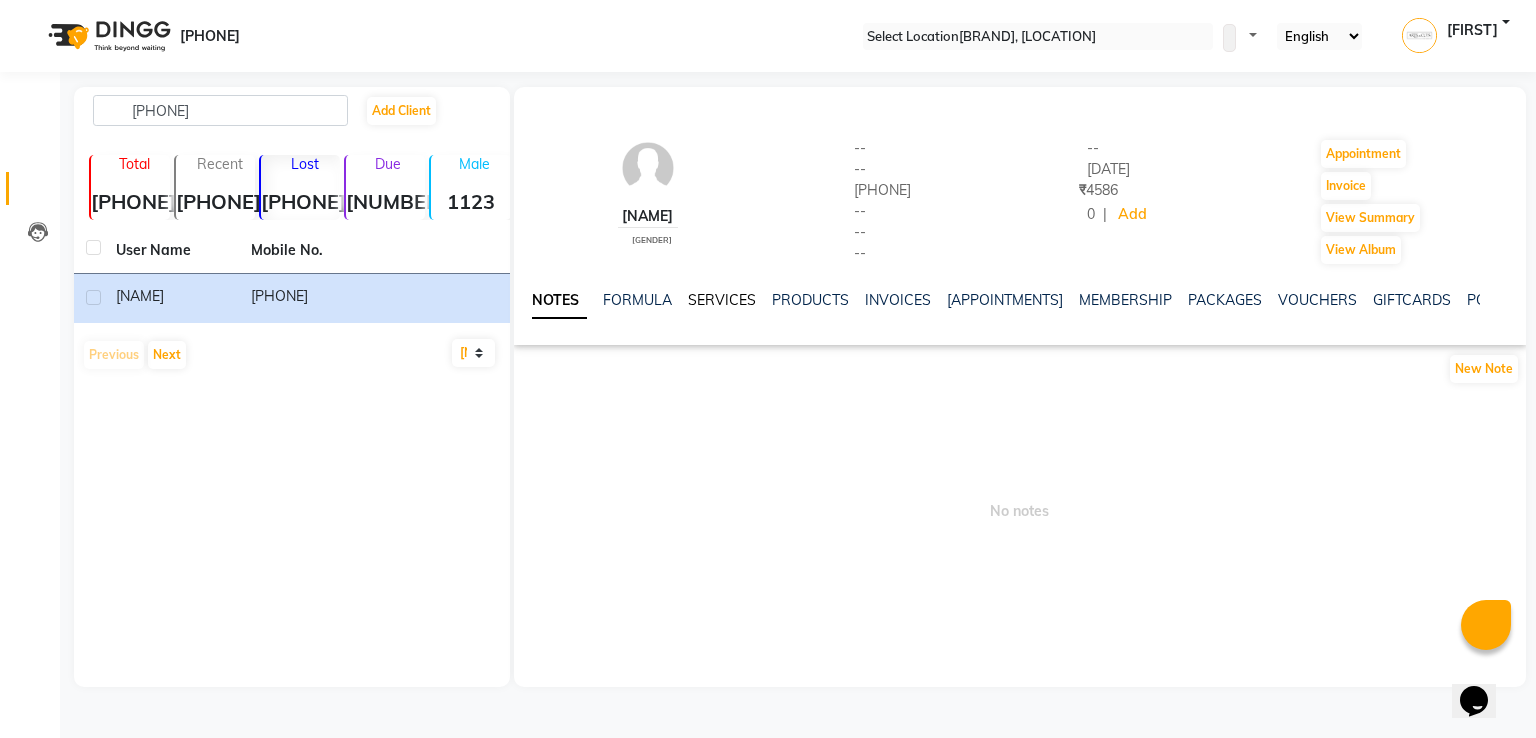 click on "SERVICES" at bounding box center (722, 300) 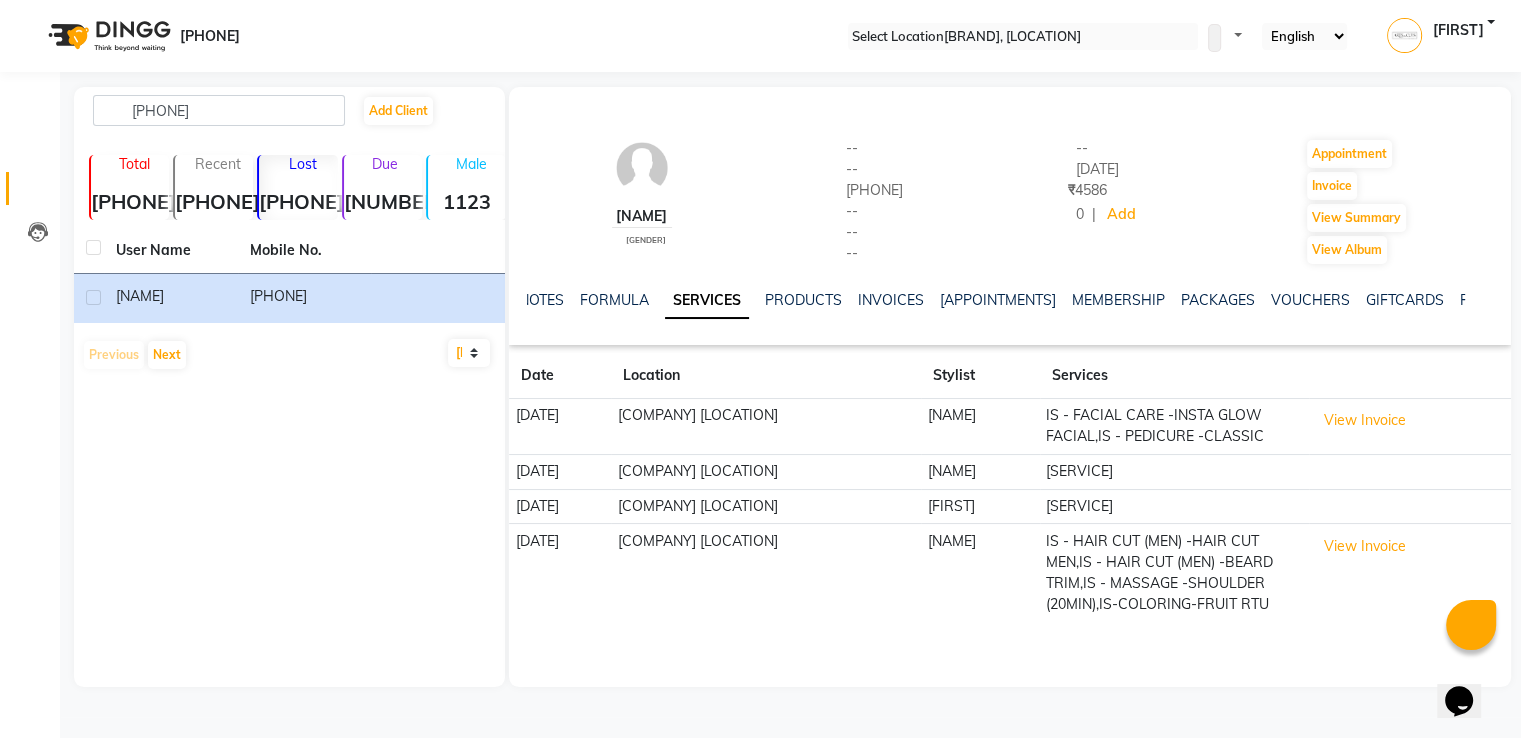 scroll, scrollTop: 0, scrollLeft: 0, axis: both 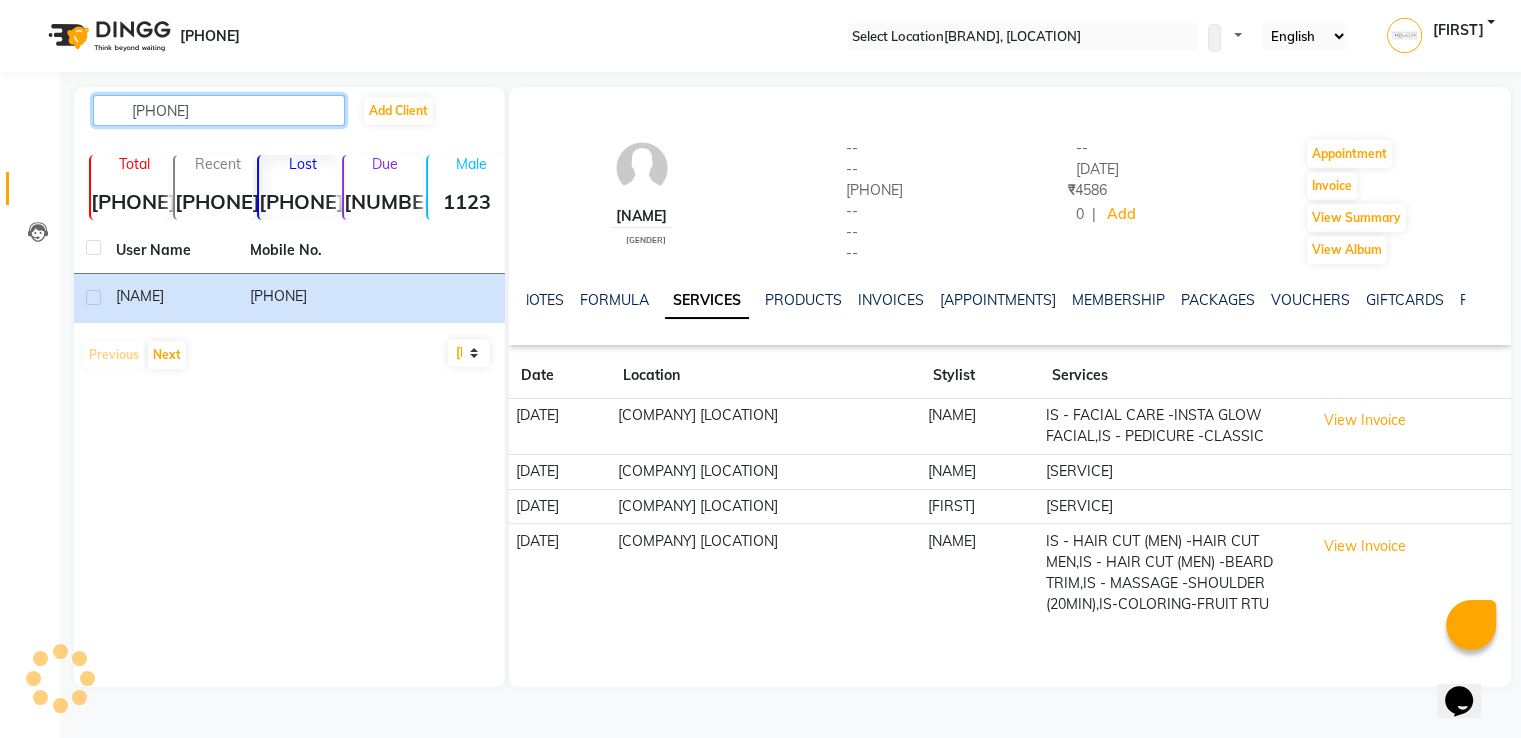 click on "[PHONE]" at bounding box center [219, 110] 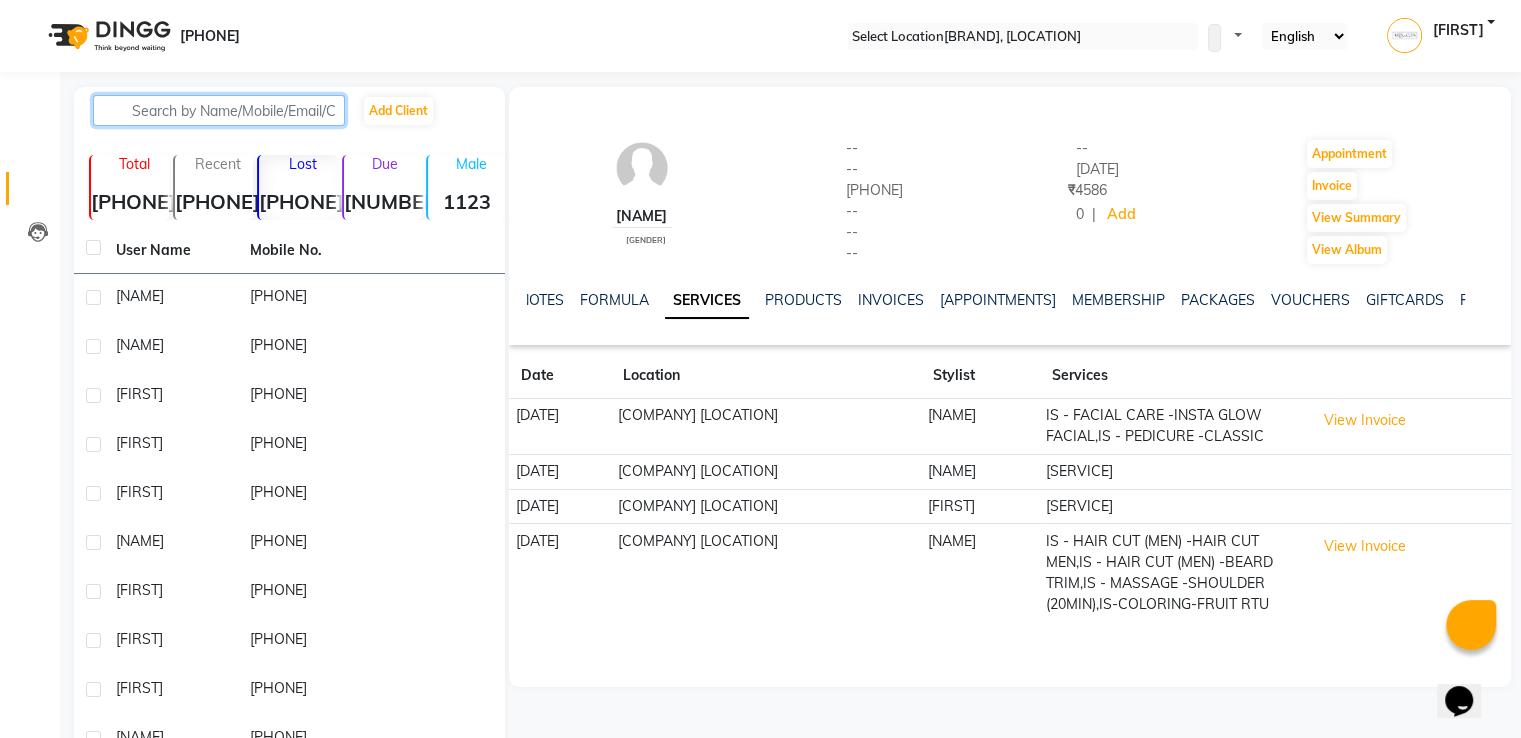 paste on "[PHONE]" 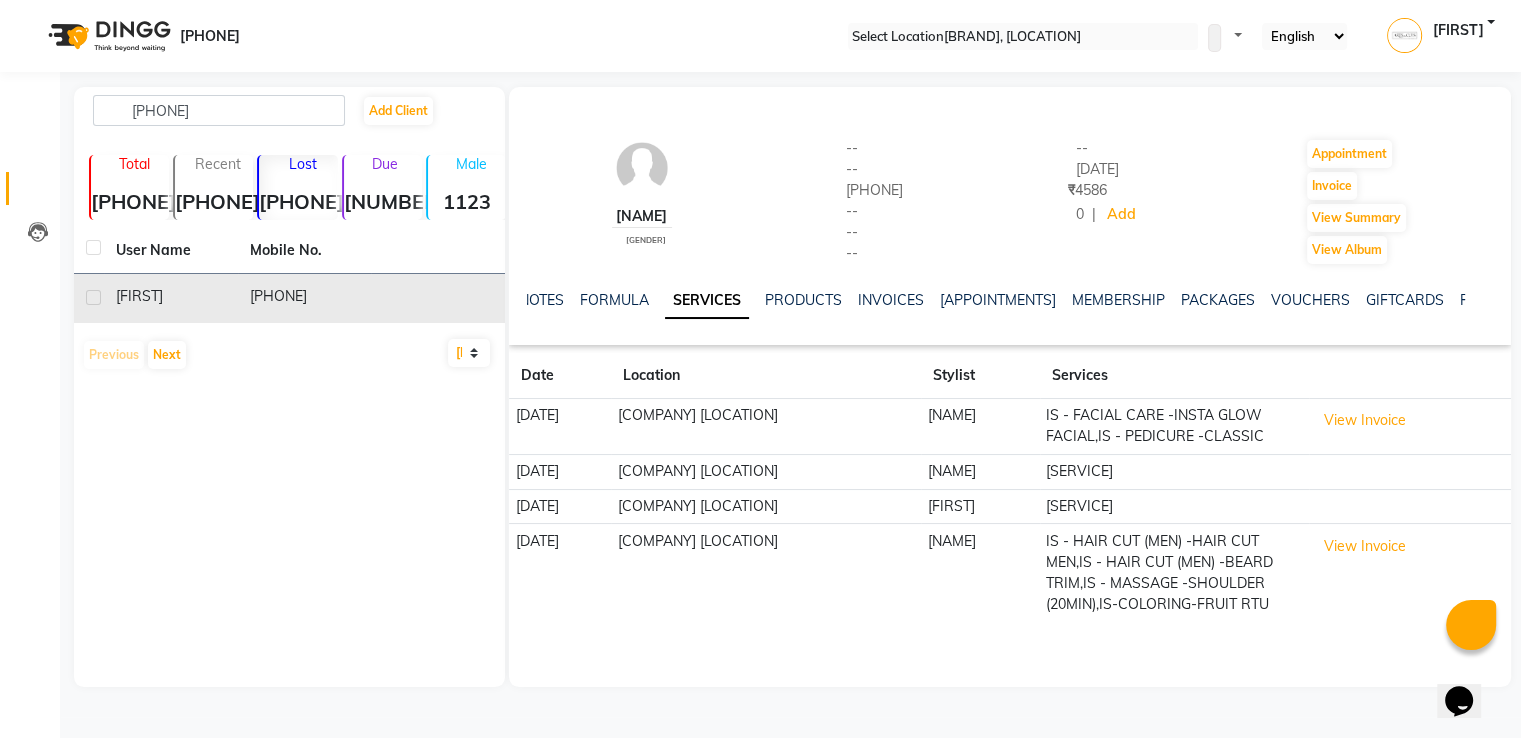 click on "[FIRST]" at bounding box center (171, 296) 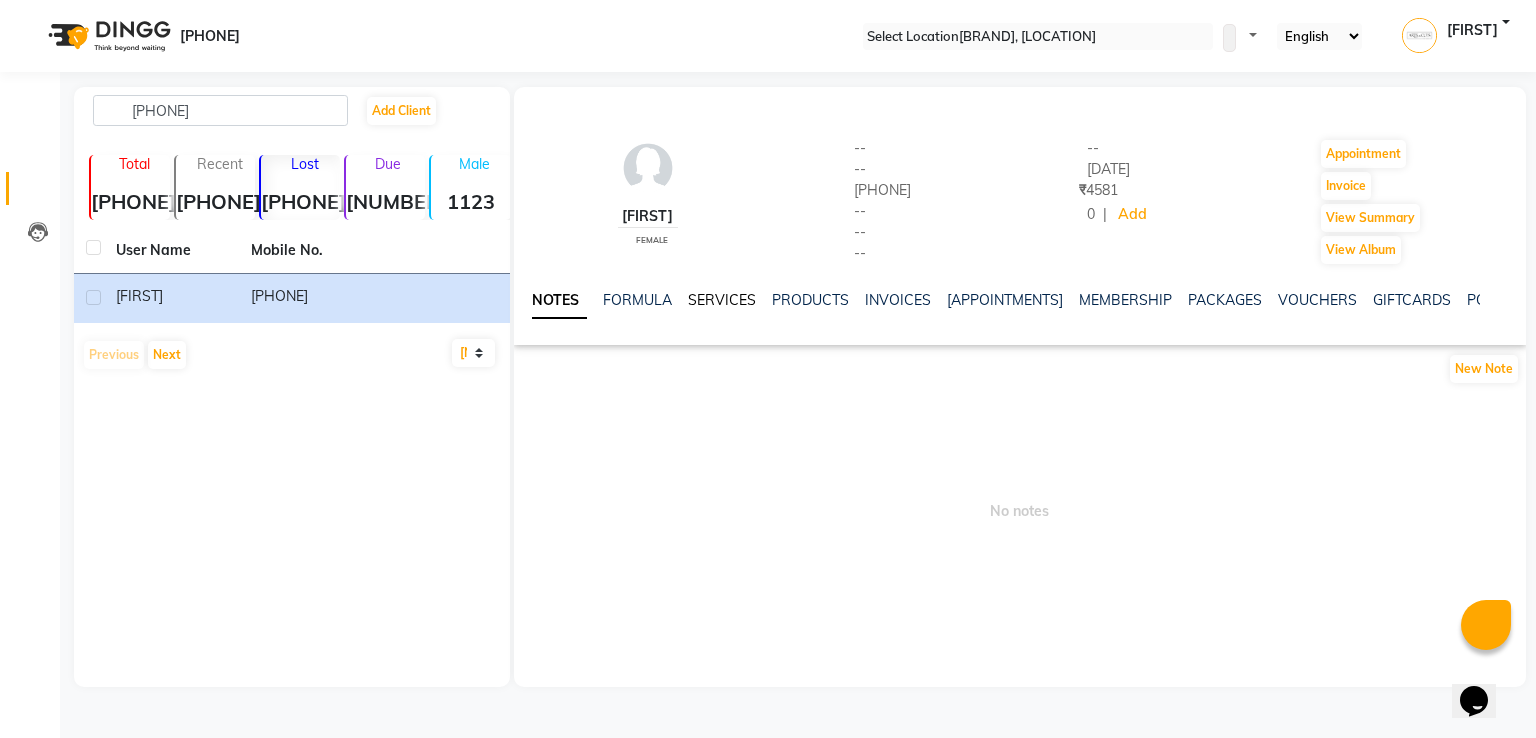 click on "SERVICES" at bounding box center [722, 300] 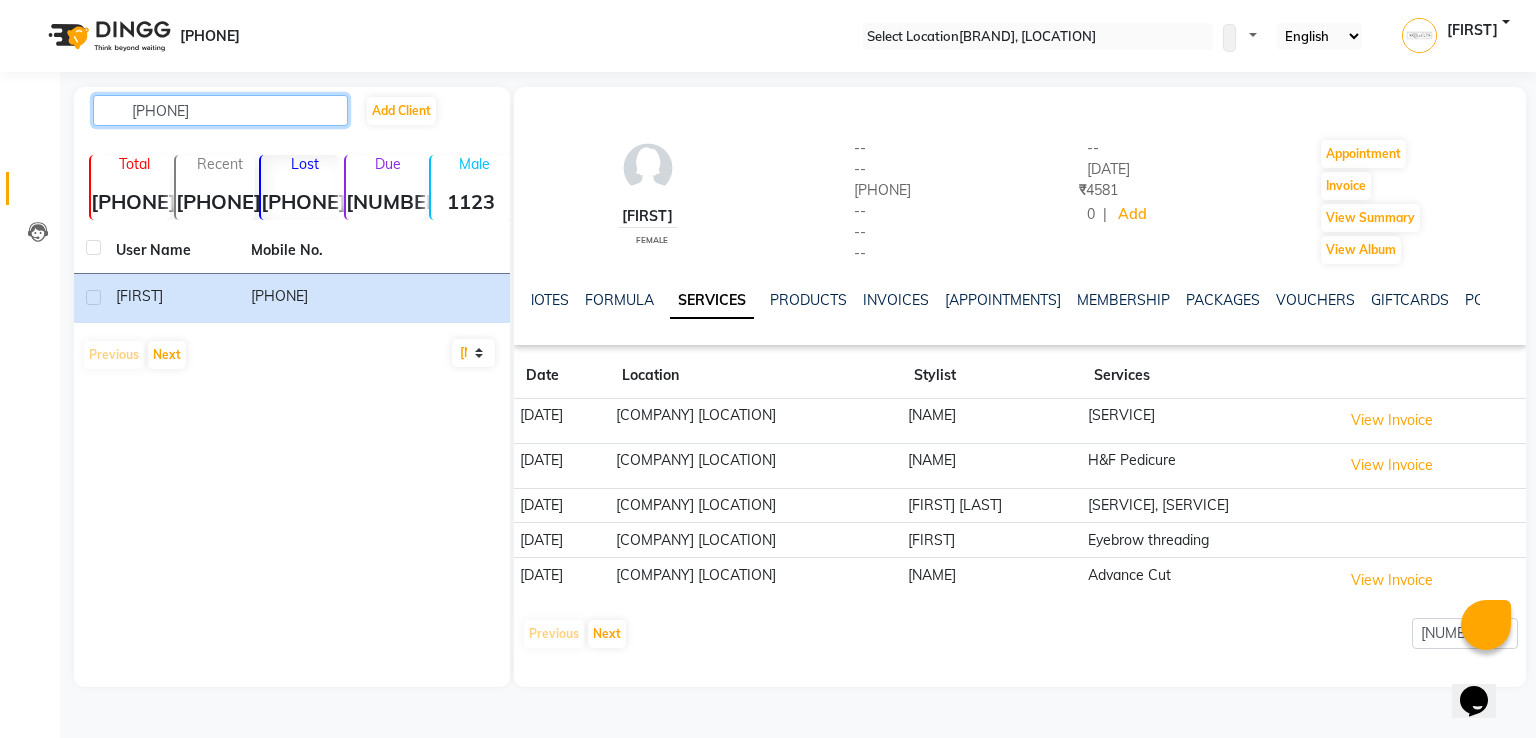 click on "[PHONE]" at bounding box center (220, 110) 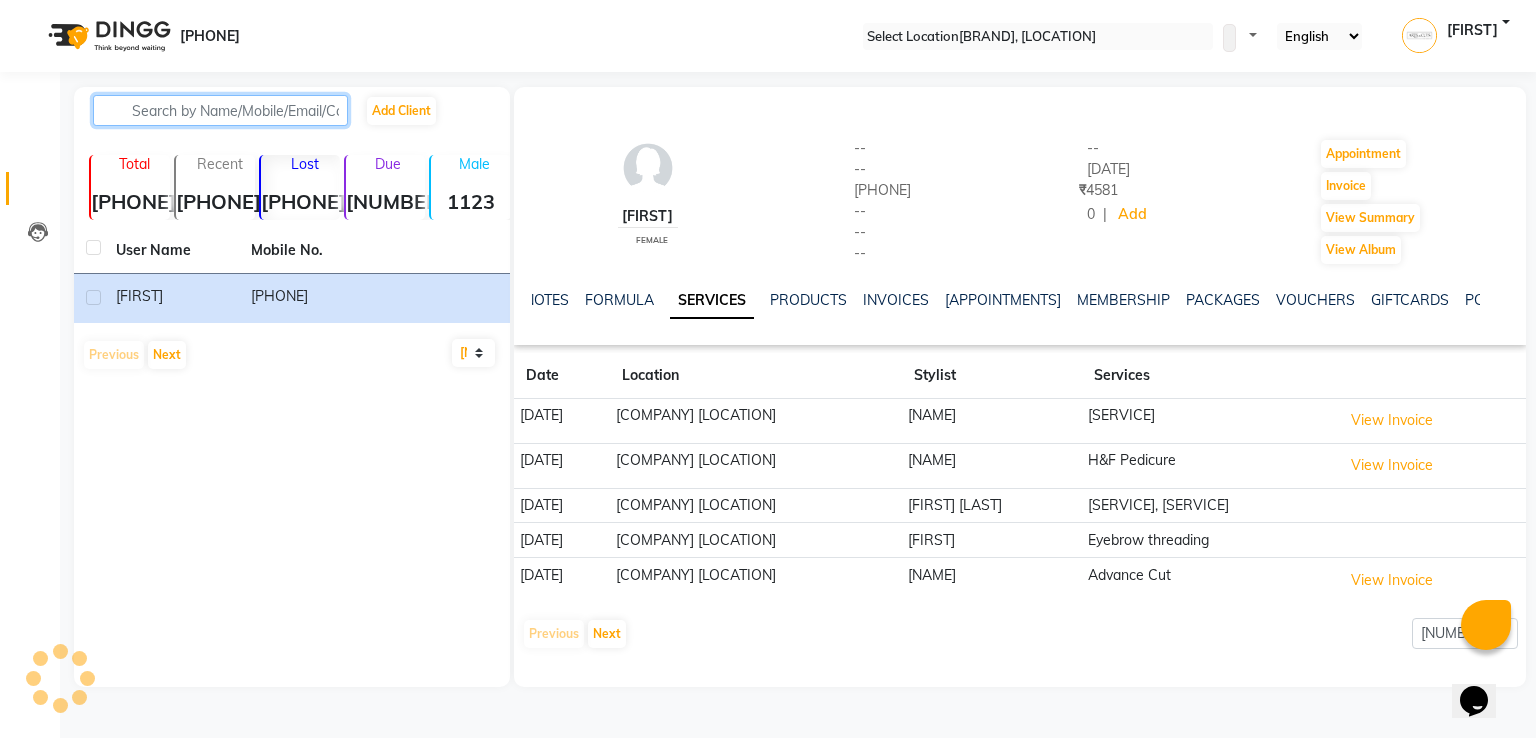 paste on "[PHONE]" 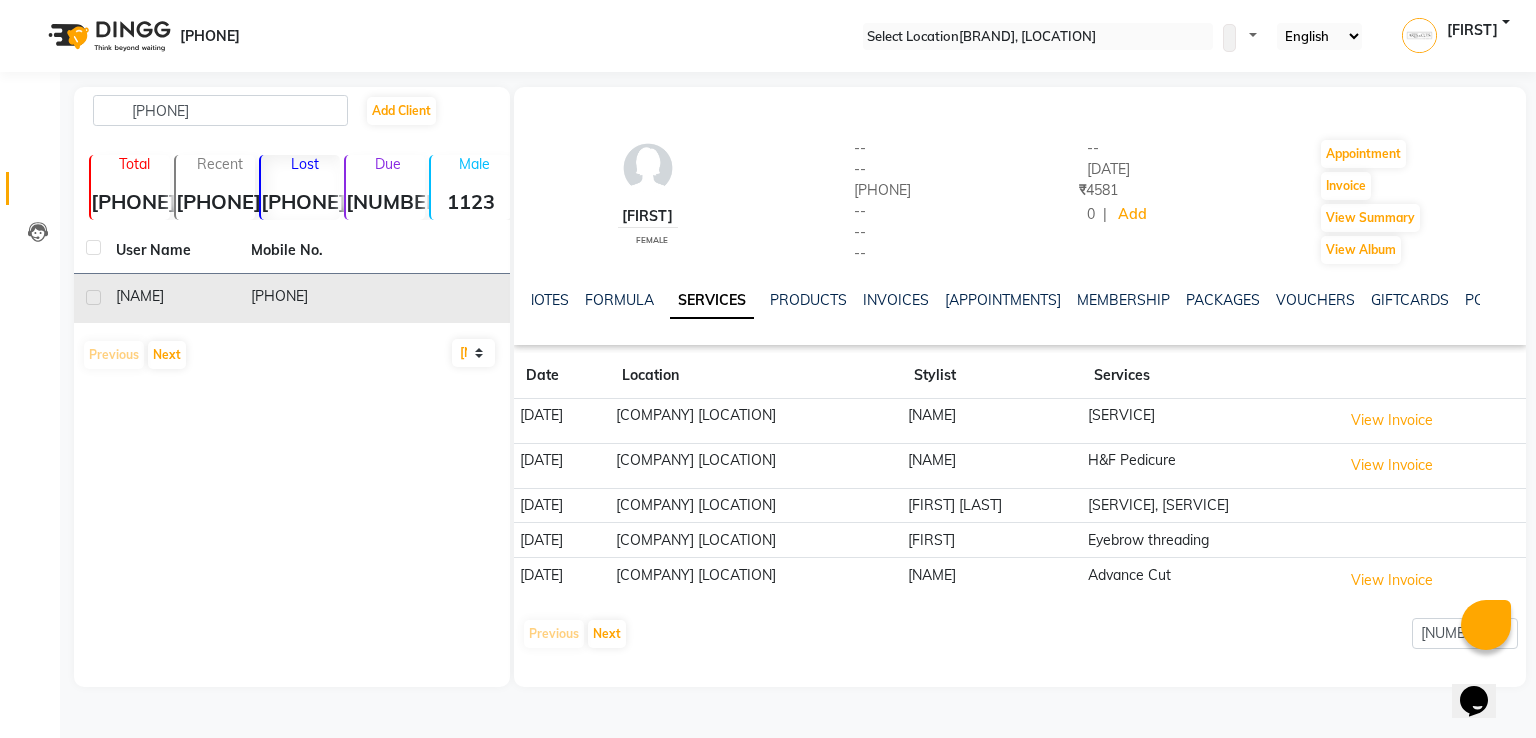 click on "[NAME]" at bounding box center [171, 296] 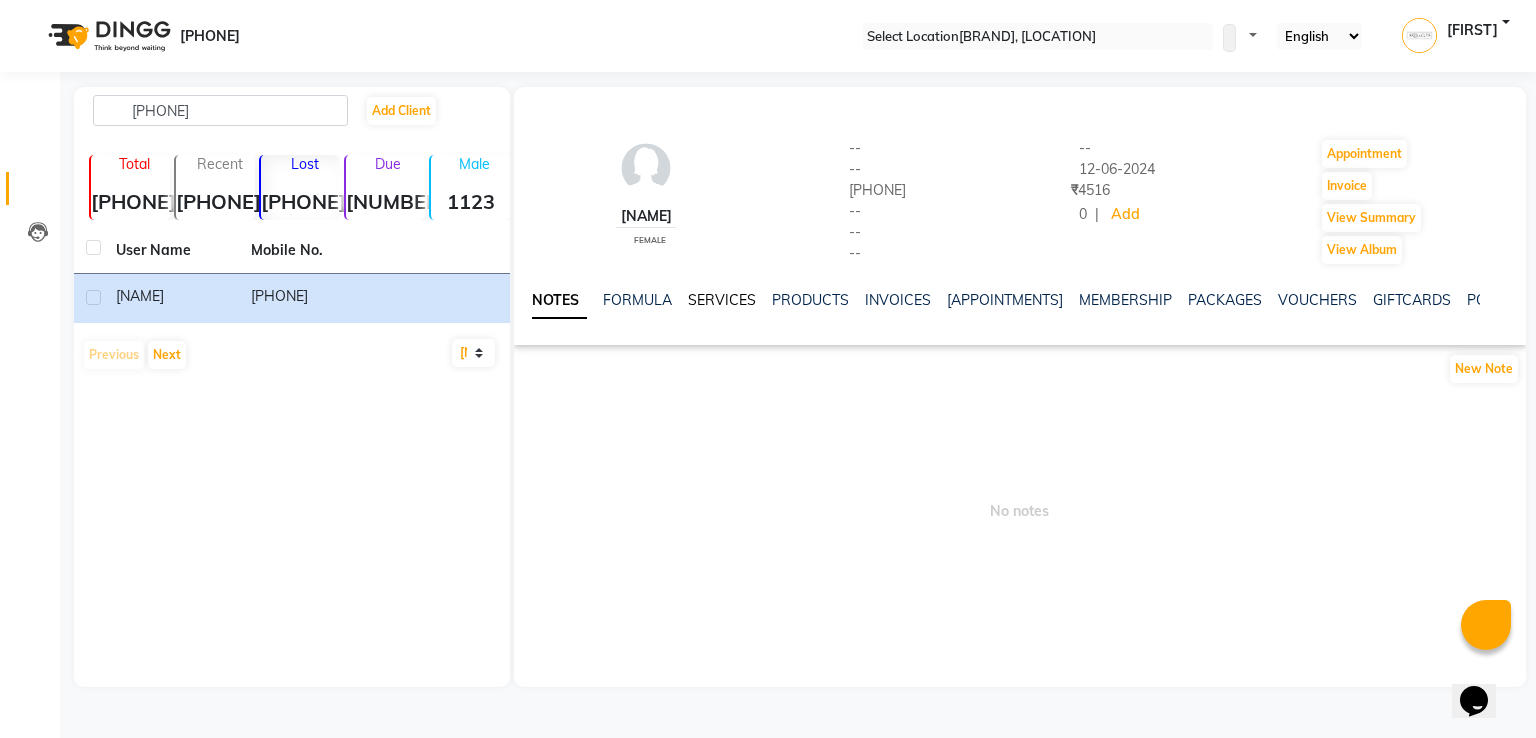 click on "SERVICES" at bounding box center [722, 300] 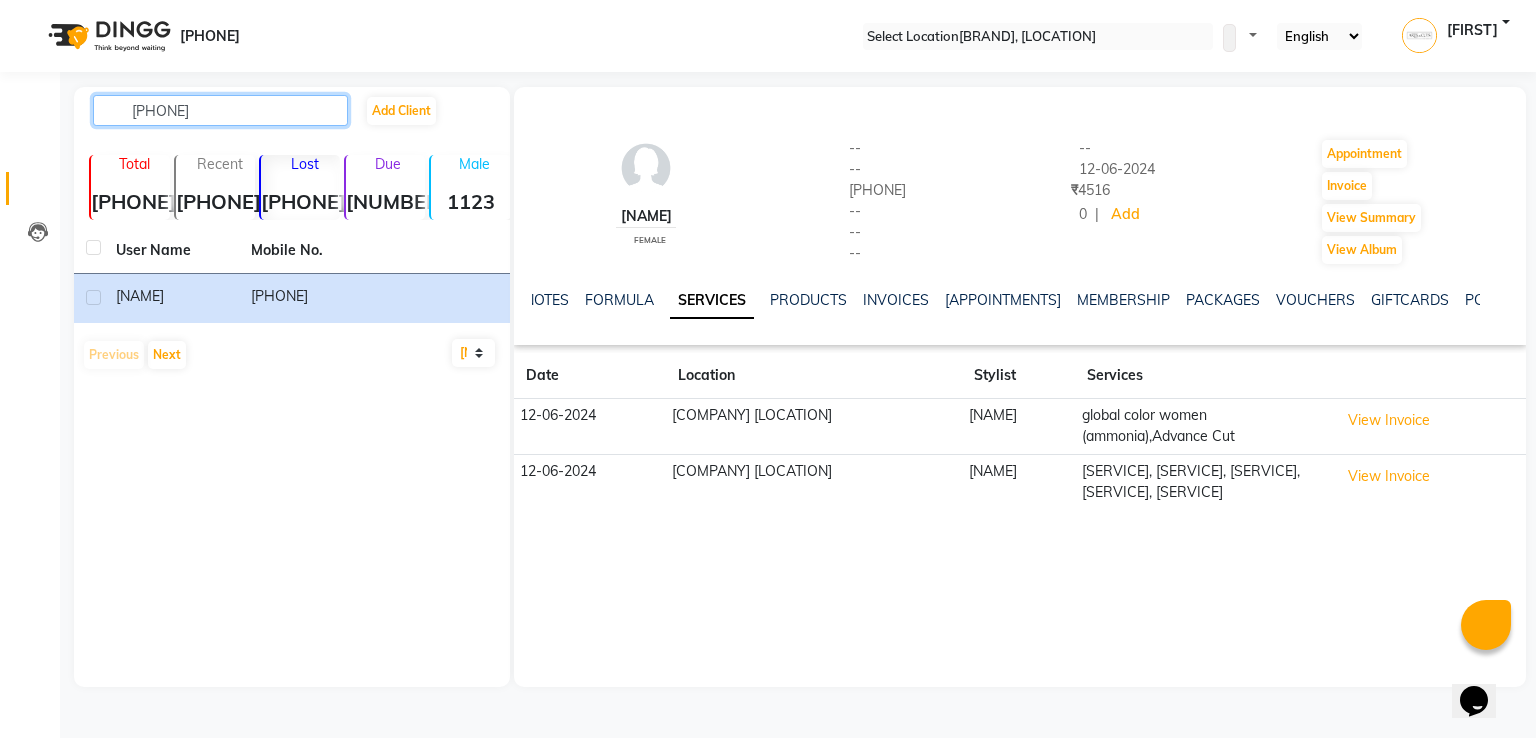 click on "[PHONE]" at bounding box center [220, 110] 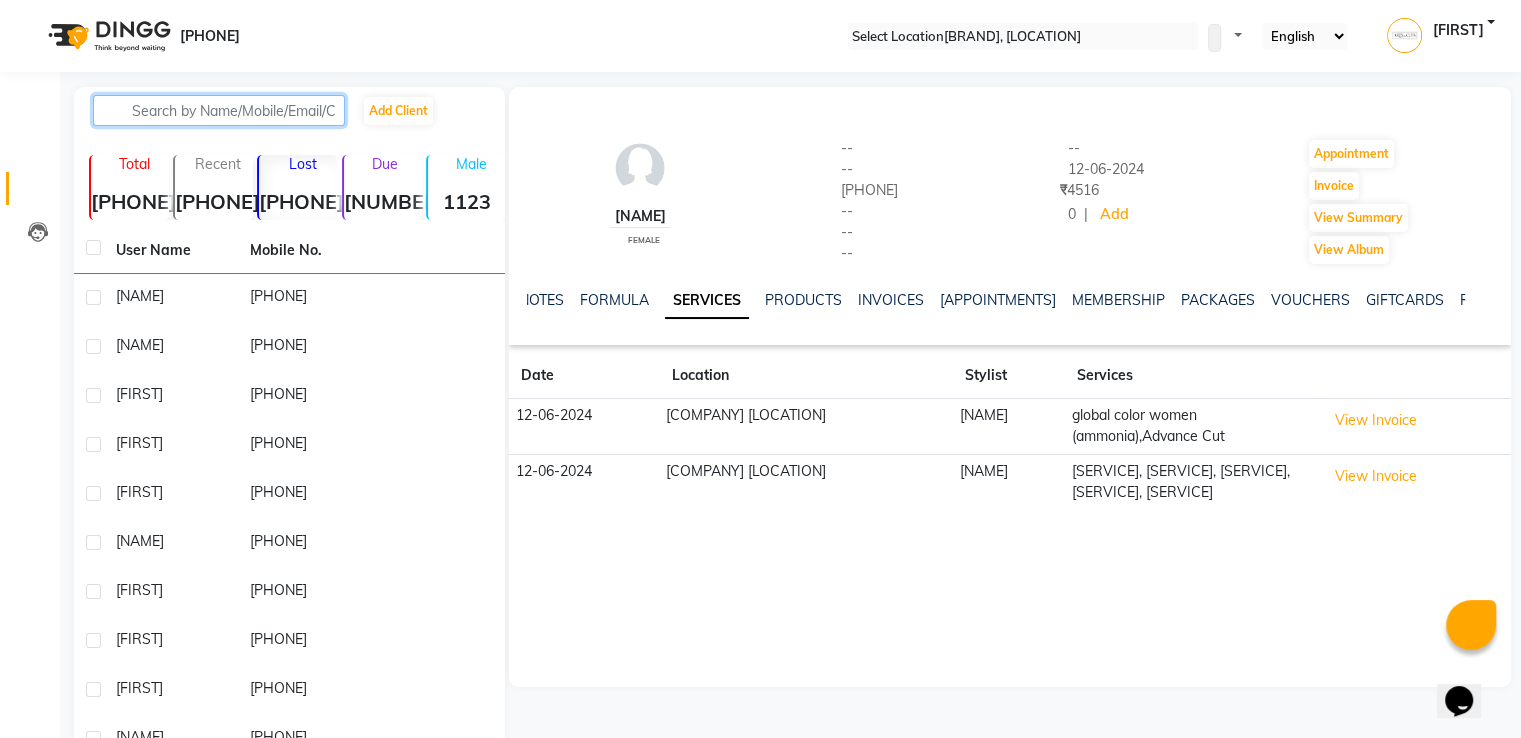 paste on "[PHONE]" 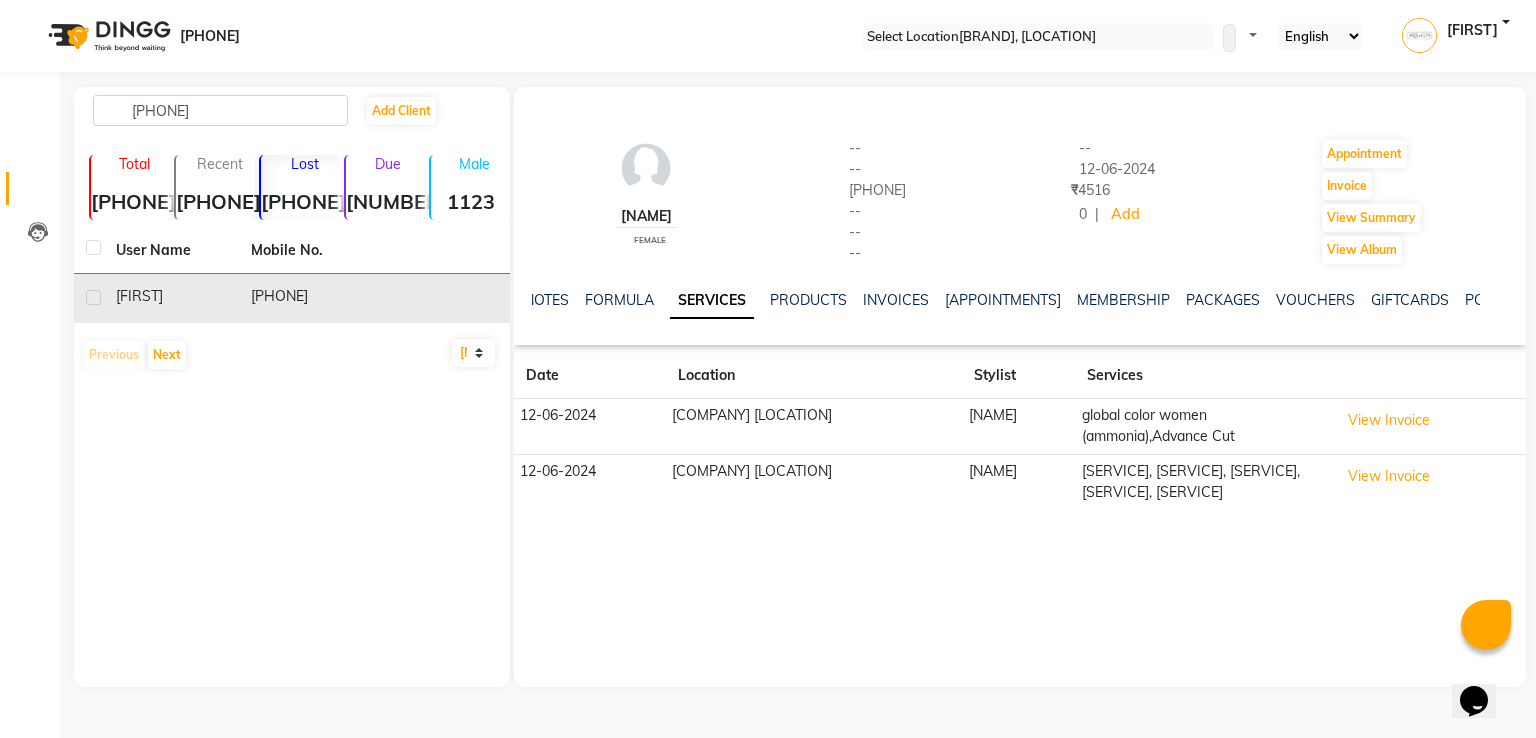 click on "[FIRST]" at bounding box center [171, 296] 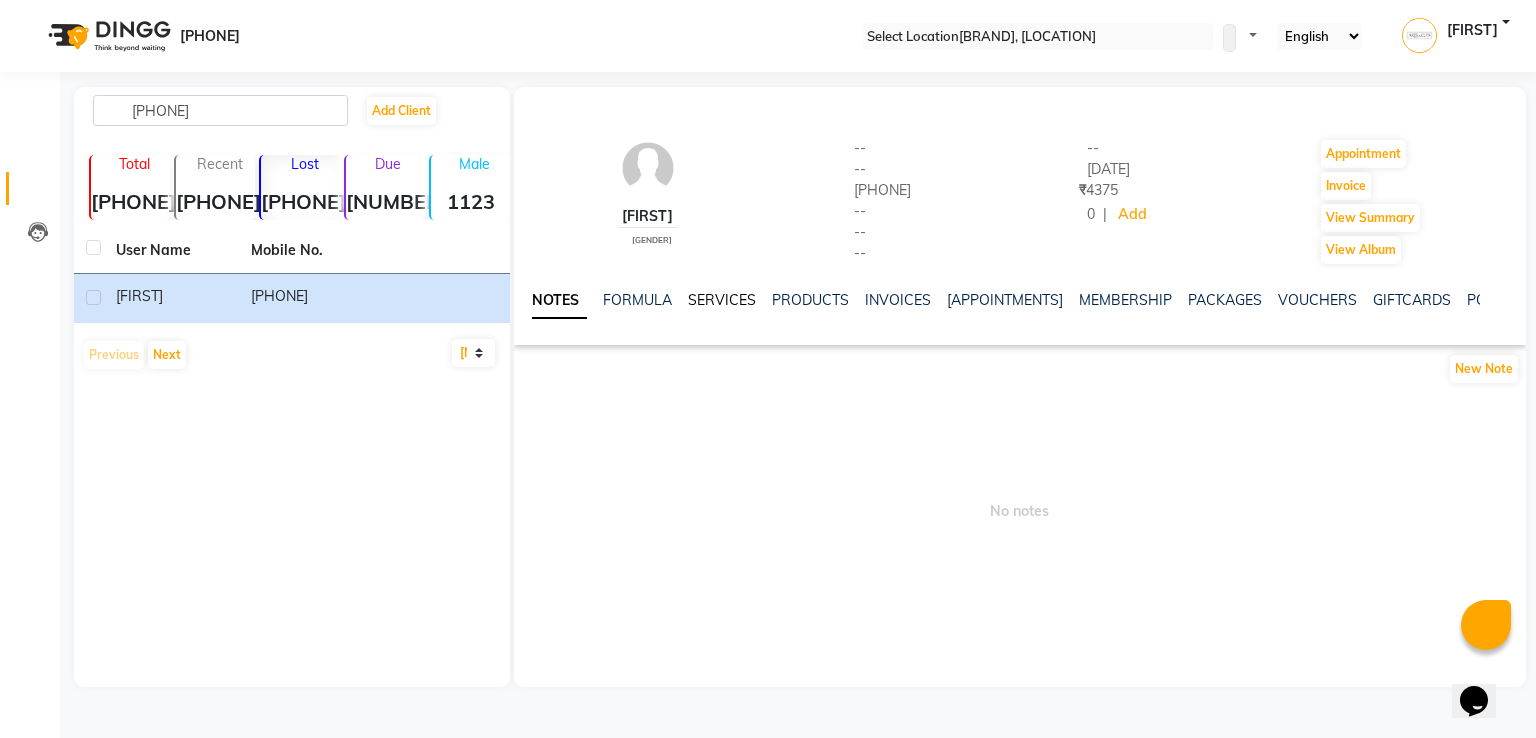 click on "SERVICES" at bounding box center (722, 300) 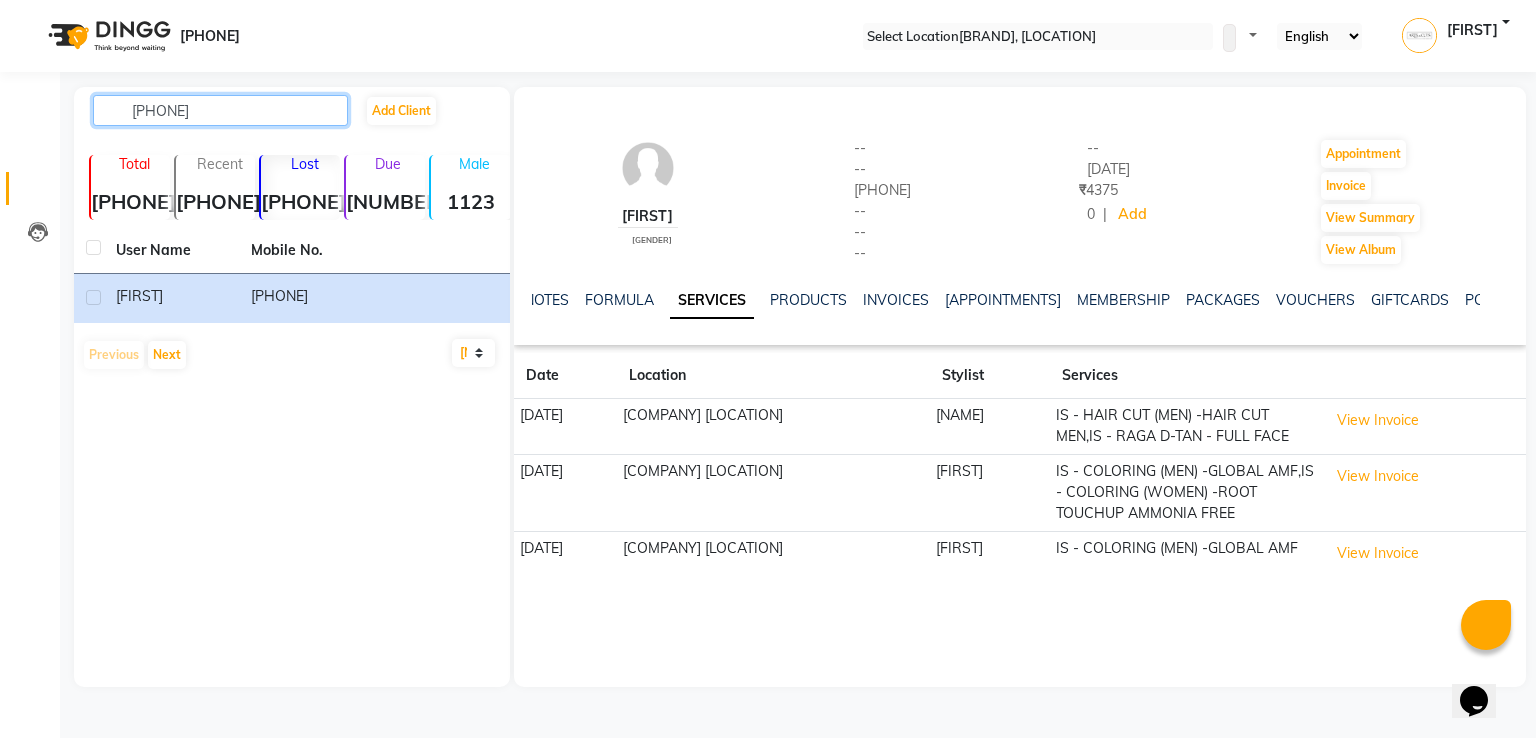 click on "[PHONE]" at bounding box center [220, 110] 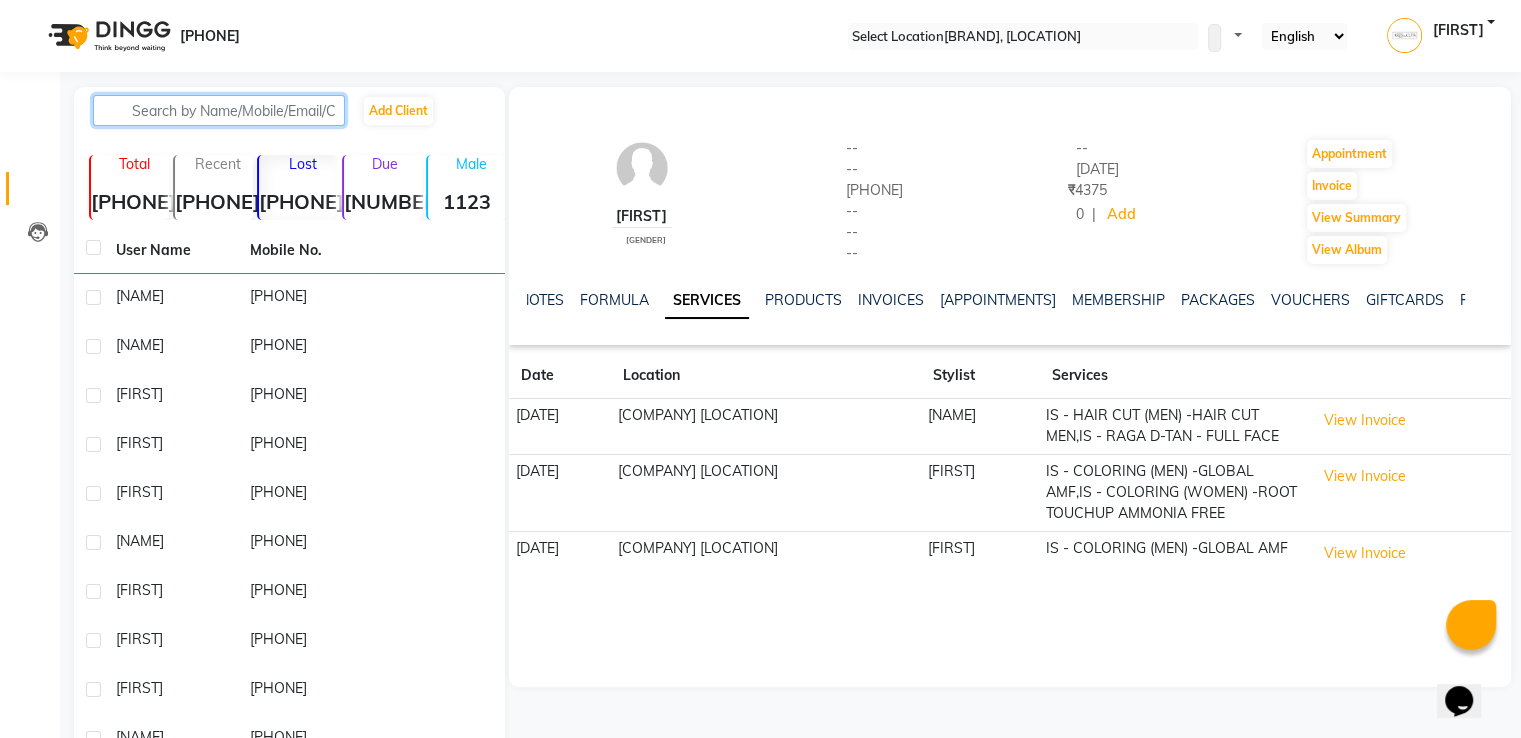paste on "[PHONE]" 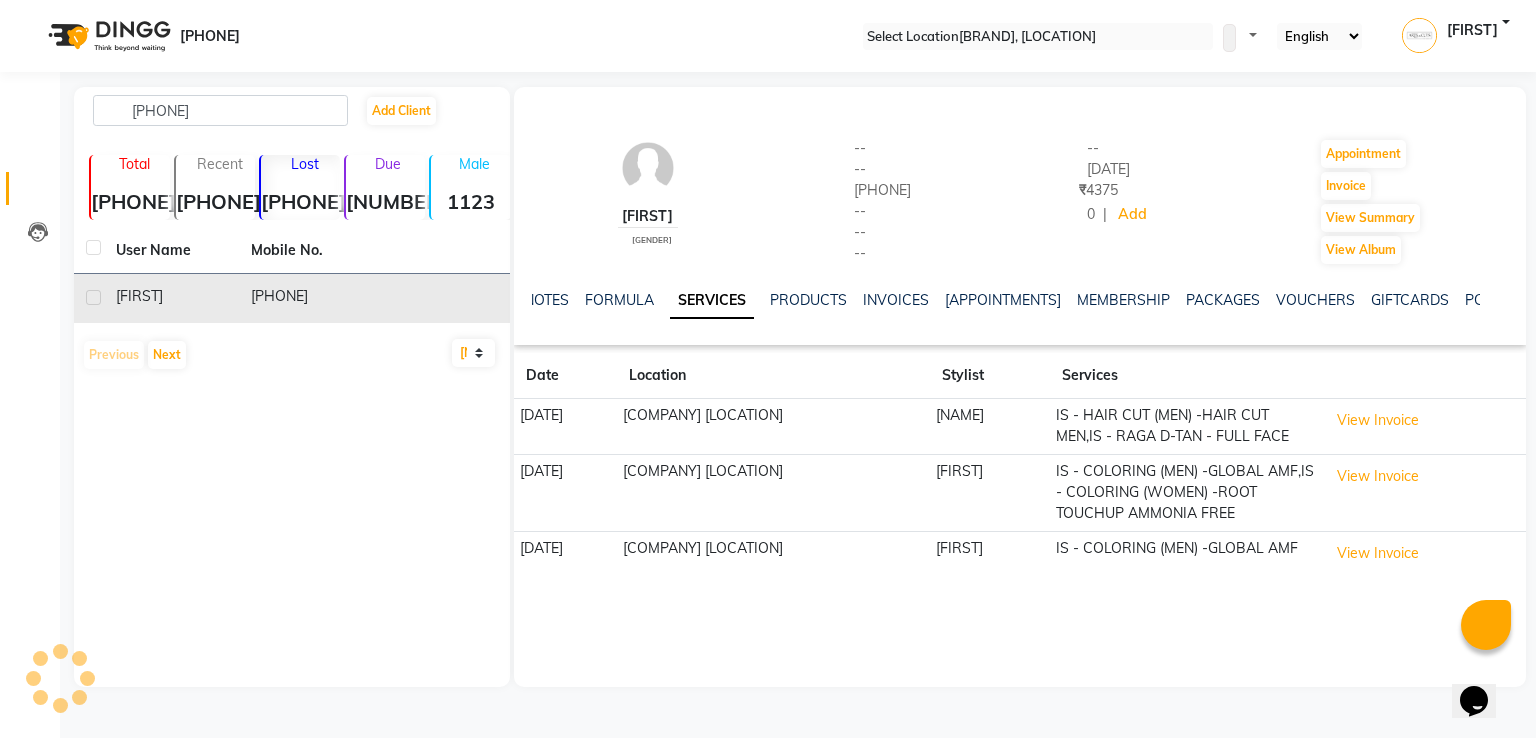 click on "[FIRST]" at bounding box center [171, 298] 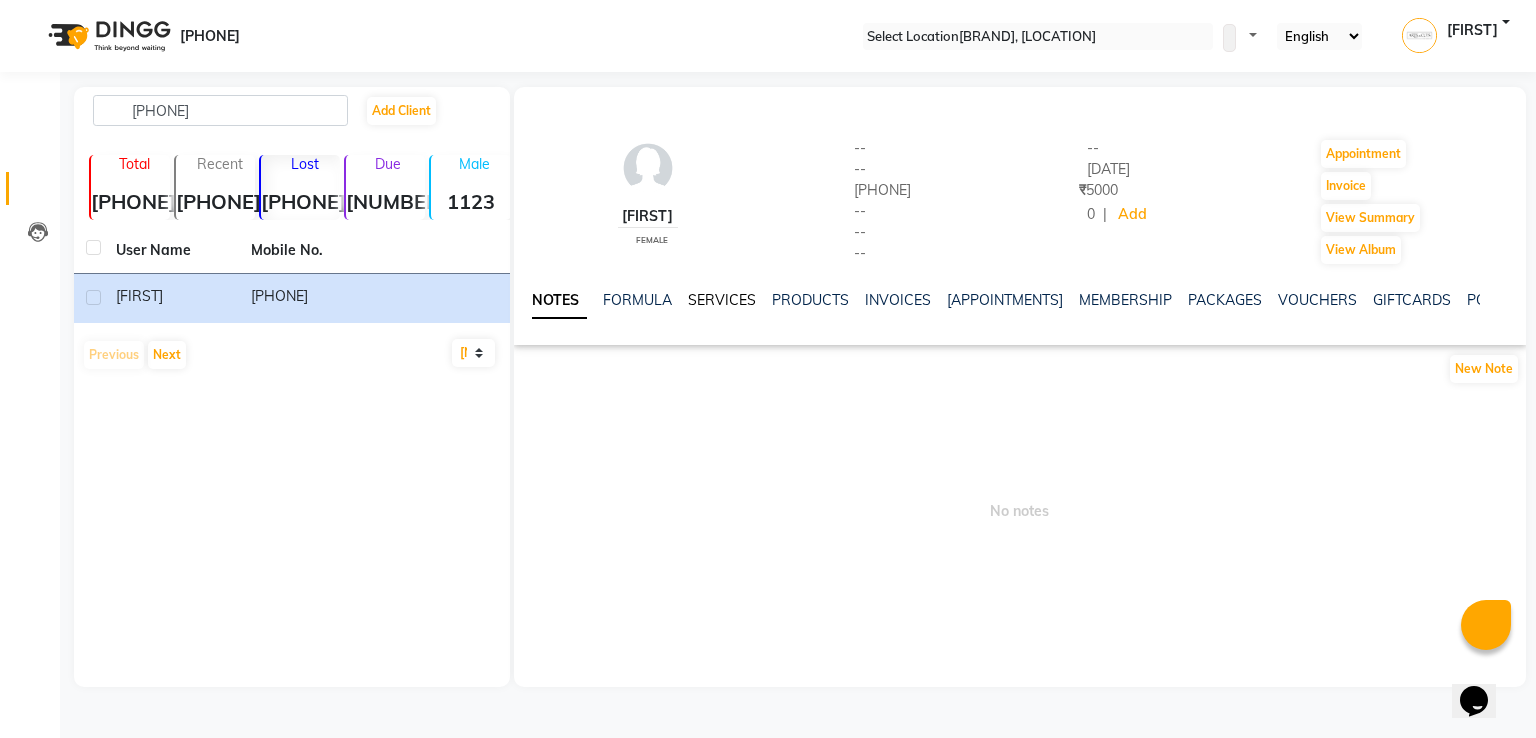 click on "SERVICES" at bounding box center [722, 300] 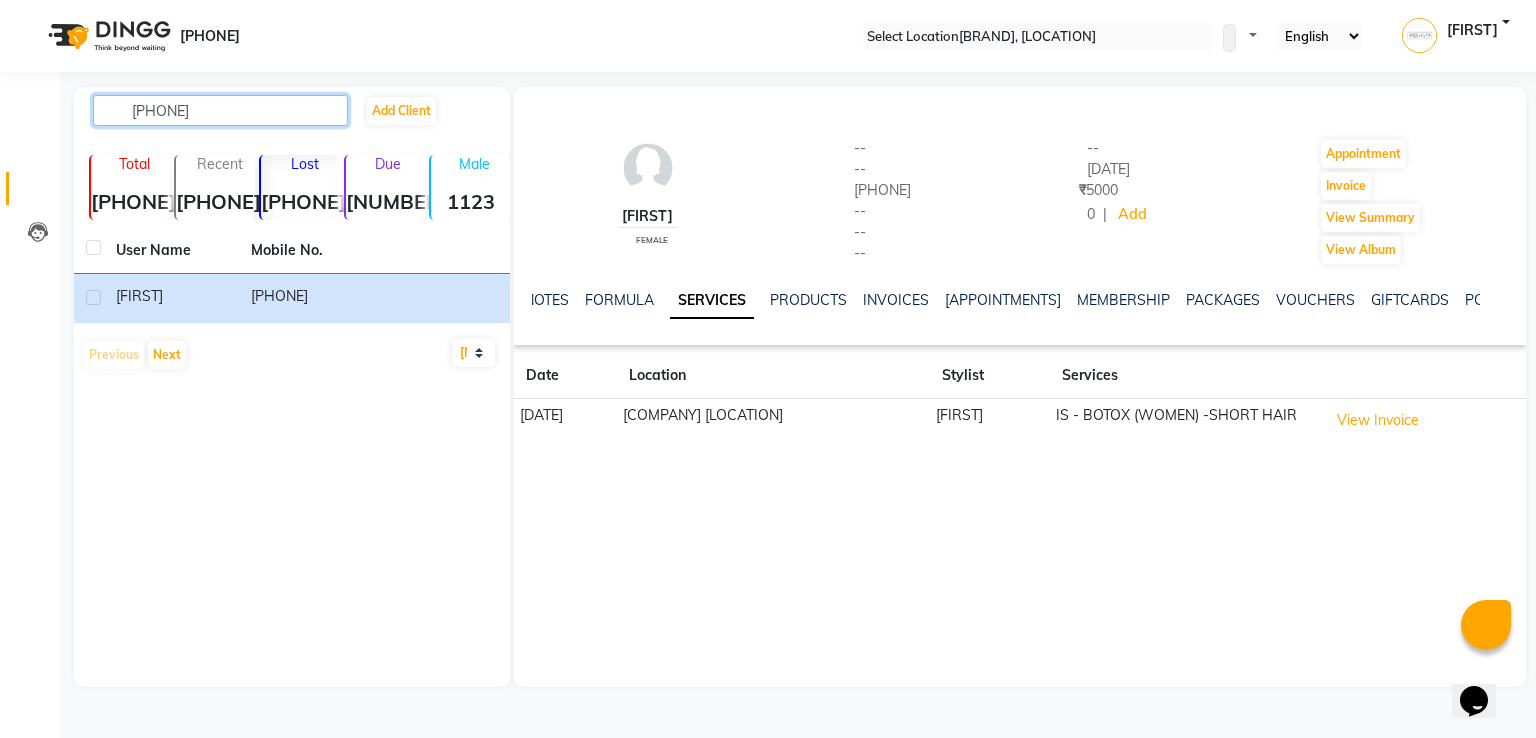 click on "[PHONE]" at bounding box center [220, 110] 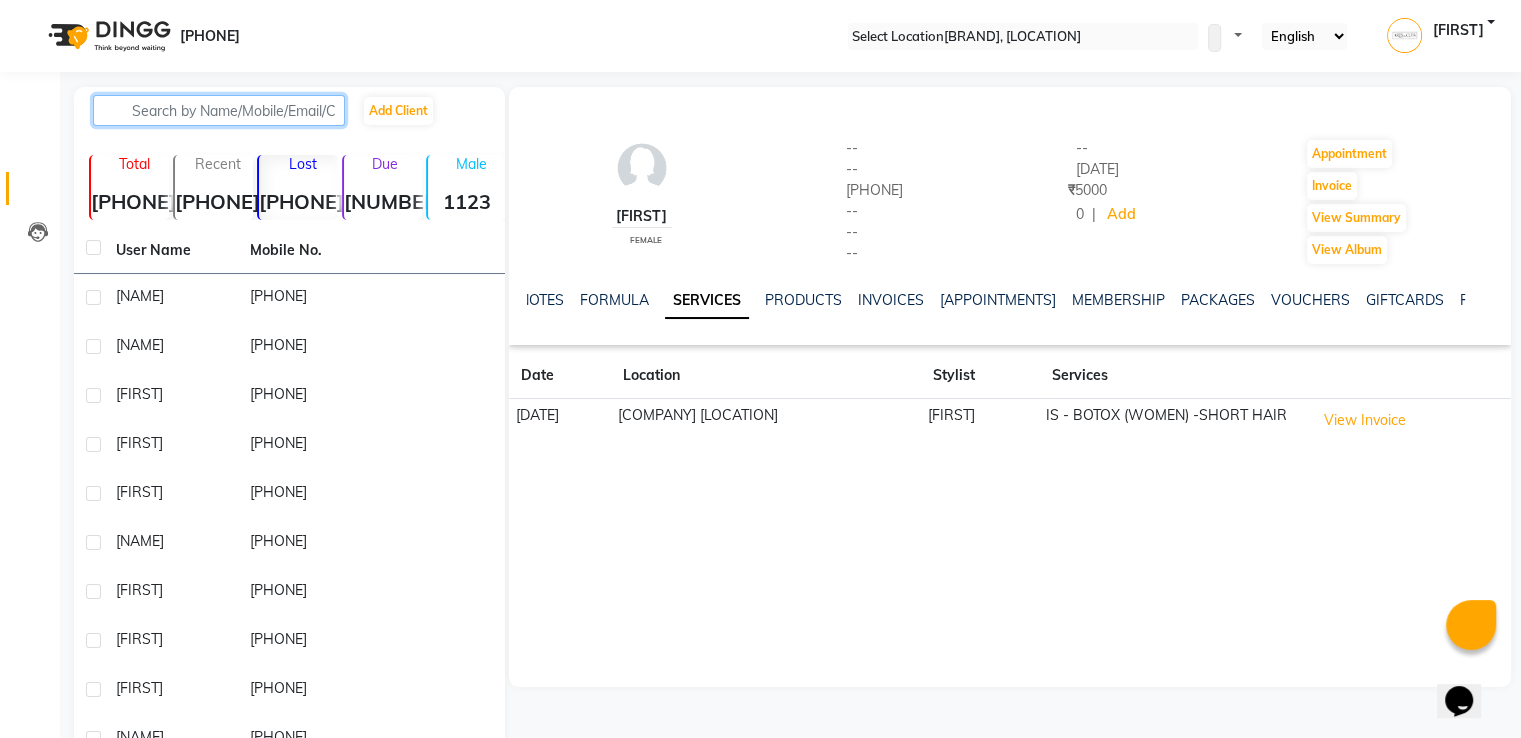 paste on "[PHONE]" 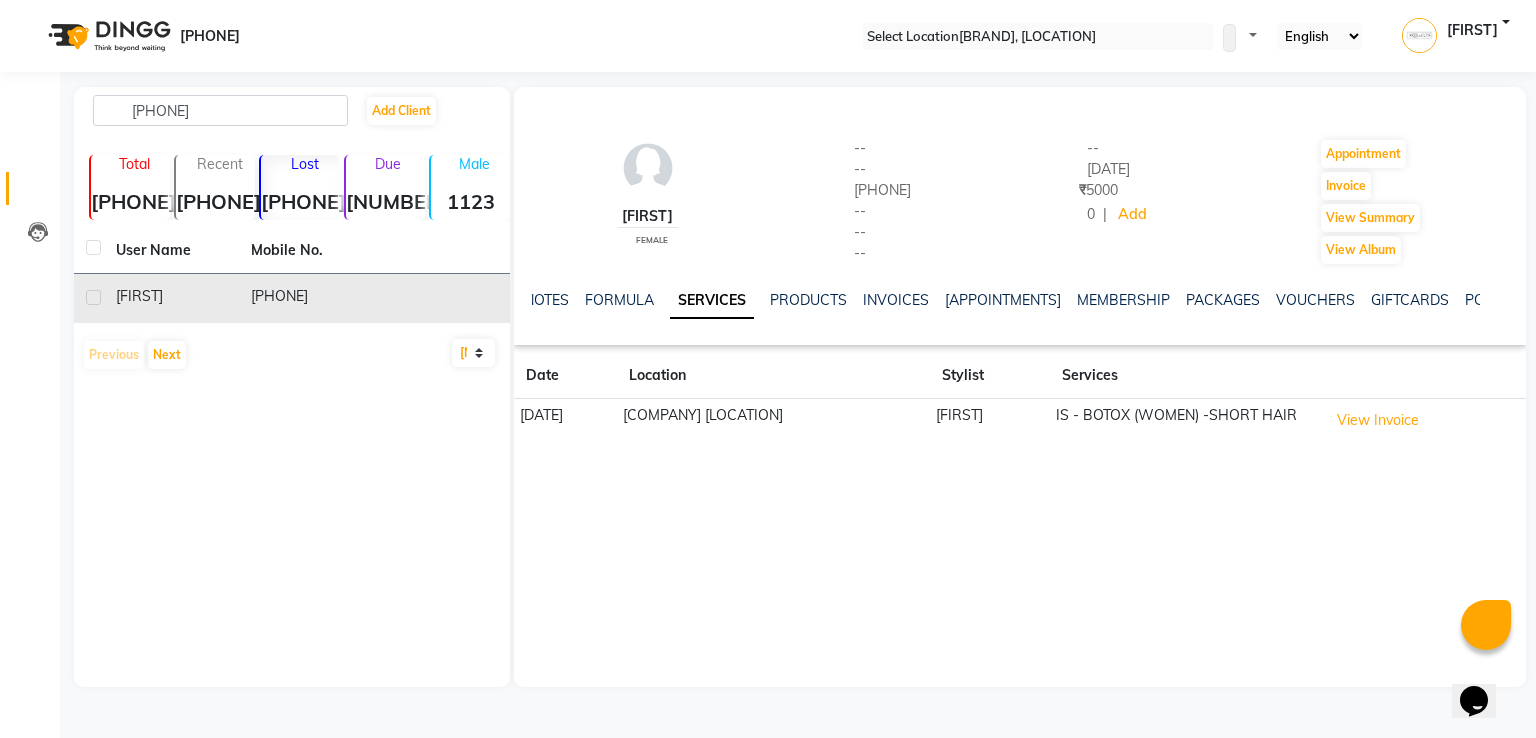 click on "[FIRST]" at bounding box center (171, 296) 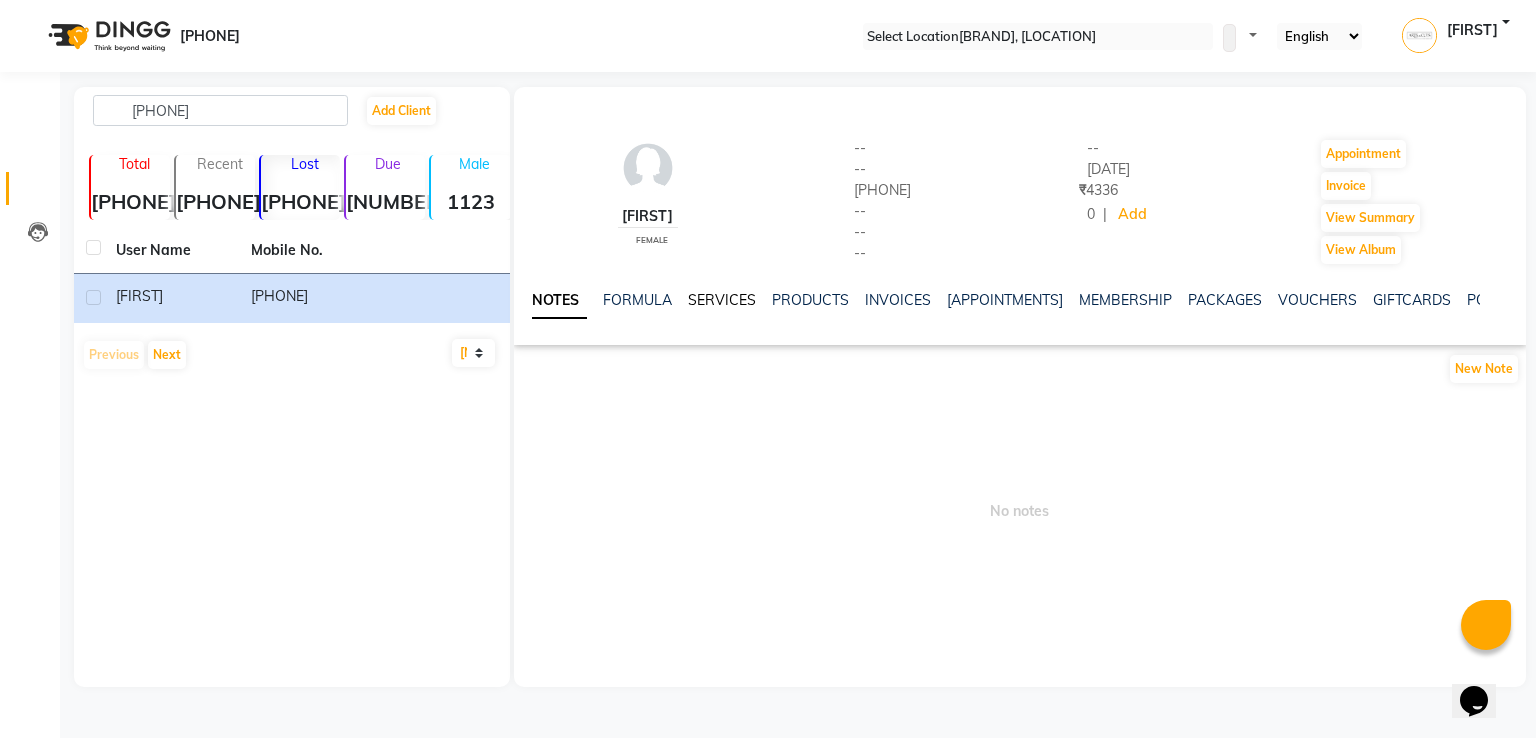 click on "SERVICES" at bounding box center [722, 300] 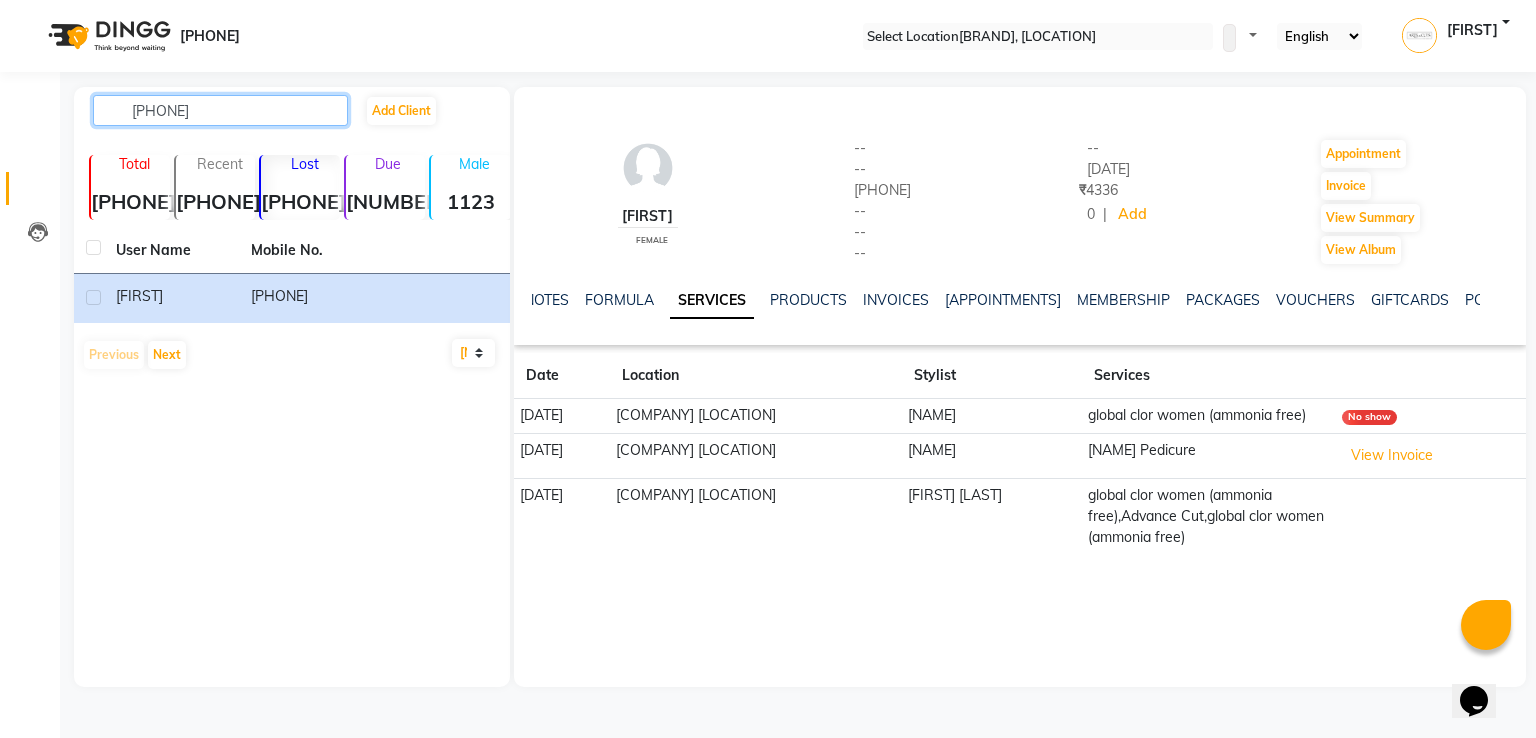 click on "[PHONE]" at bounding box center [220, 110] 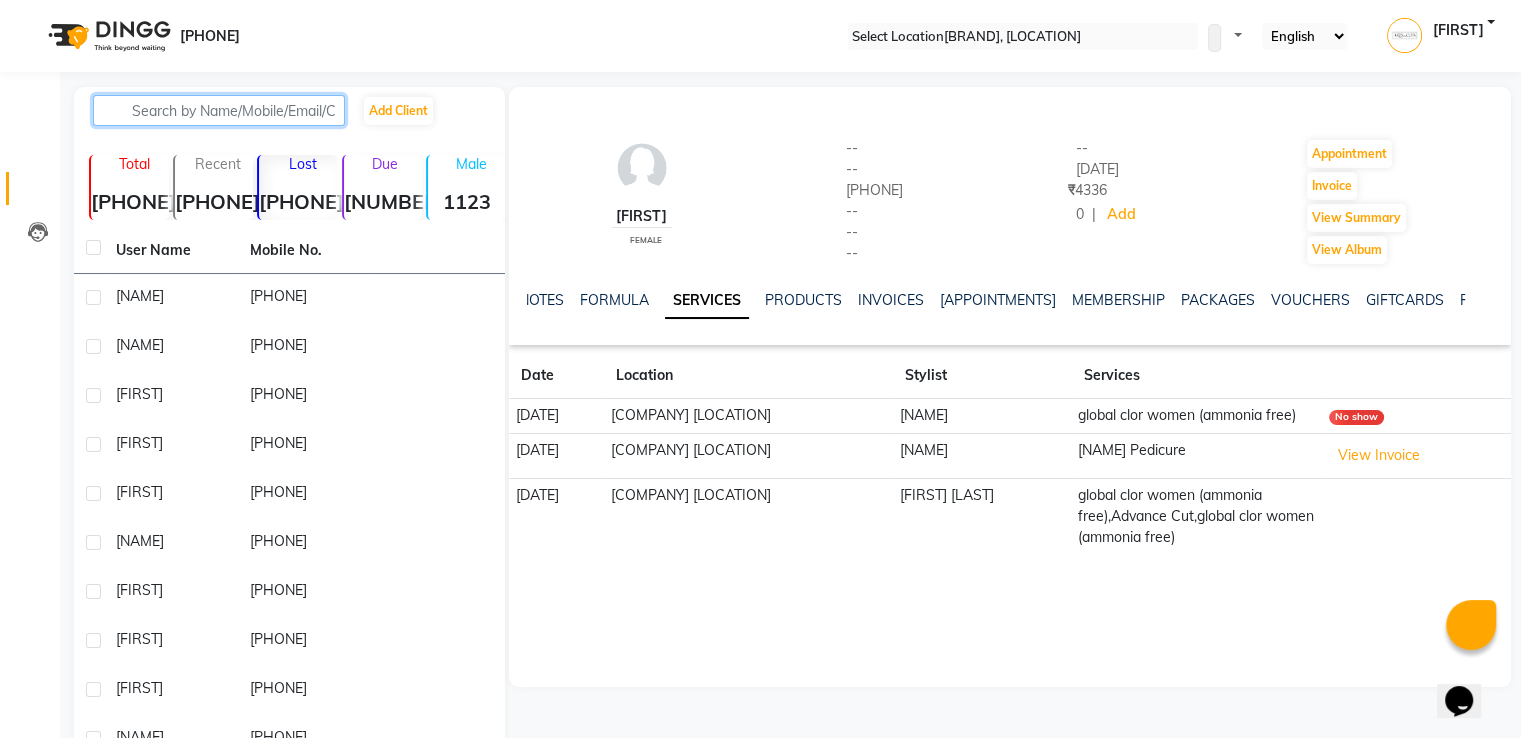 paste on "[PHONE]" 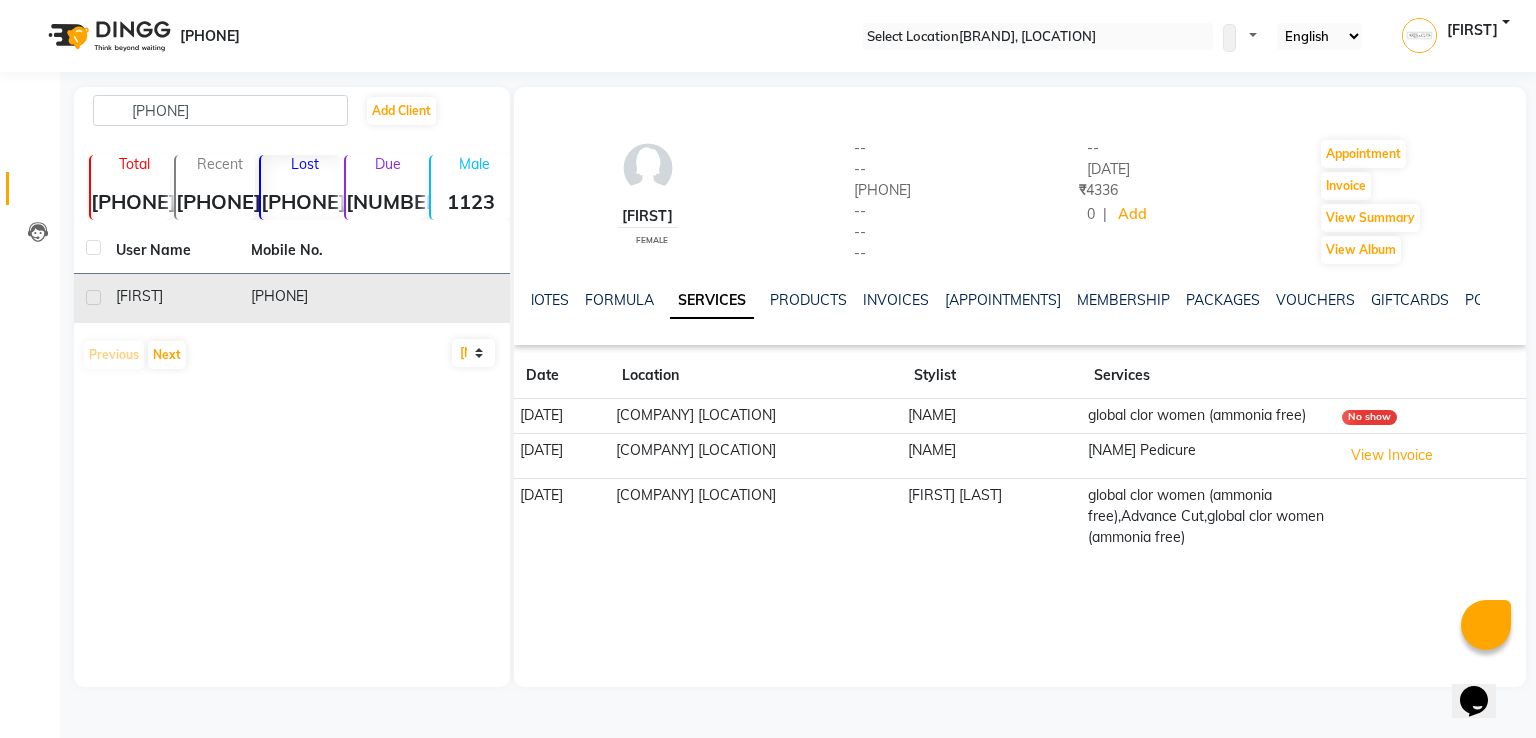 click on "[FIRST]" at bounding box center [139, 296] 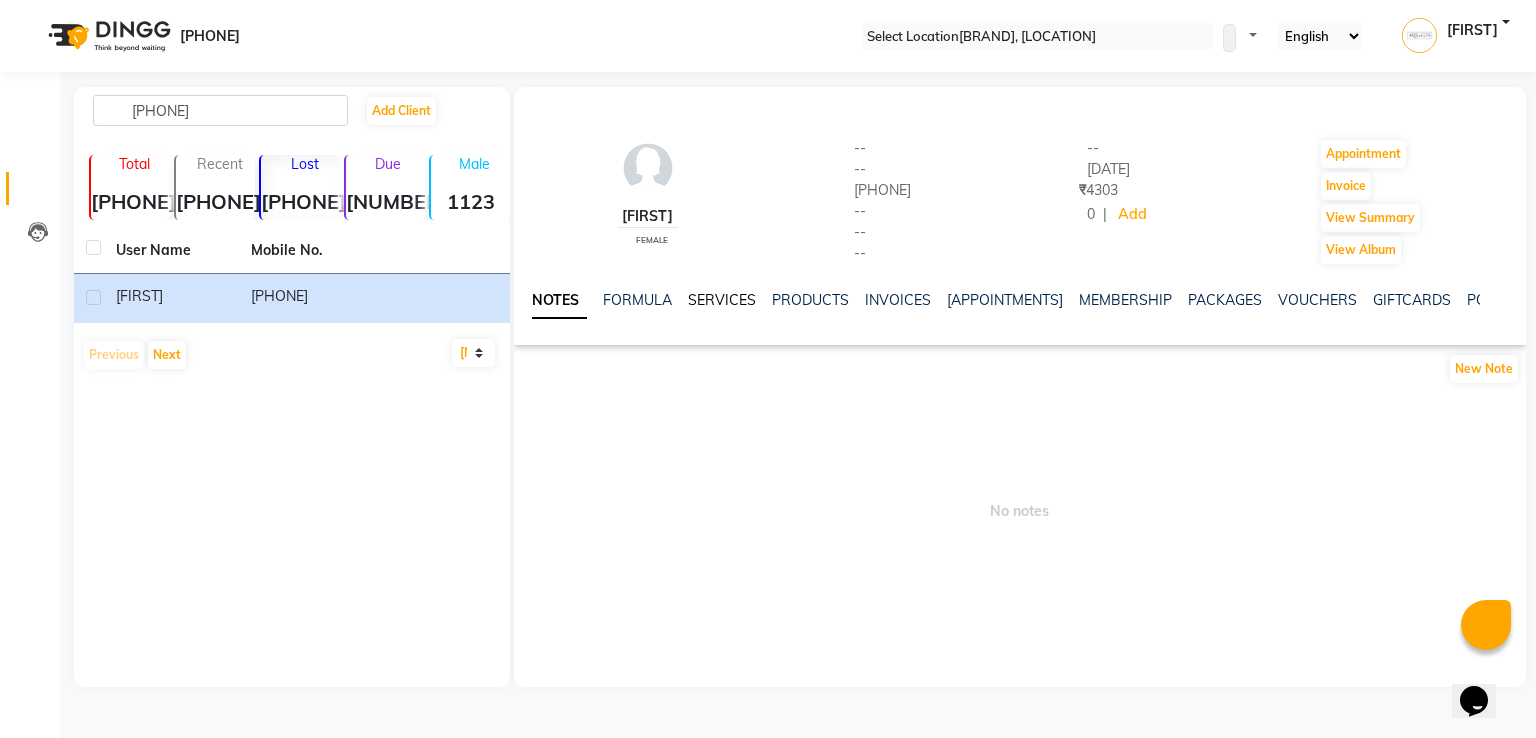 click on "SERVICES" at bounding box center (722, 300) 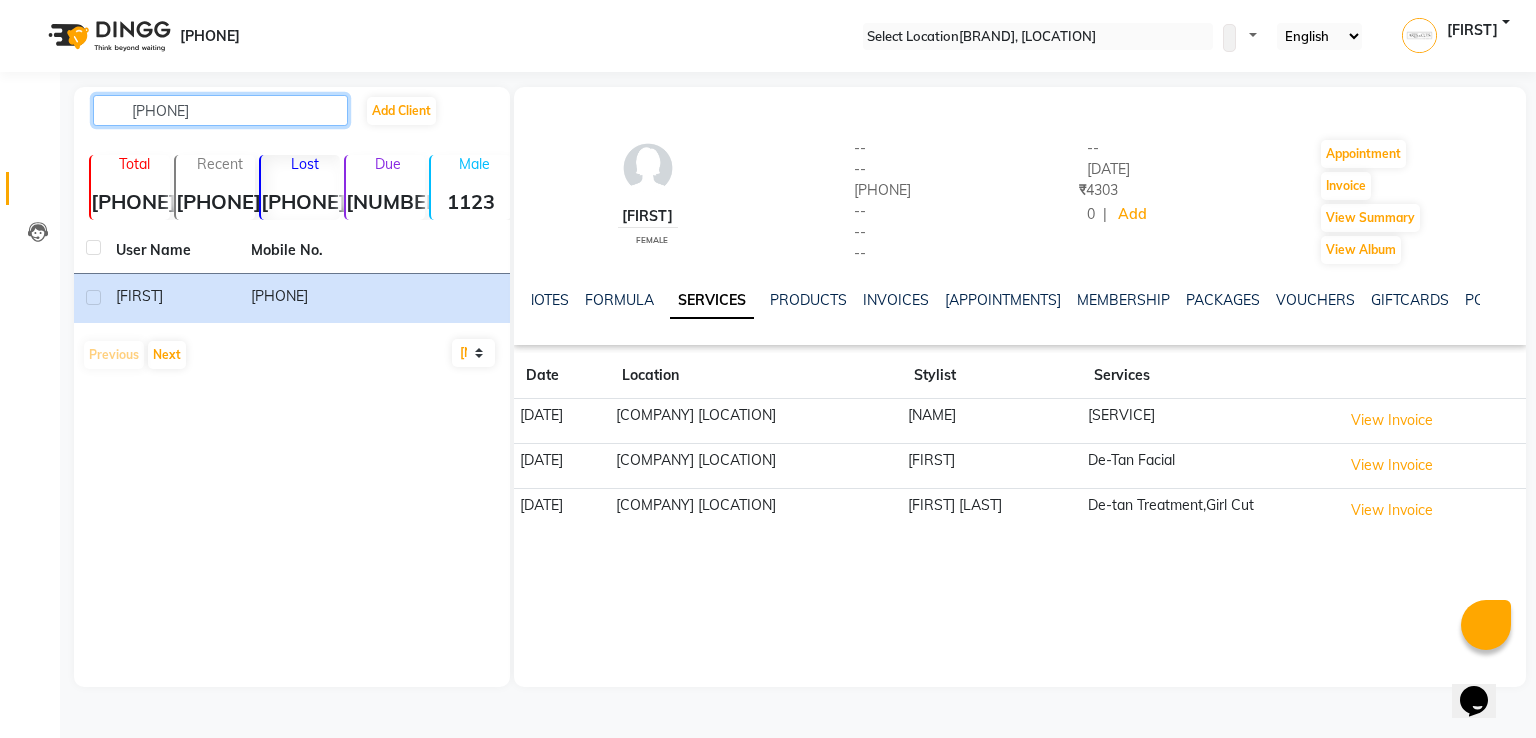 click on "[PHONE]" at bounding box center [220, 110] 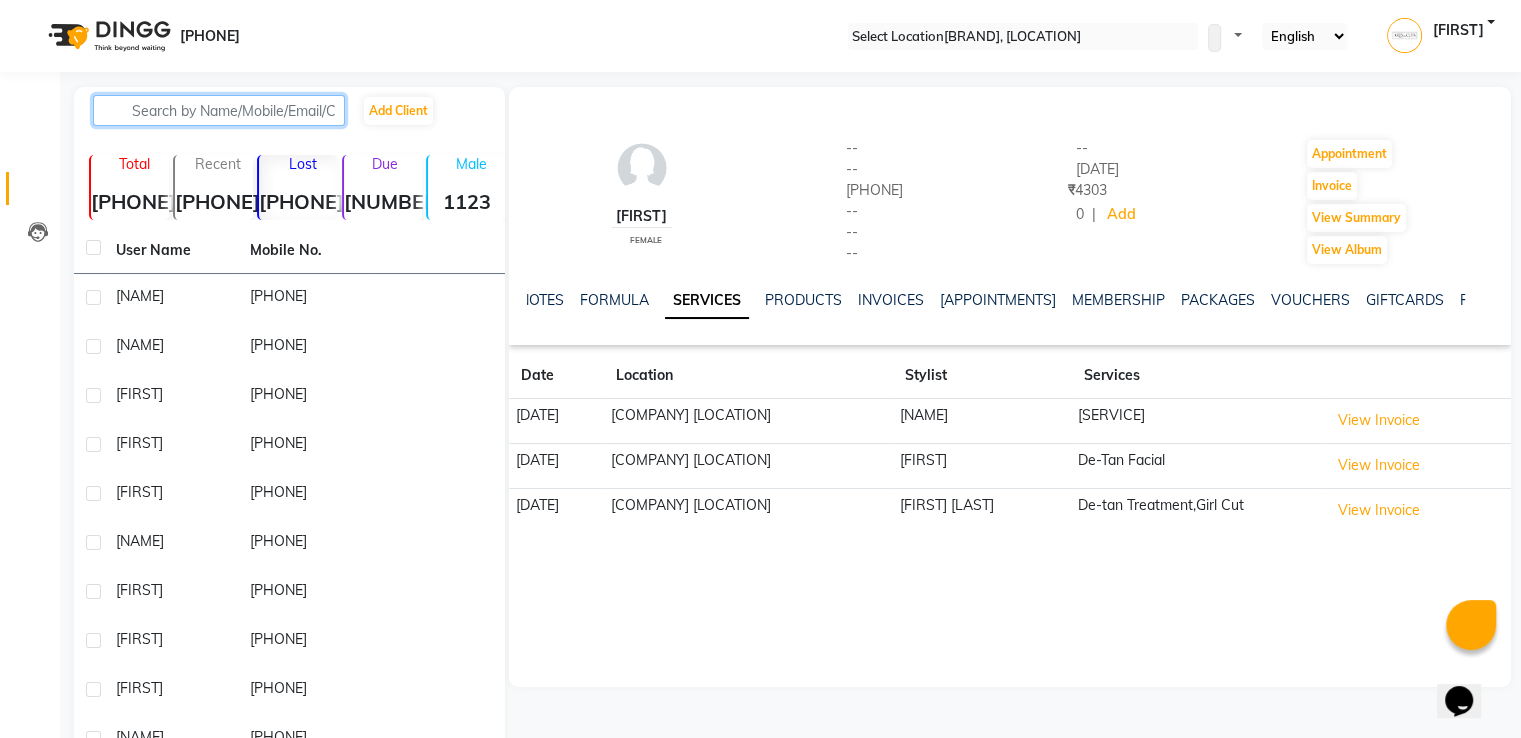 paste on "[PHONE]" 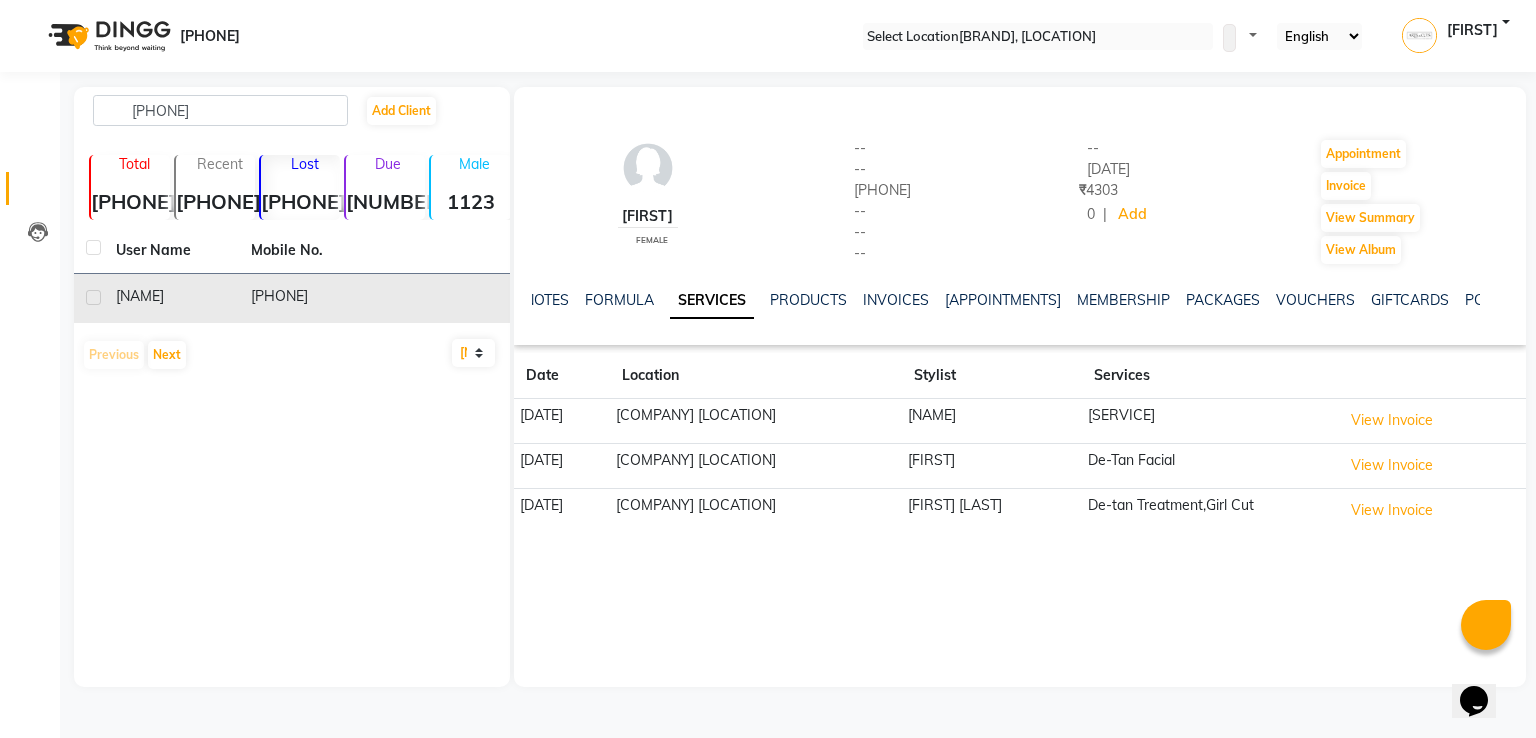 click on "[PHONE]" at bounding box center (306, 298) 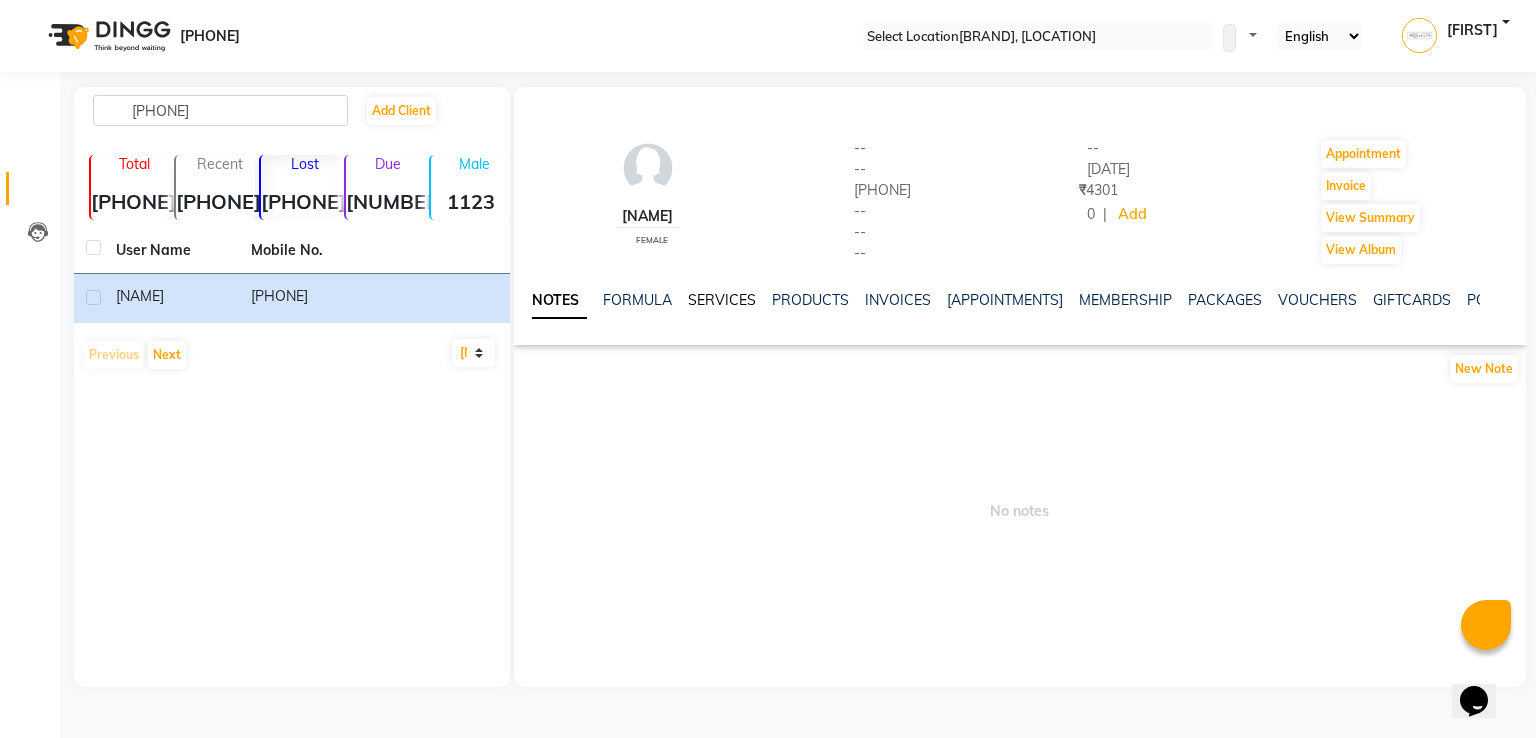 click on "SERVICES" at bounding box center (722, 300) 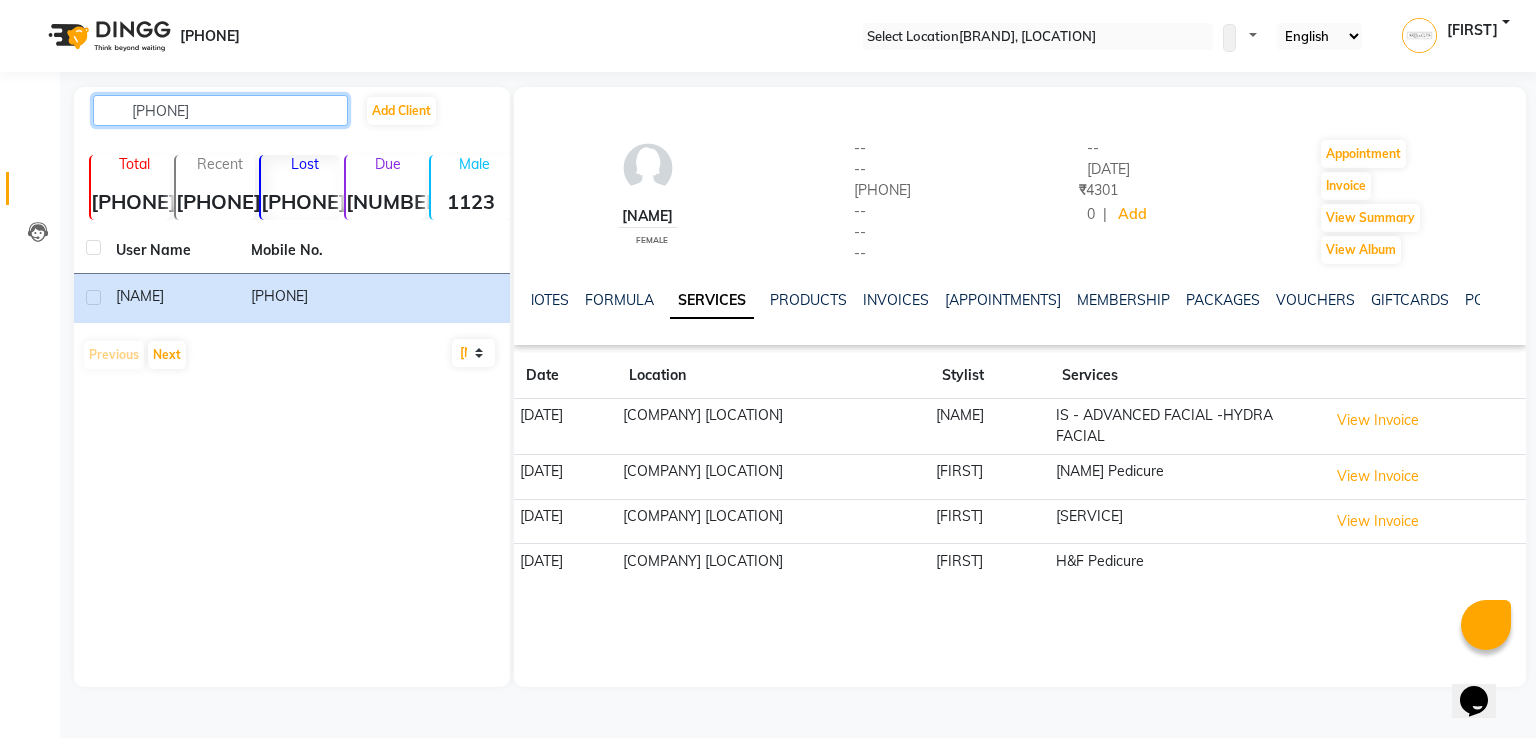 click on "[PHONE]" at bounding box center [220, 110] 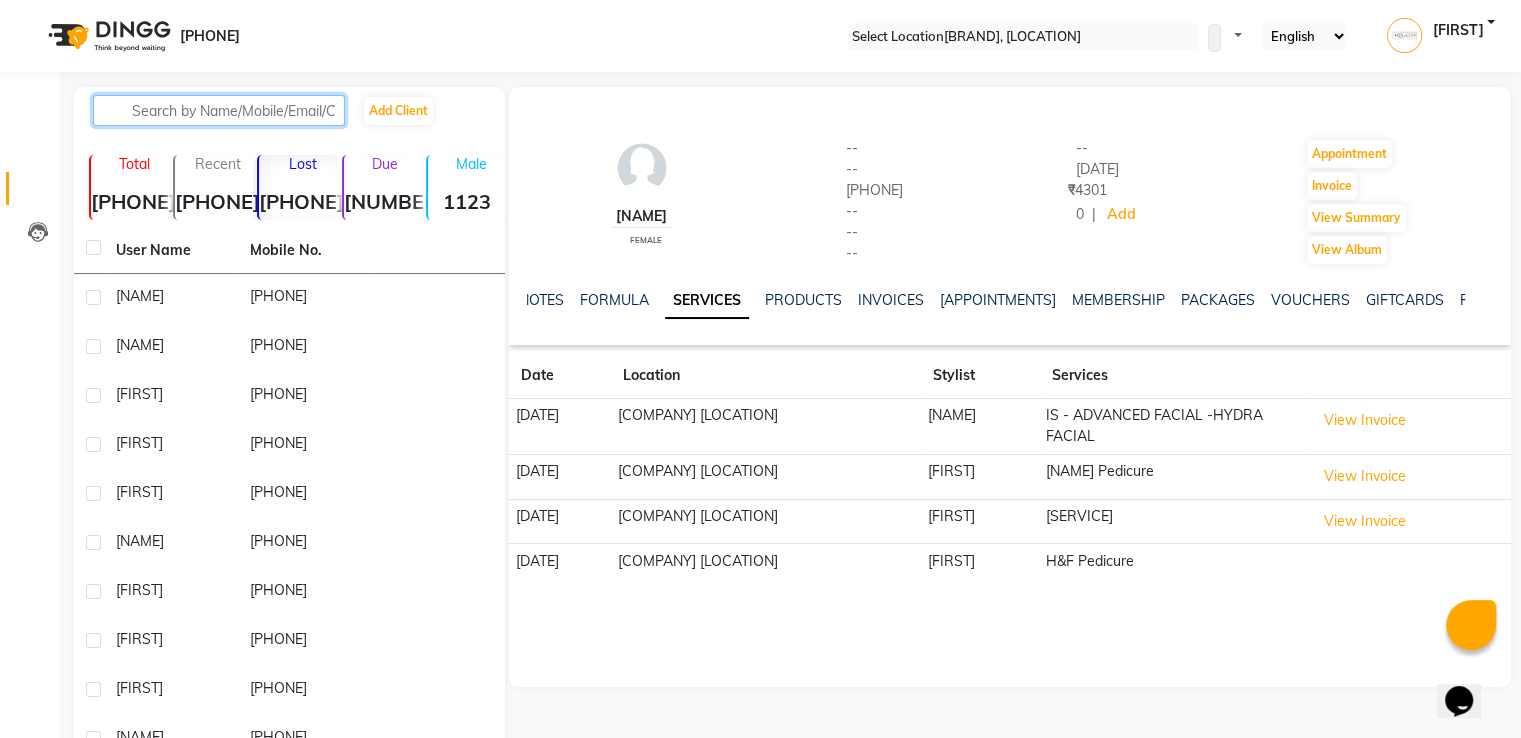 paste on "[PHONE]" 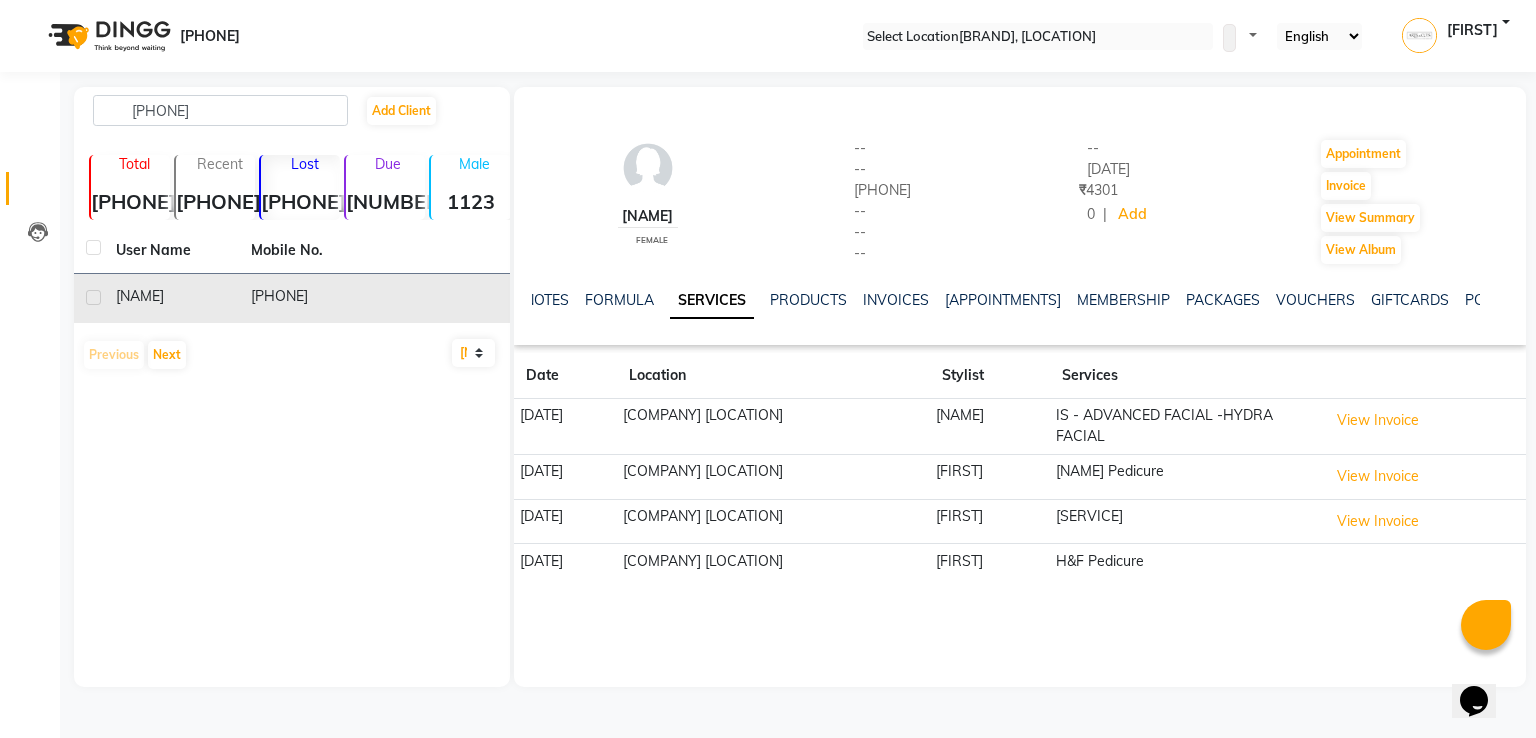 click on "[NAME]" at bounding box center (171, 296) 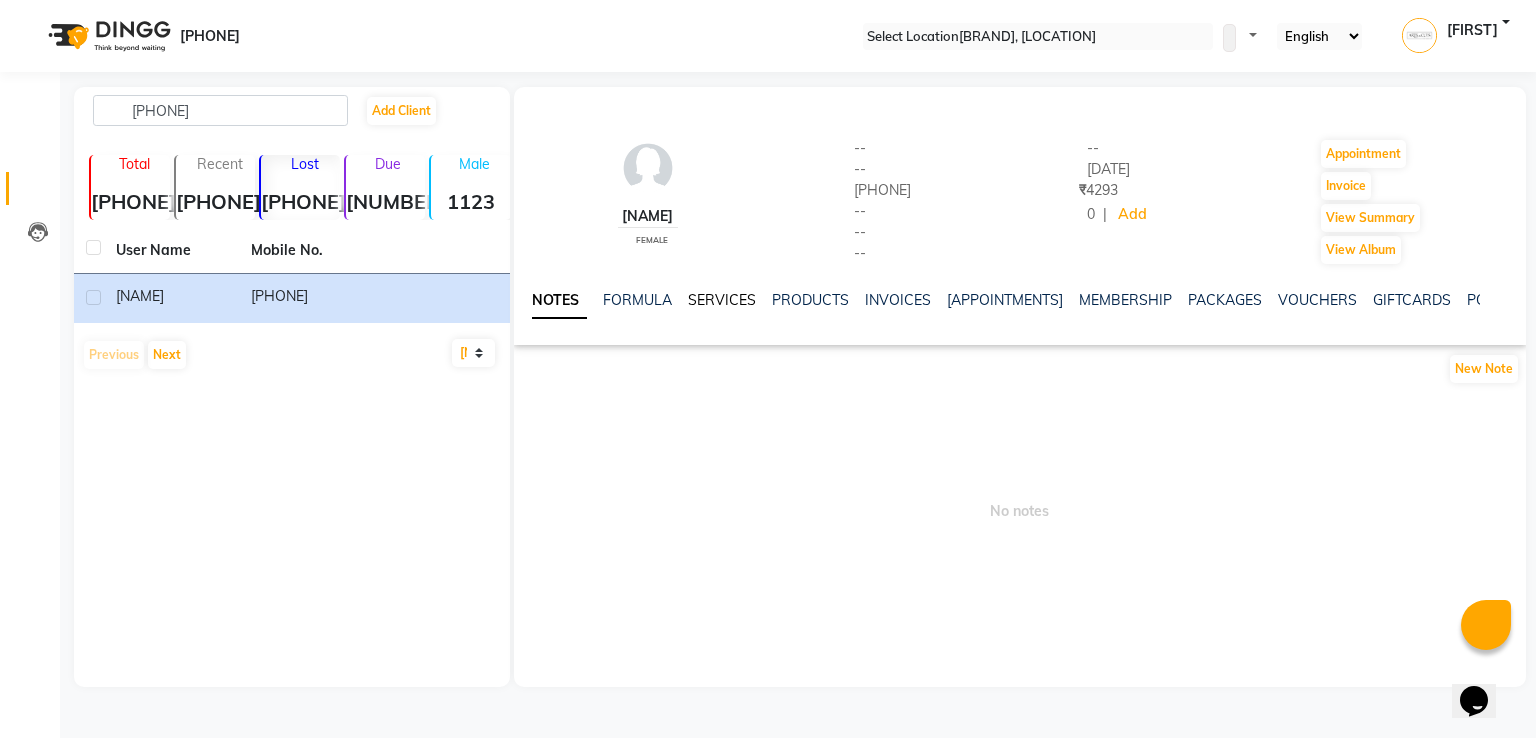 click on "SERVICES" at bounding box center [722, 300] 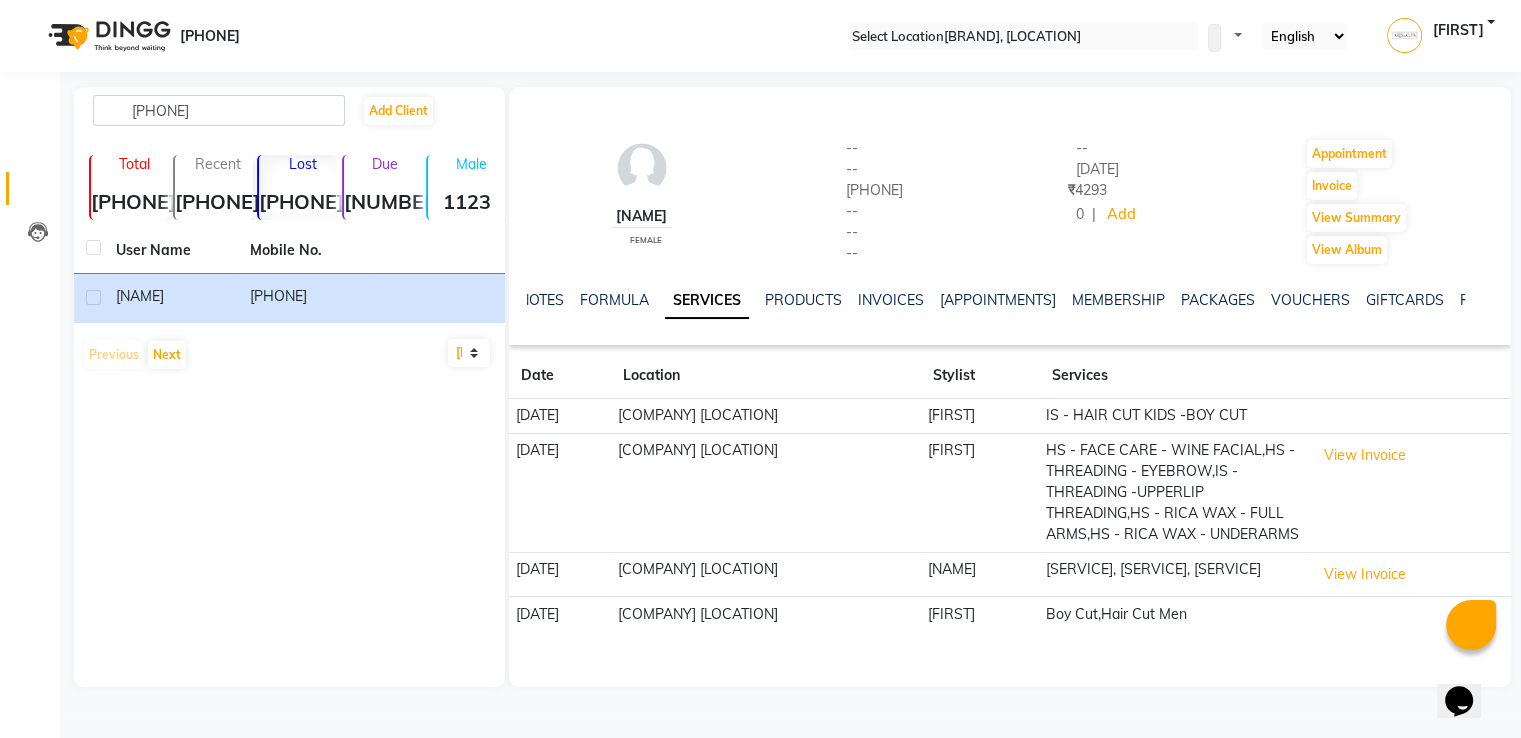 scroll, scrollTop: 9, scrollLeft: 0, axis: vertical 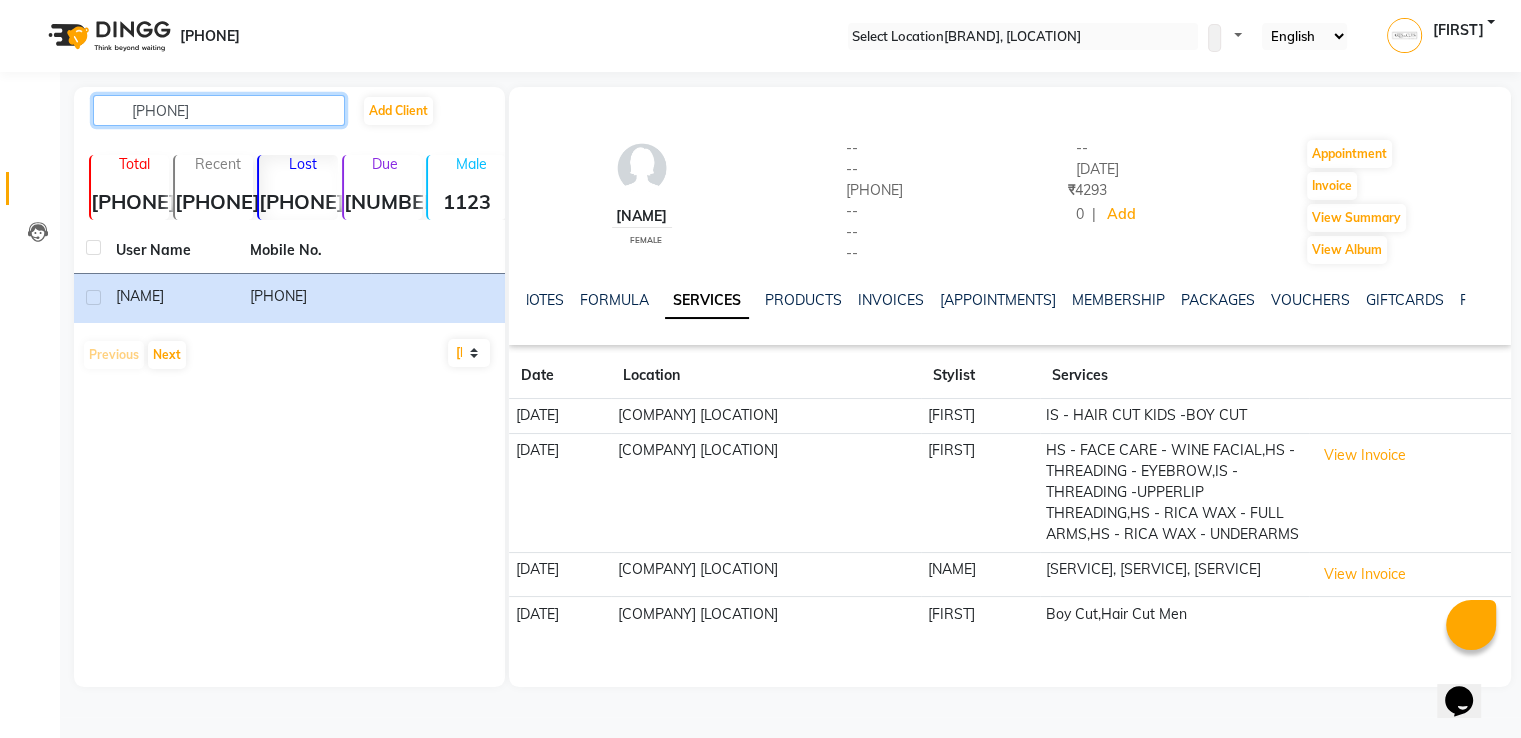 click on "[PHONE]" at bounding box center [219, 110] 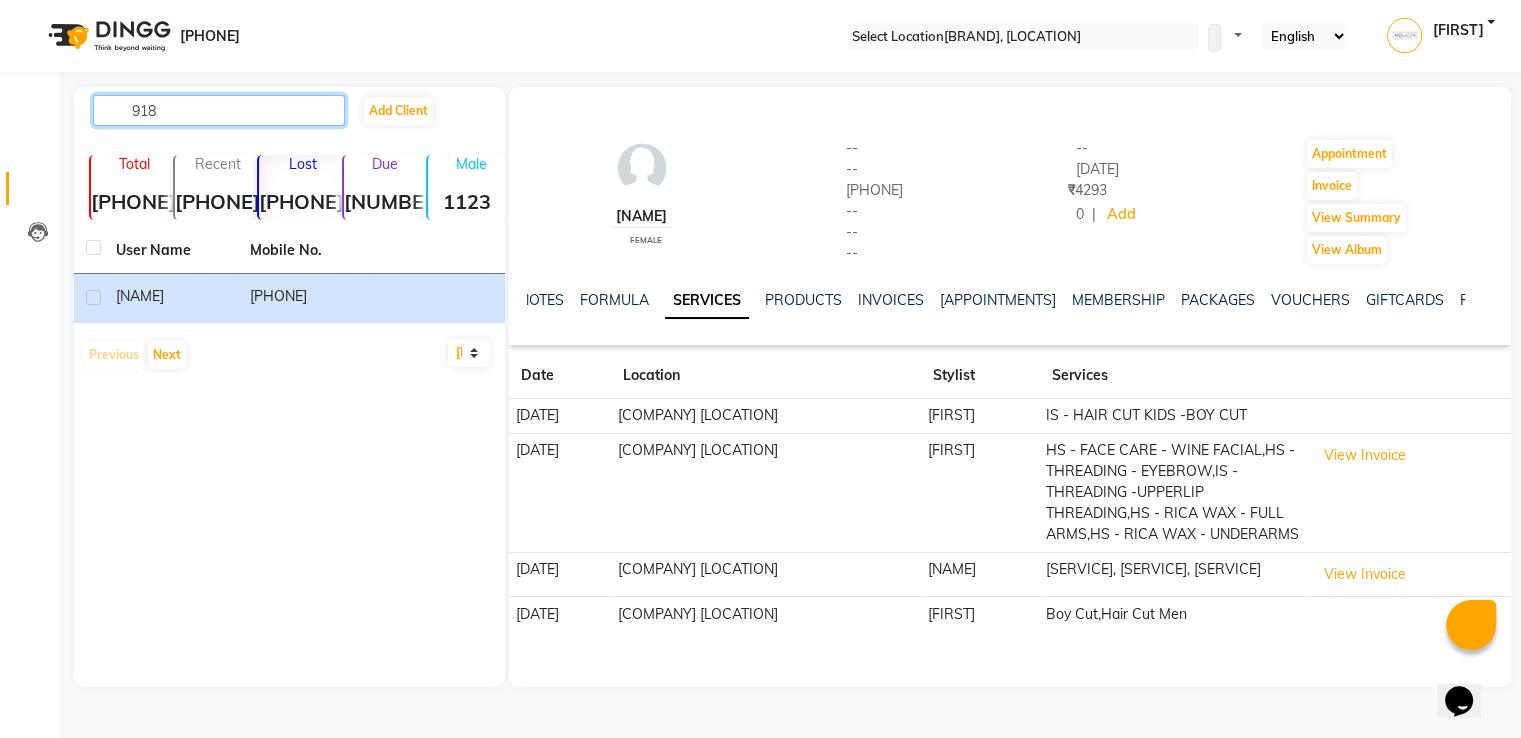 type on "[PHONE]" 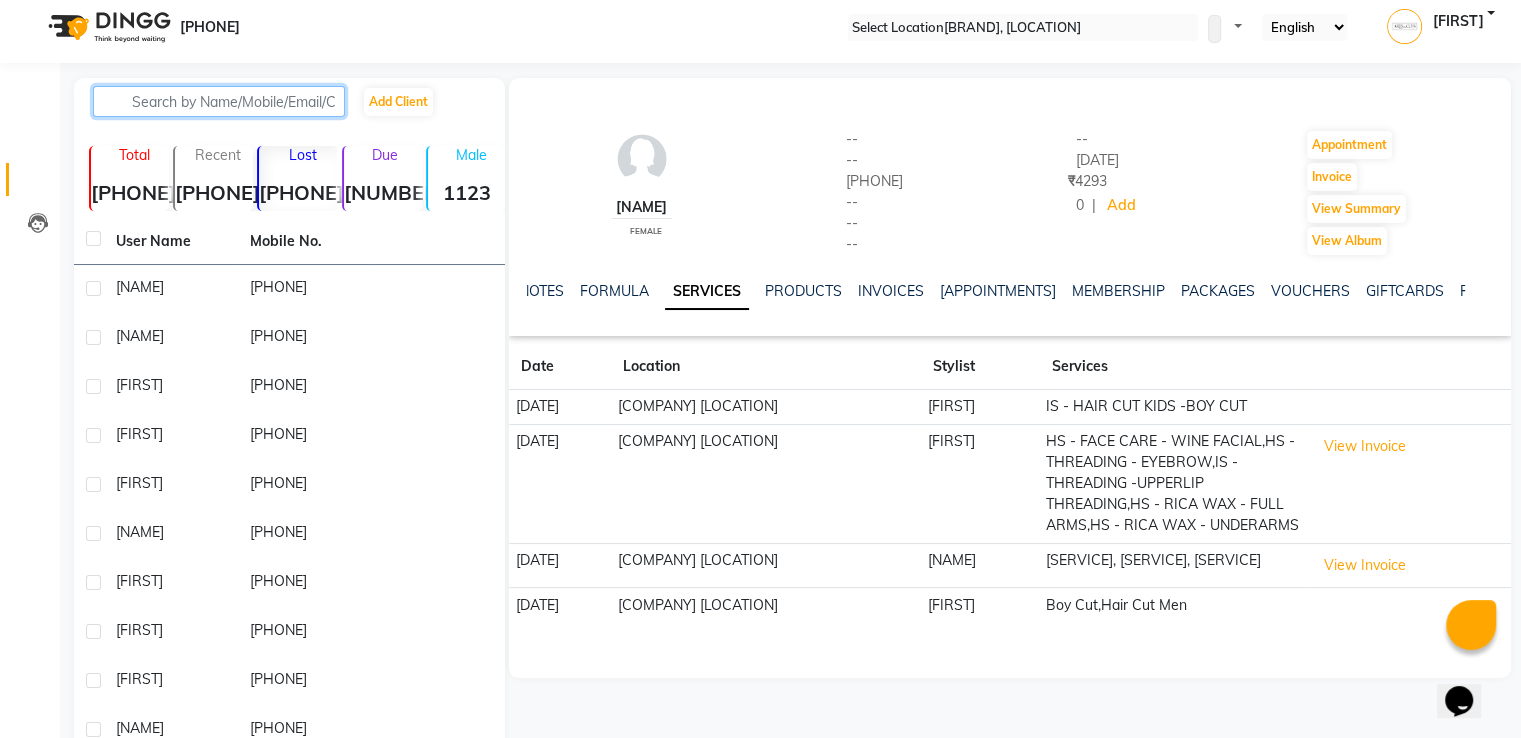 paste on "[PHONE]" 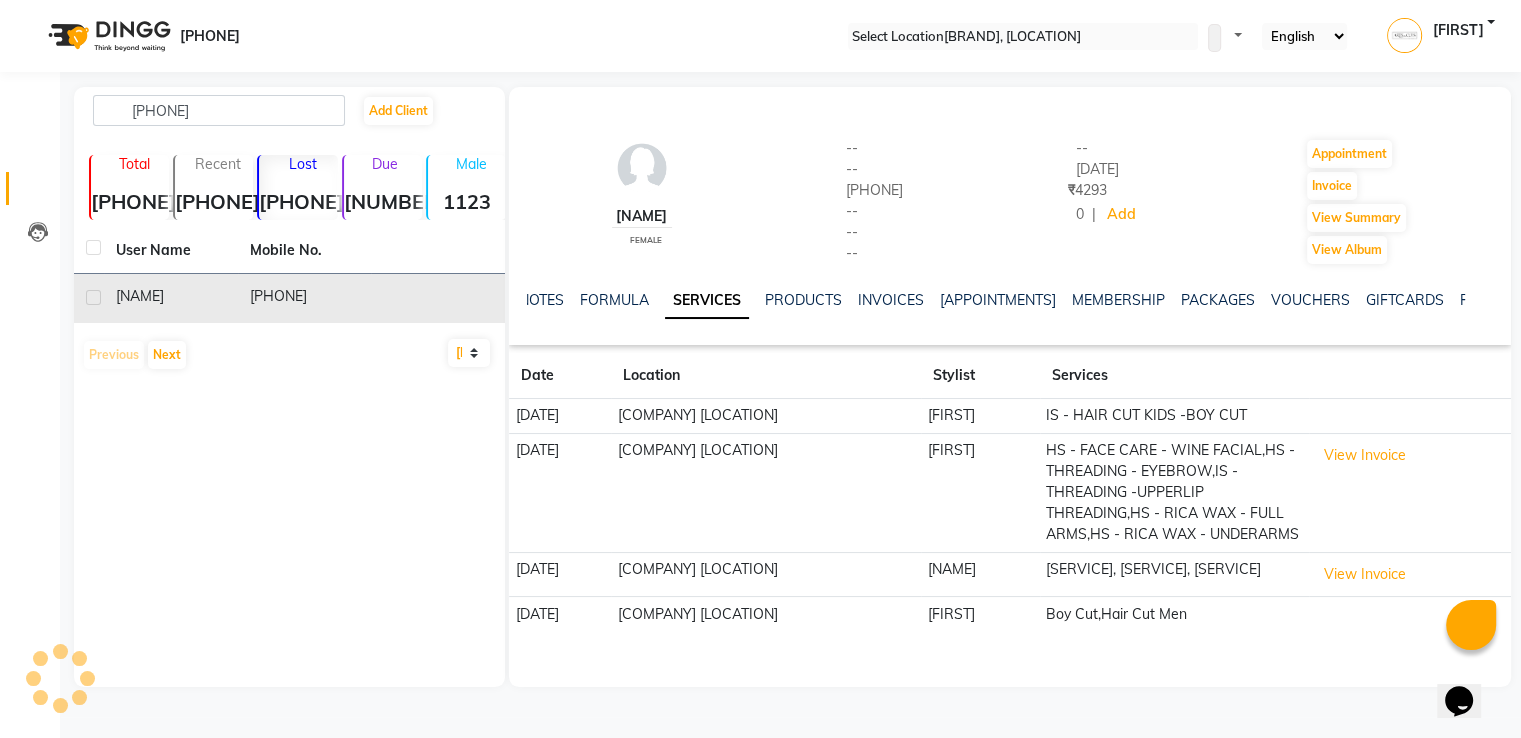 click on "[PHONE]" at bounding box center [305, 298] 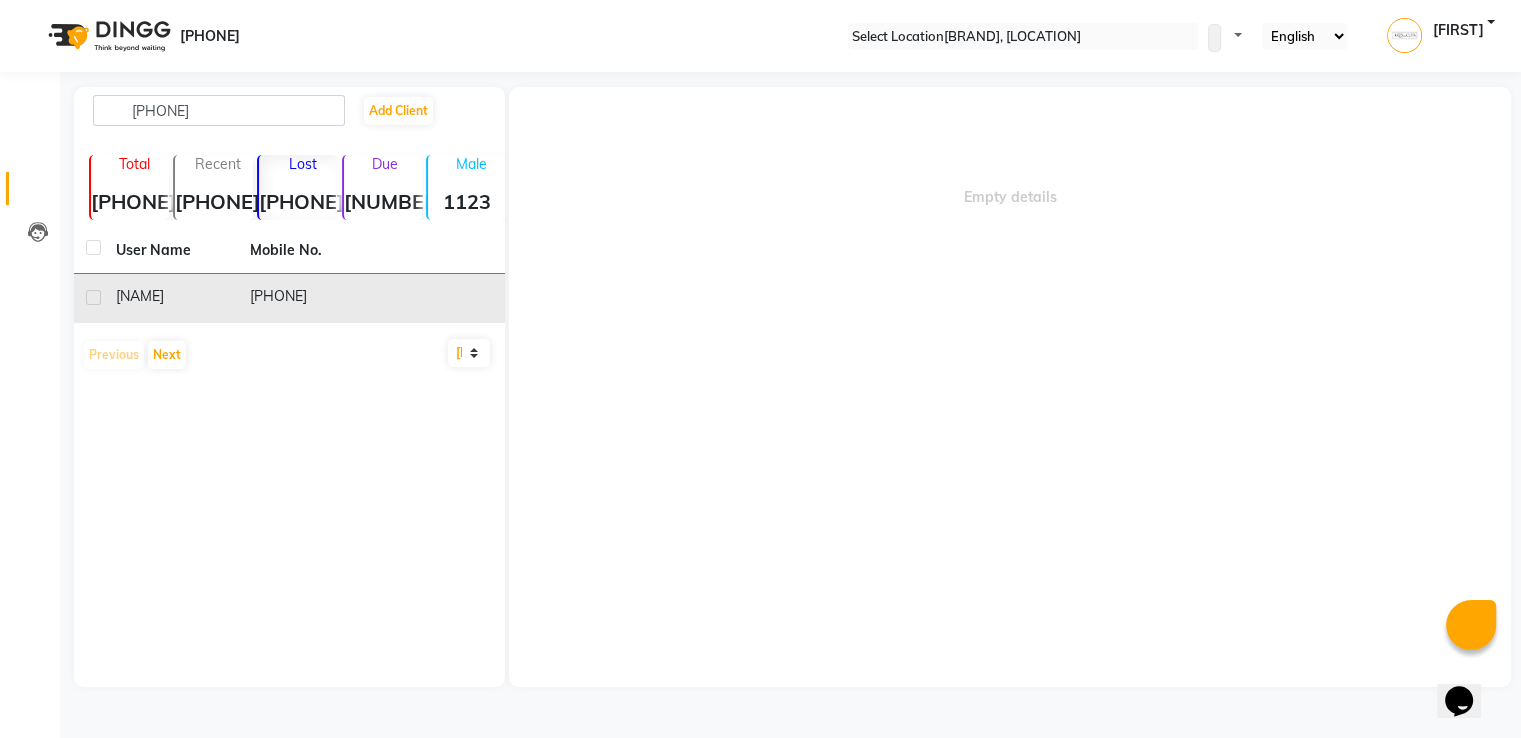 scroll, scrollTop: 0, scrollLeft: 0, axis: both 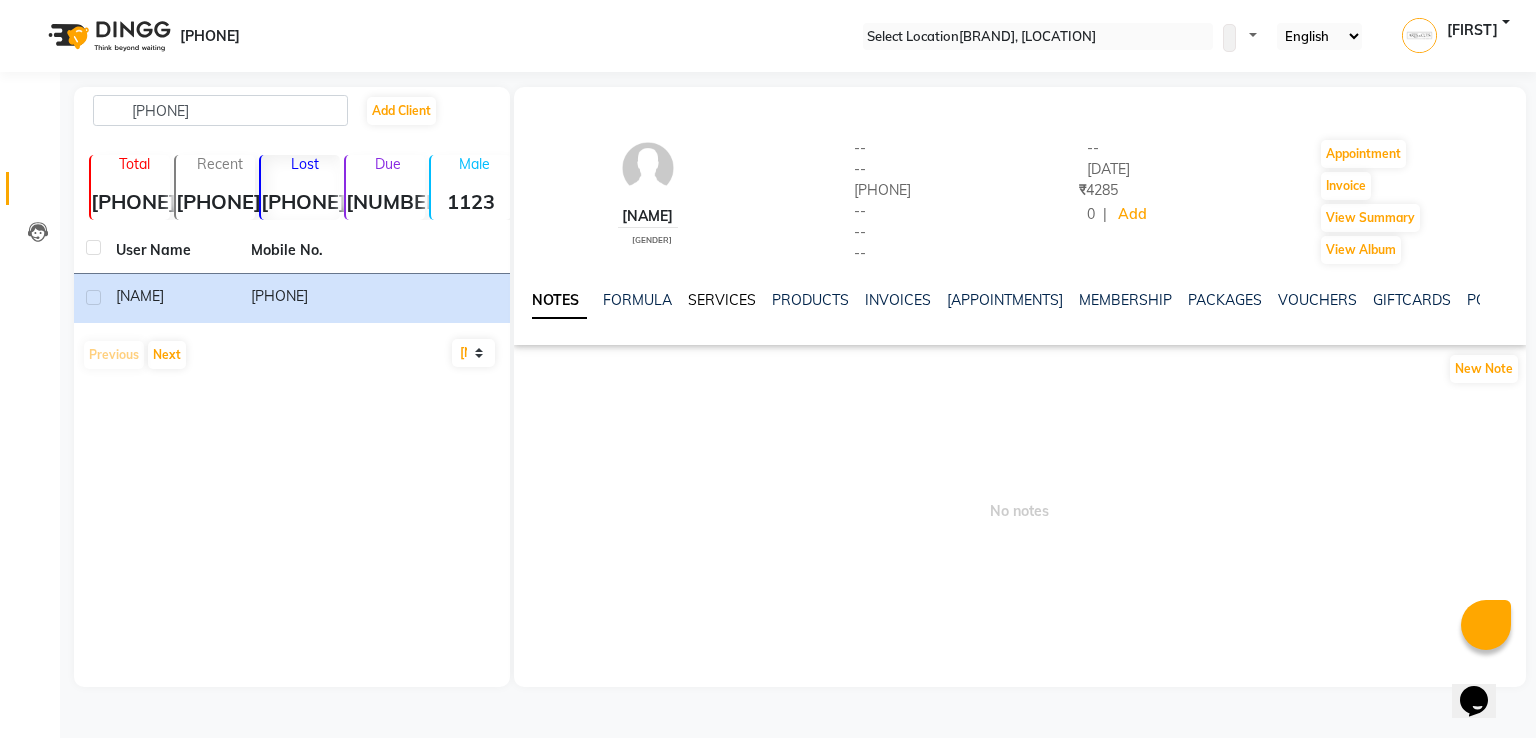 click on "SERVICES" at bounding box center [722, 300] 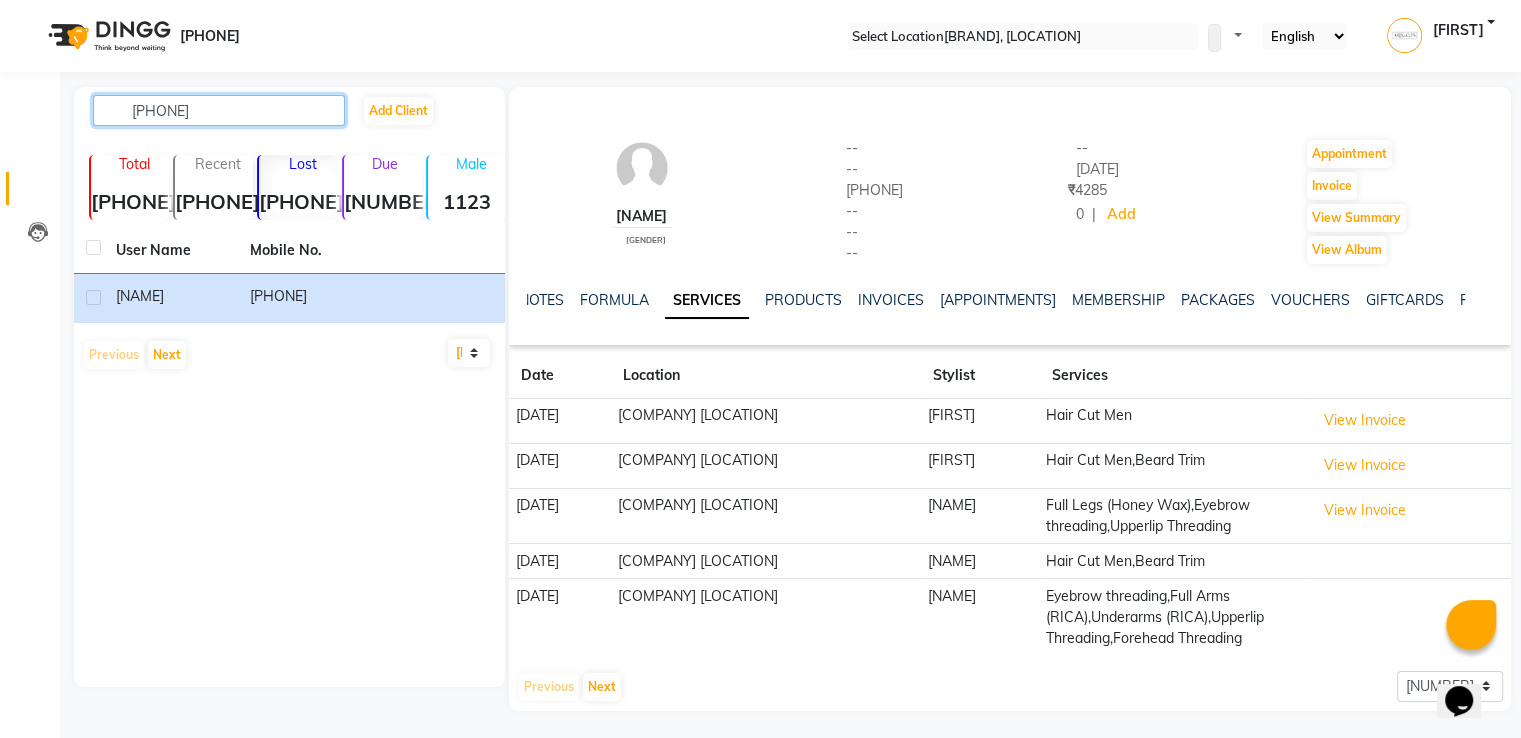 click on "[PHONE]" at bounding box center [219, 110] 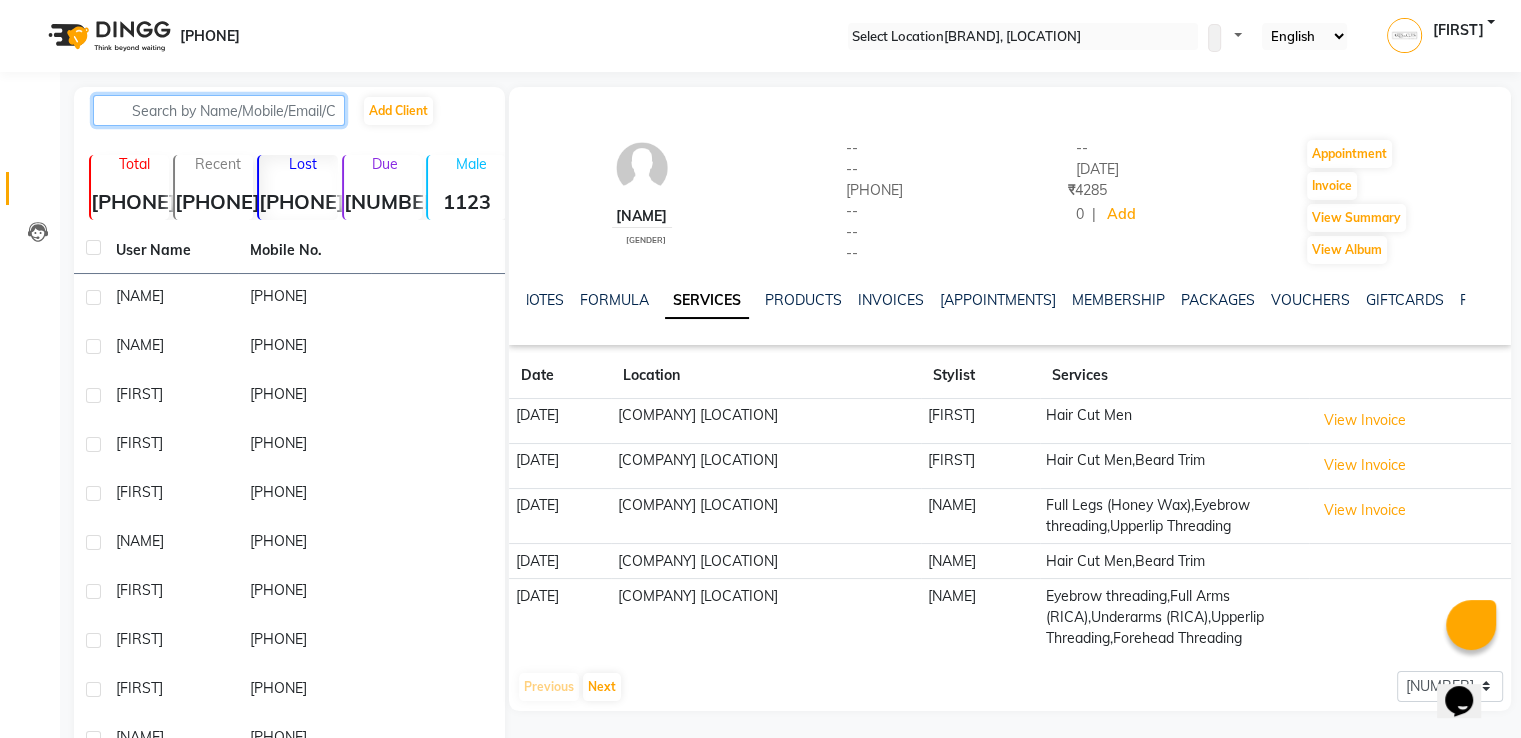 paste on "[PHONE]" 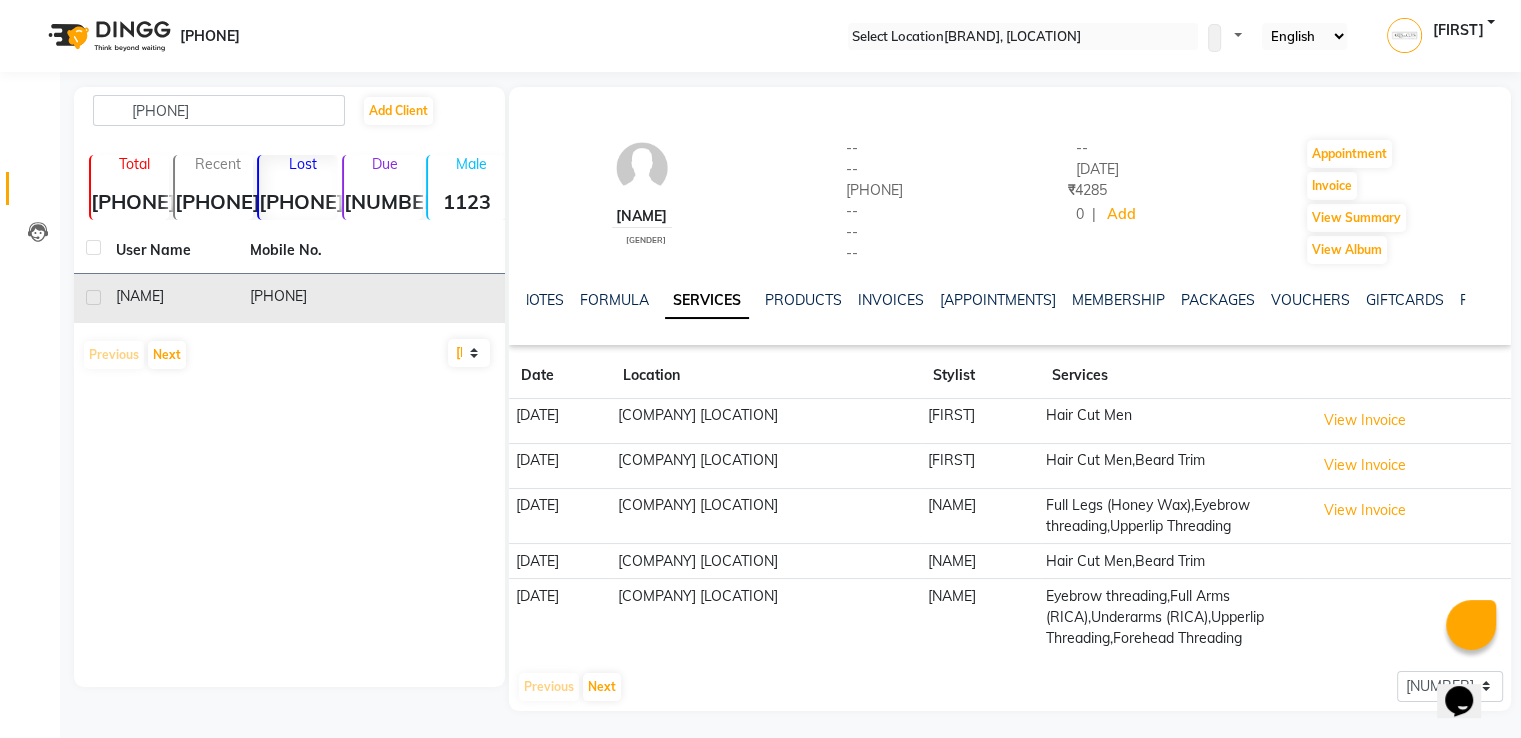 click on "[NAME]" at bounding box center [171, 296] 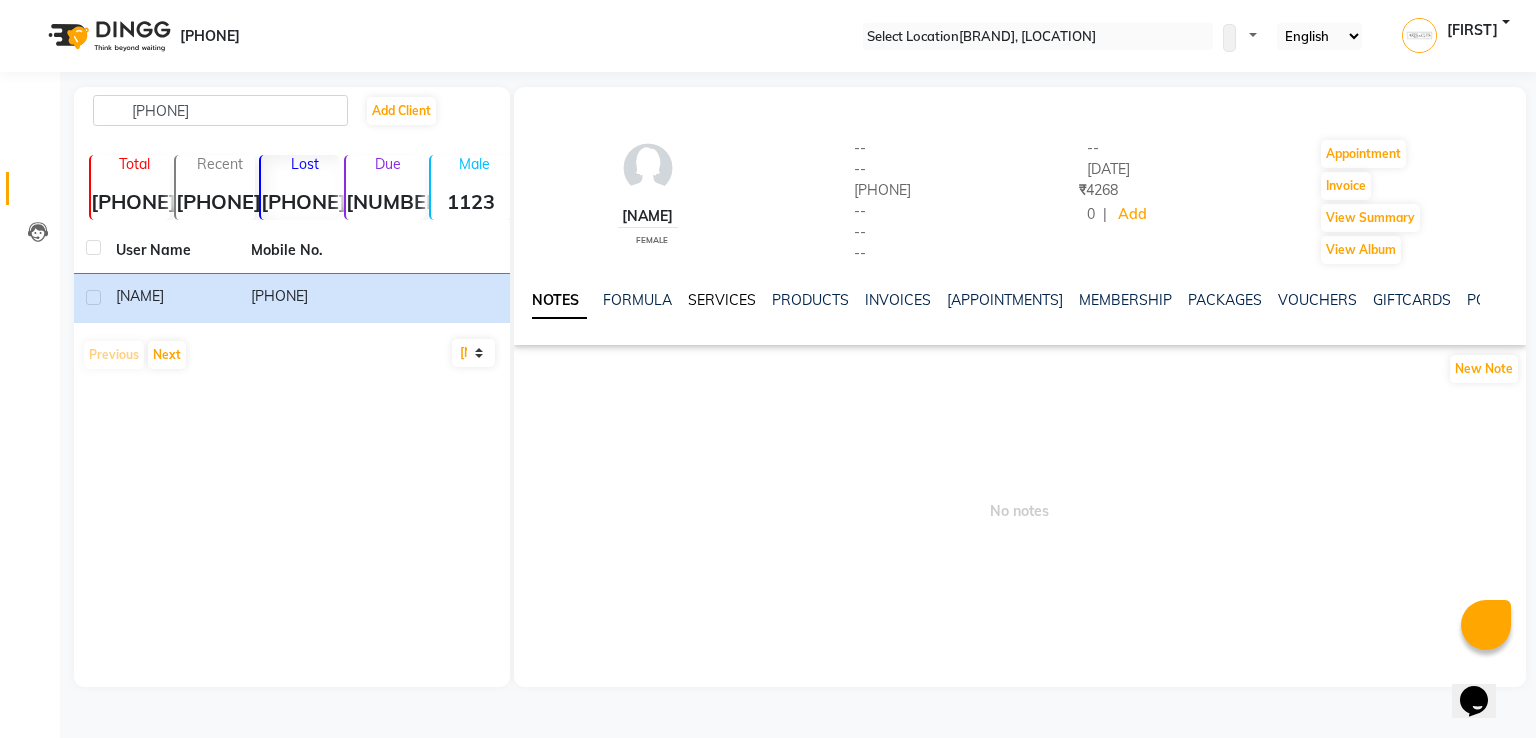 click on "SERVICES" at bounding box center (722, 300) 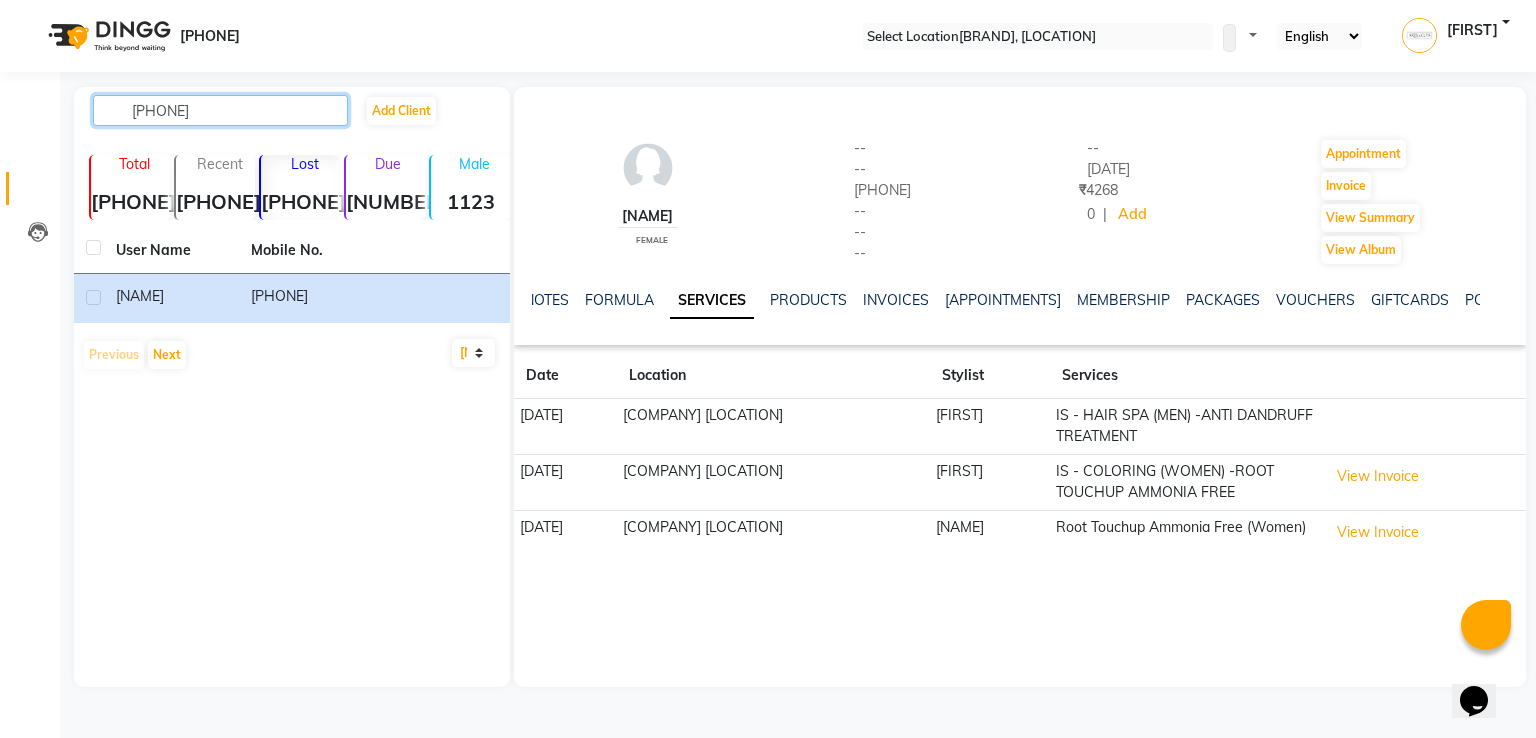 click on "[PHONE]" at bounding box center (220, 110) 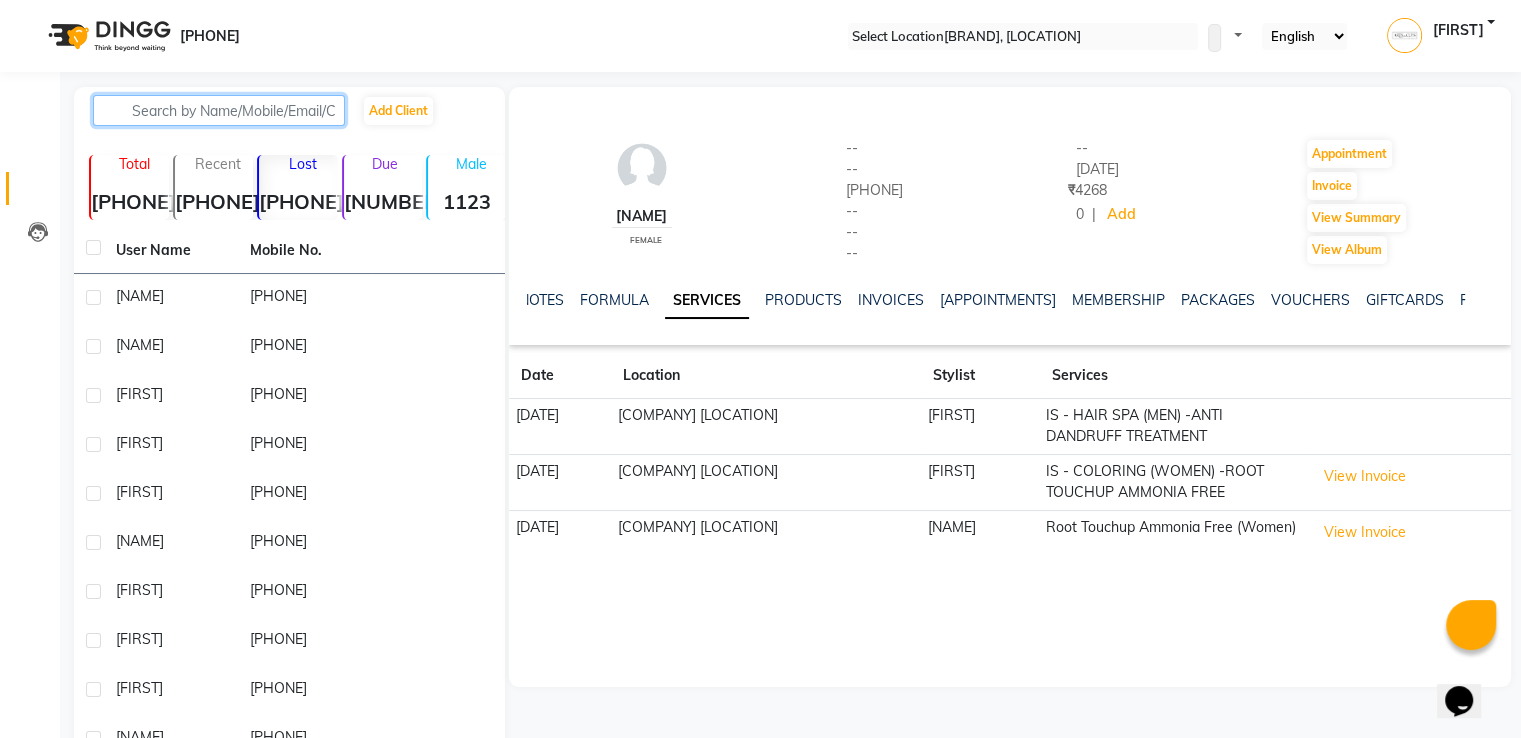 paste on "[PHONE]" 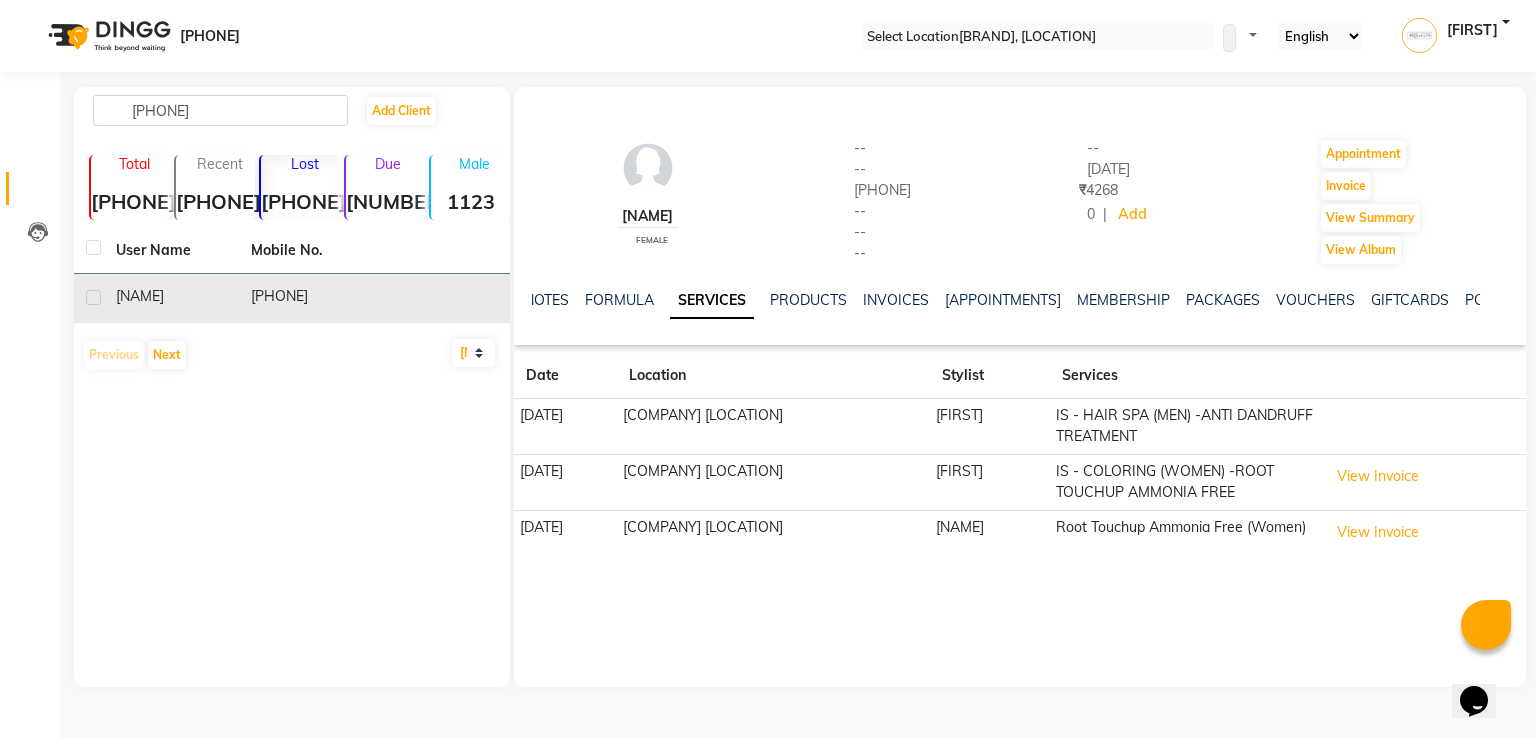 click on "[NAME]" at bounding box center (171, 296) 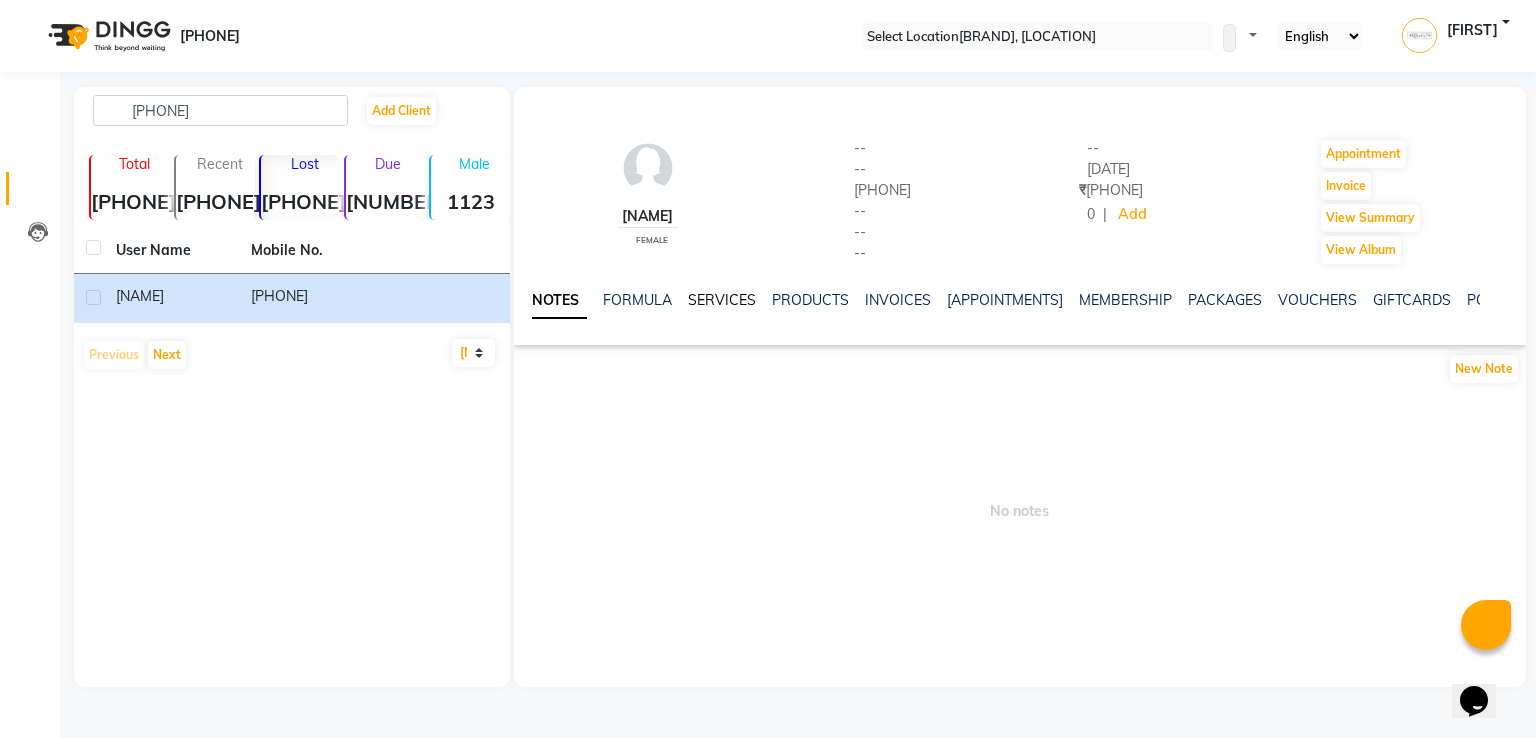 click on "SERVICES" at bounding box center [722, 300] 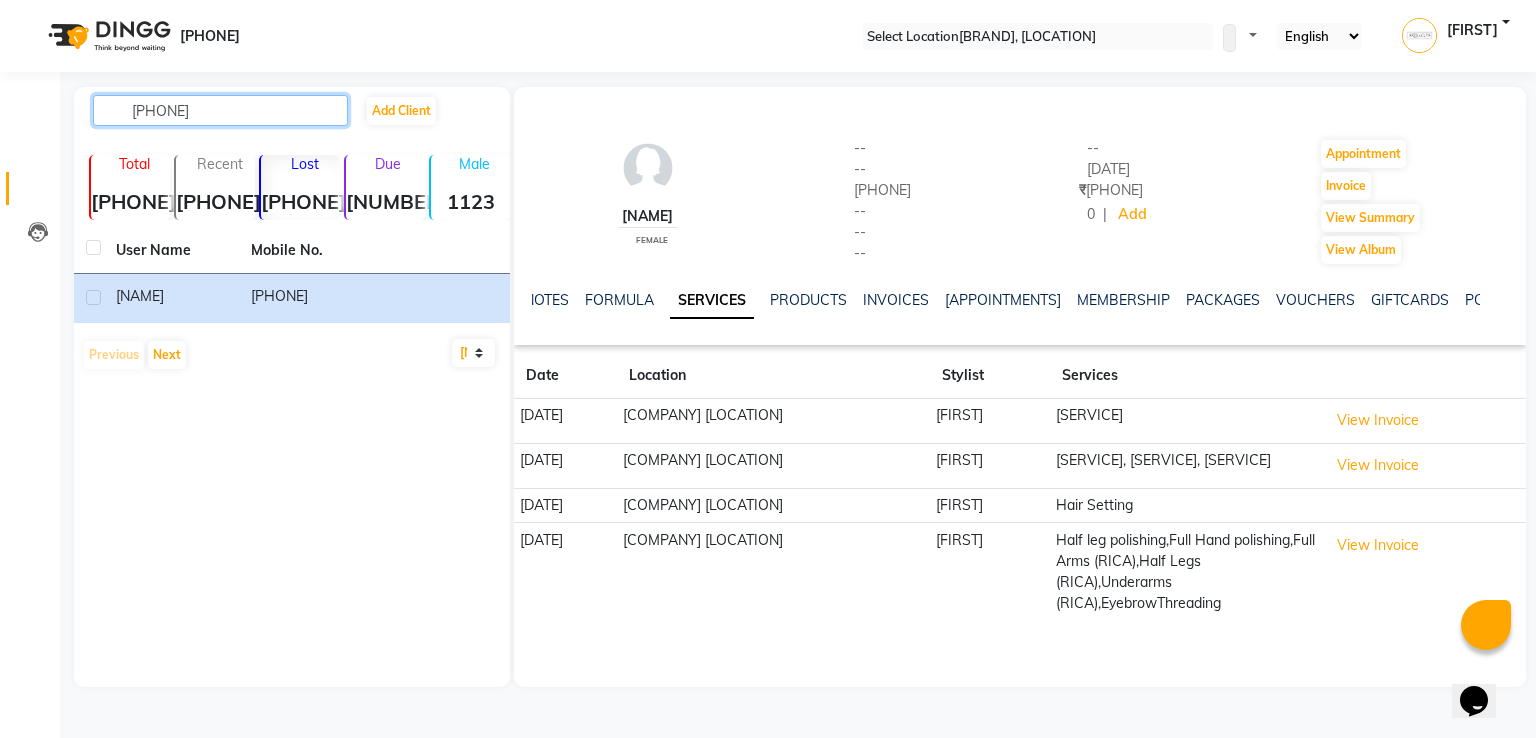 click on "[PHONE]" at bounding box center (220, 110) 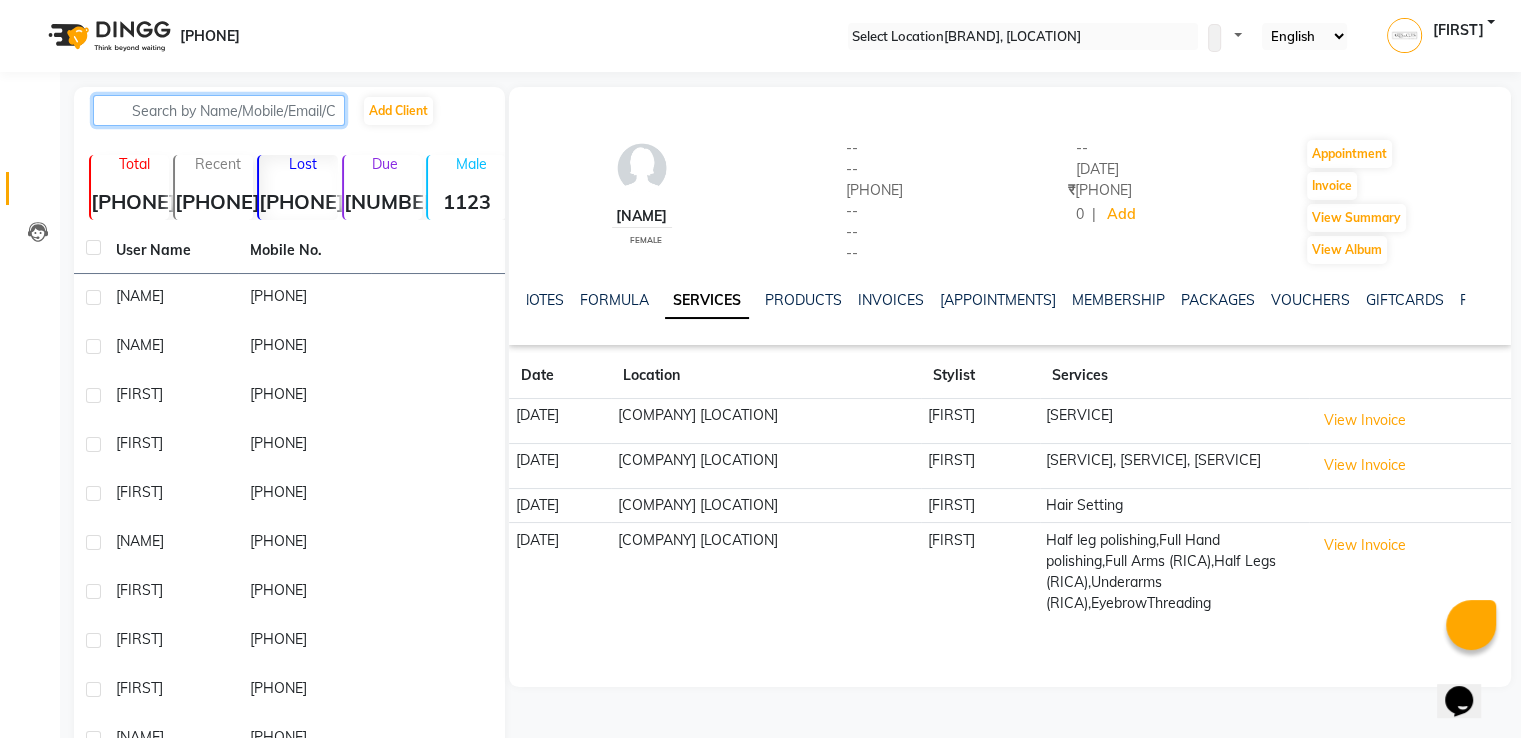 paste on "[PHONE]" 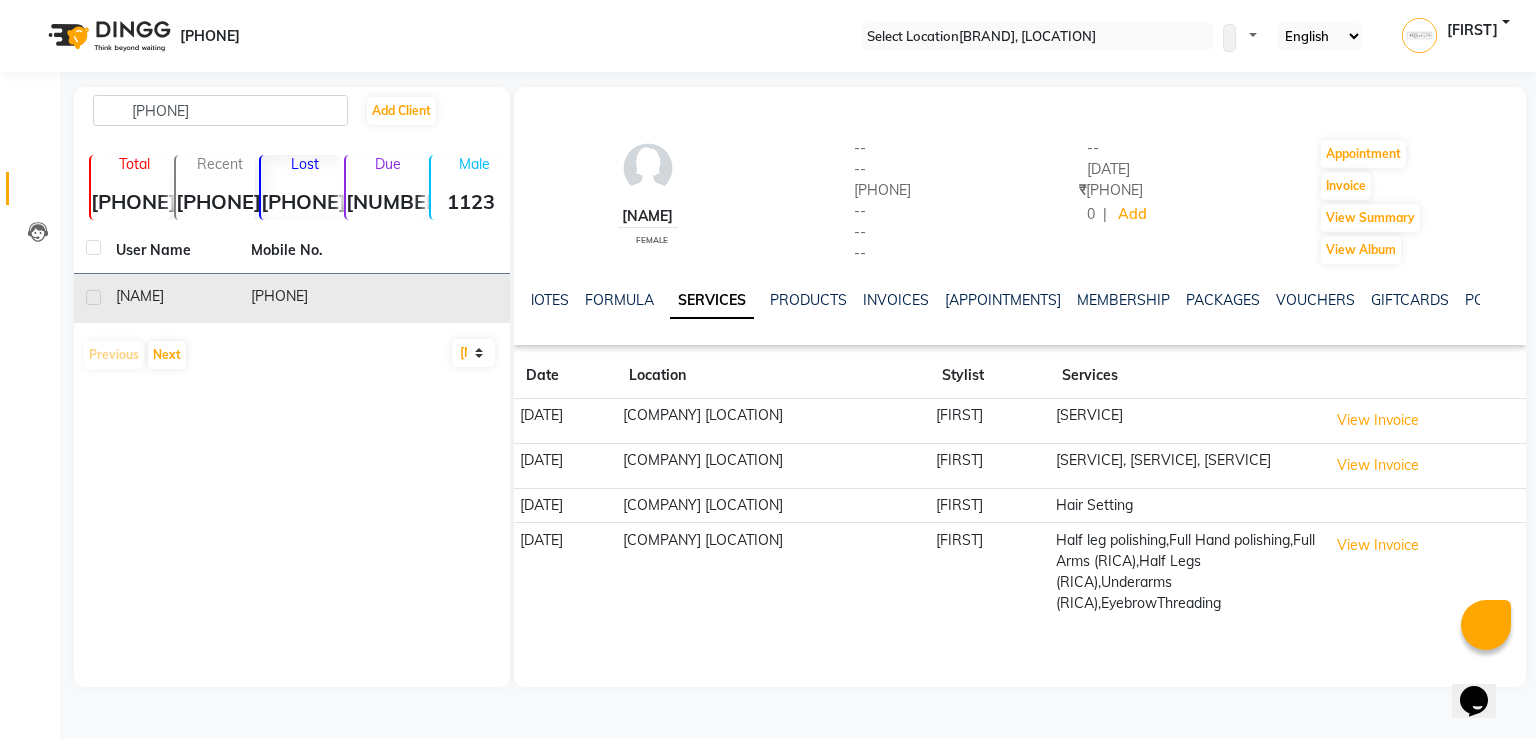 click on "[NAME]" at bounding box center (171, 298) 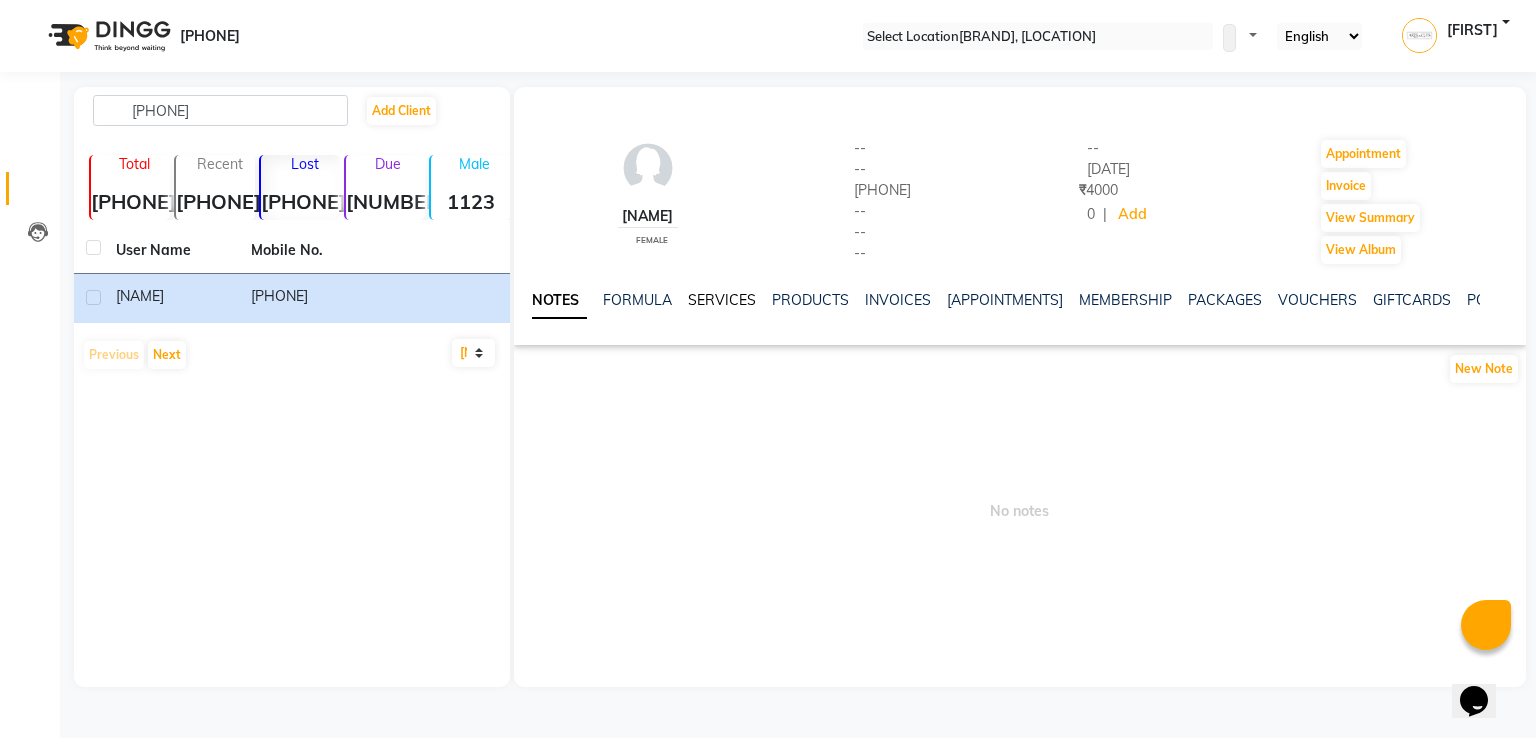 click on "SERVICES" at bounding box center (722, 300) 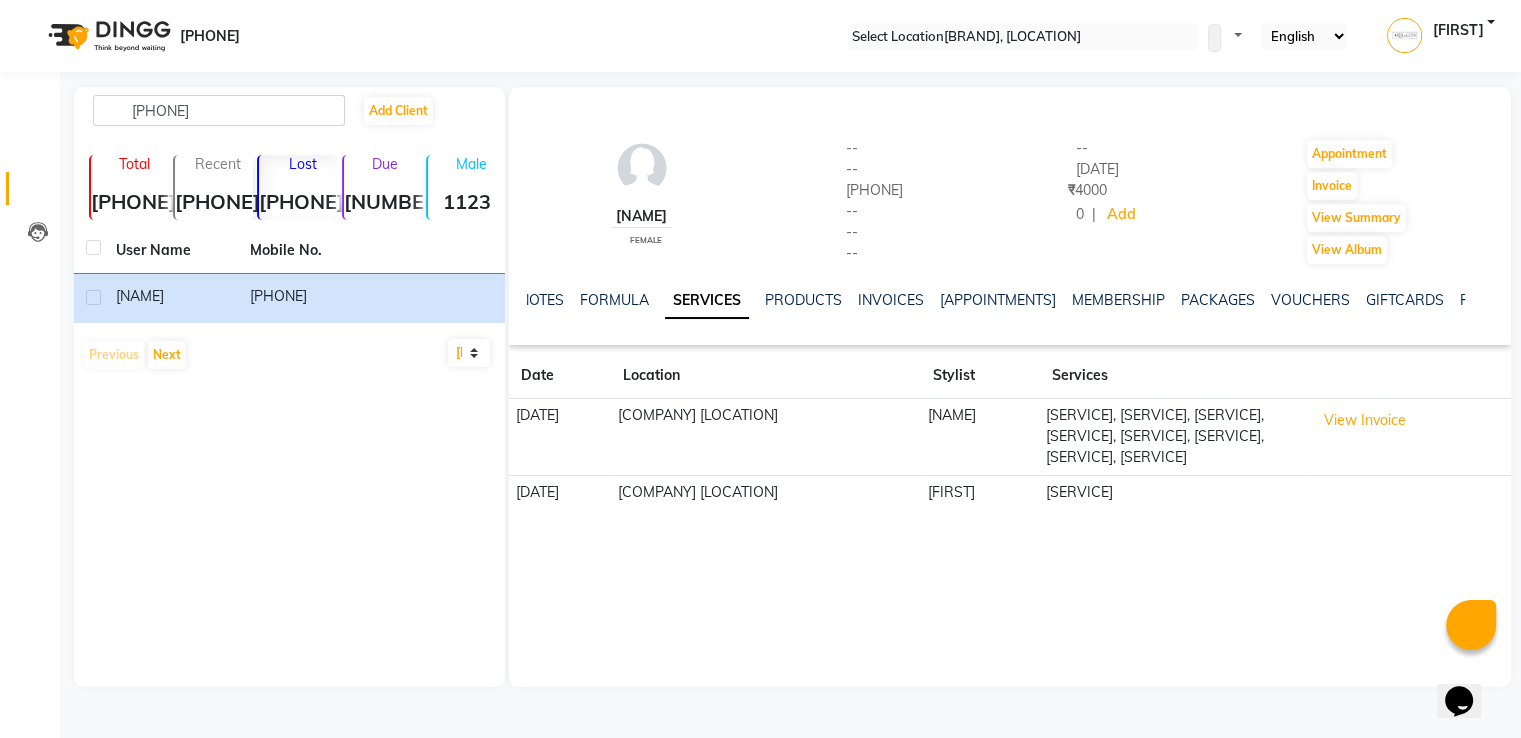 scroll, scrollTop: 0, scrollLeft: 0, axis: both 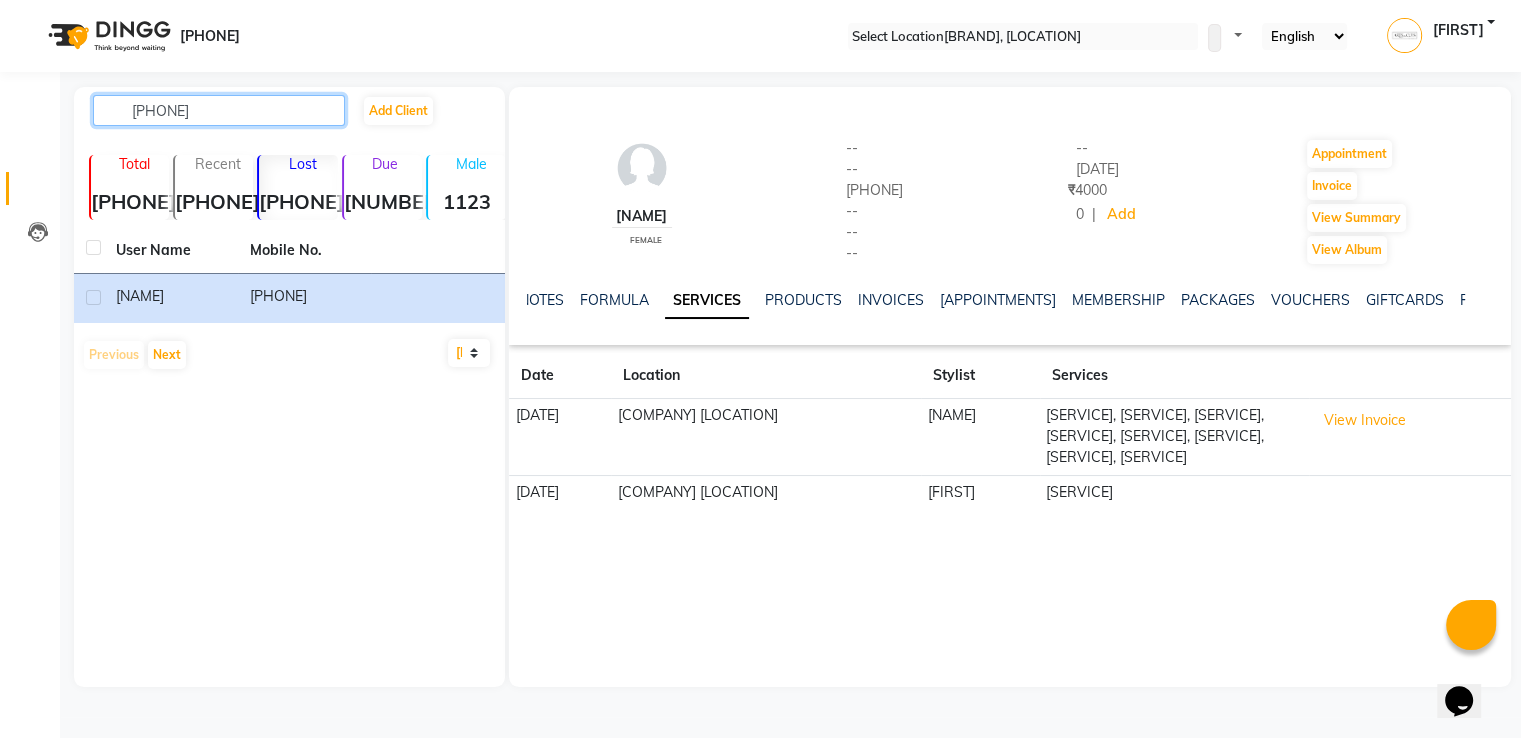 click on "[PHONE]" at bounding box center [219, 110] 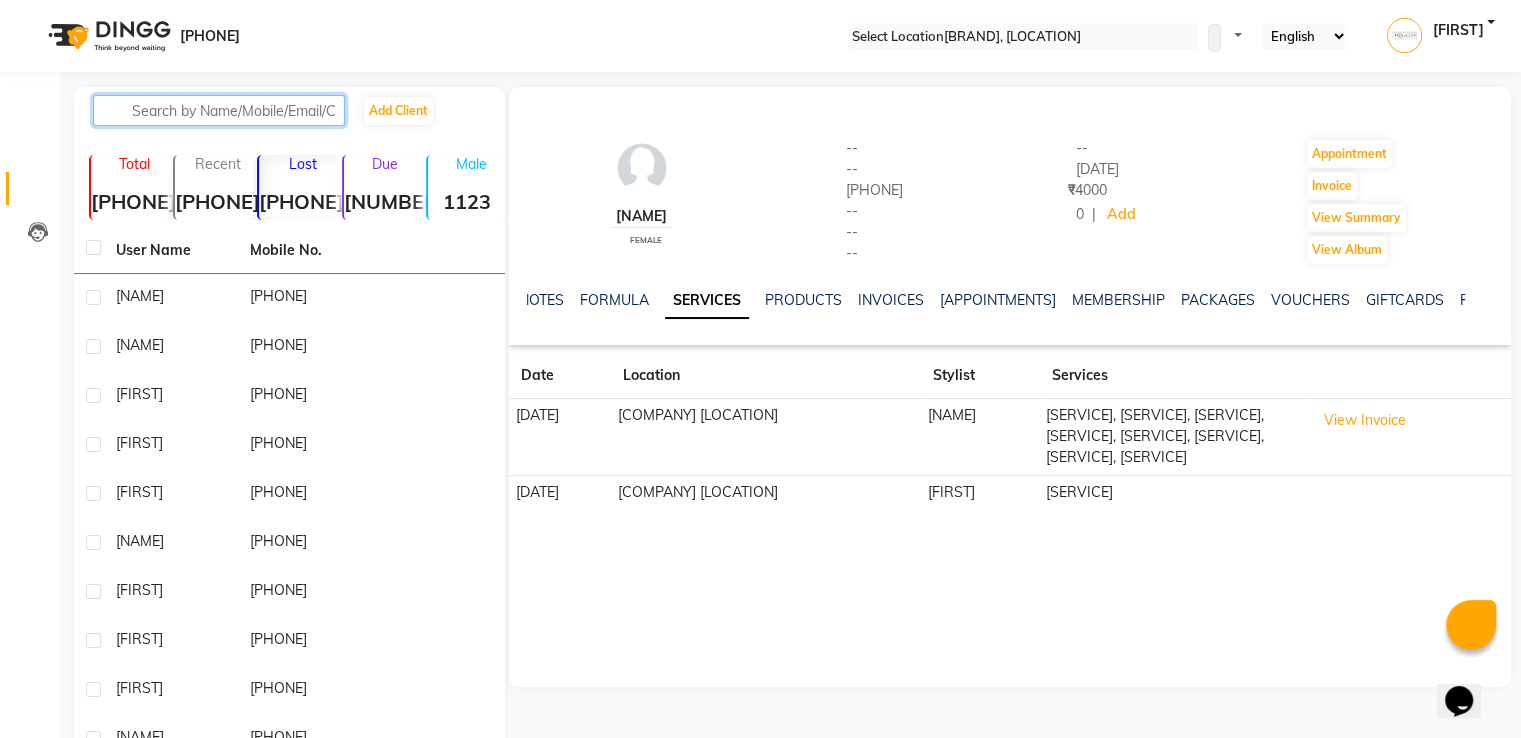 paste on "[PHONE]" 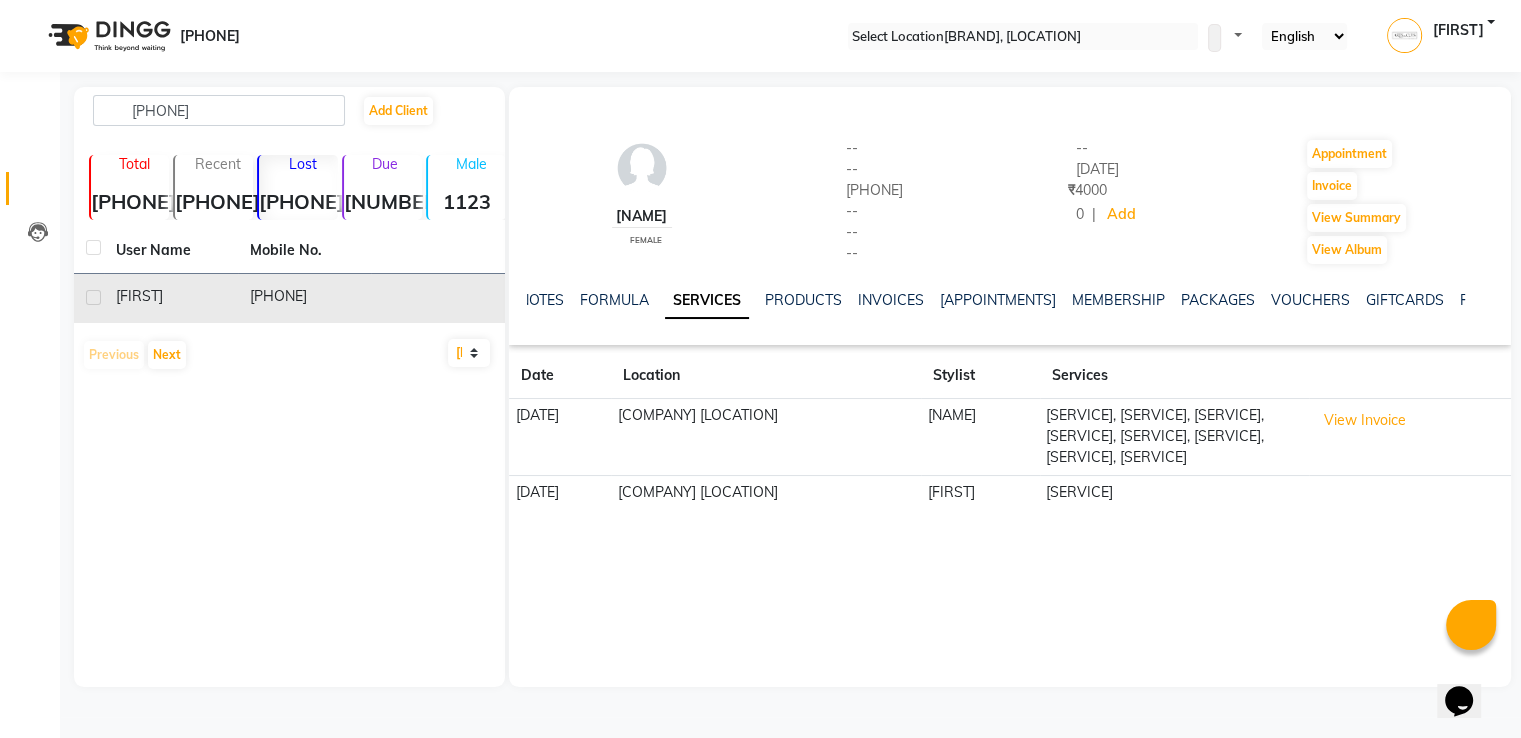 click on "[FIRST]" at bounding box center [171, 296] 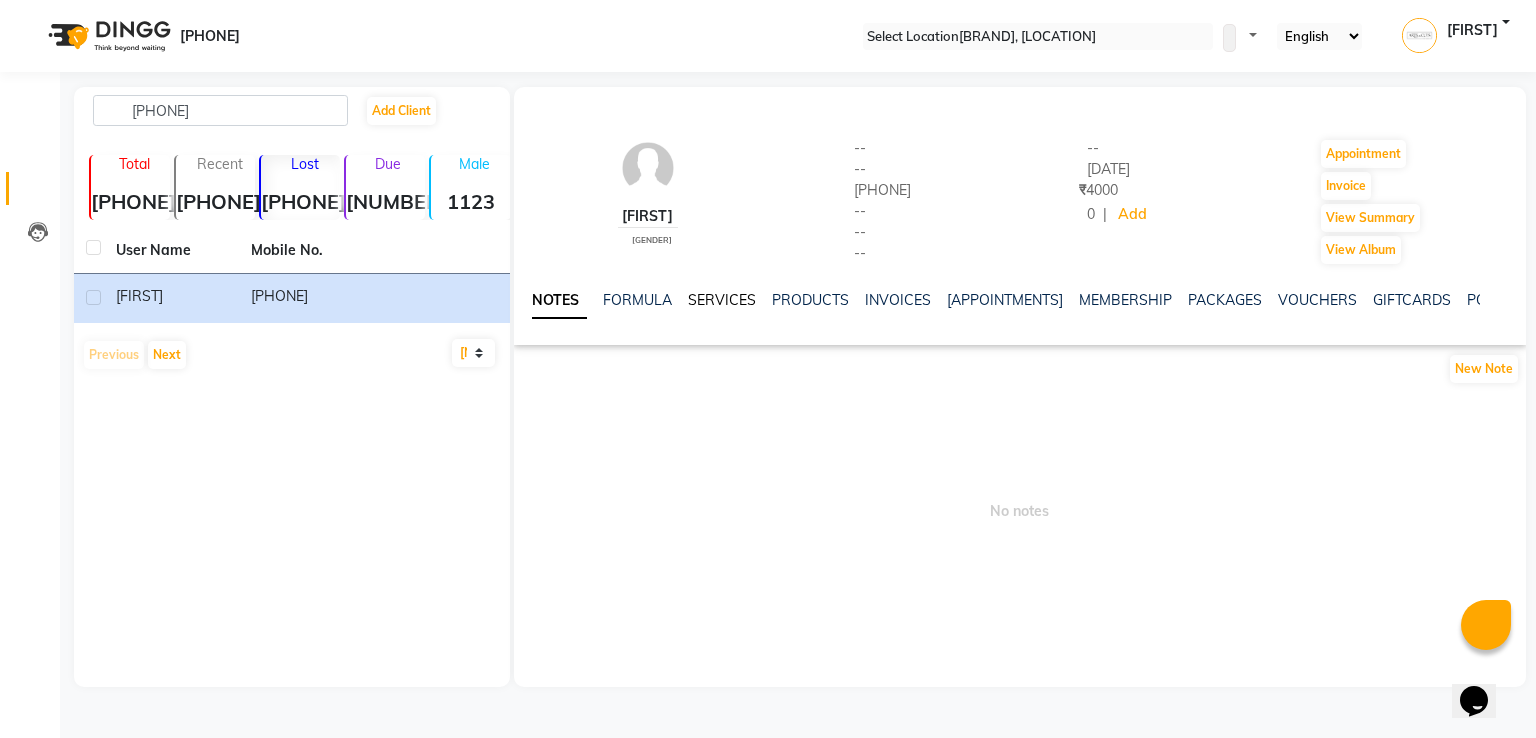 click on "SERVICES" at bounding box center (722, 300) 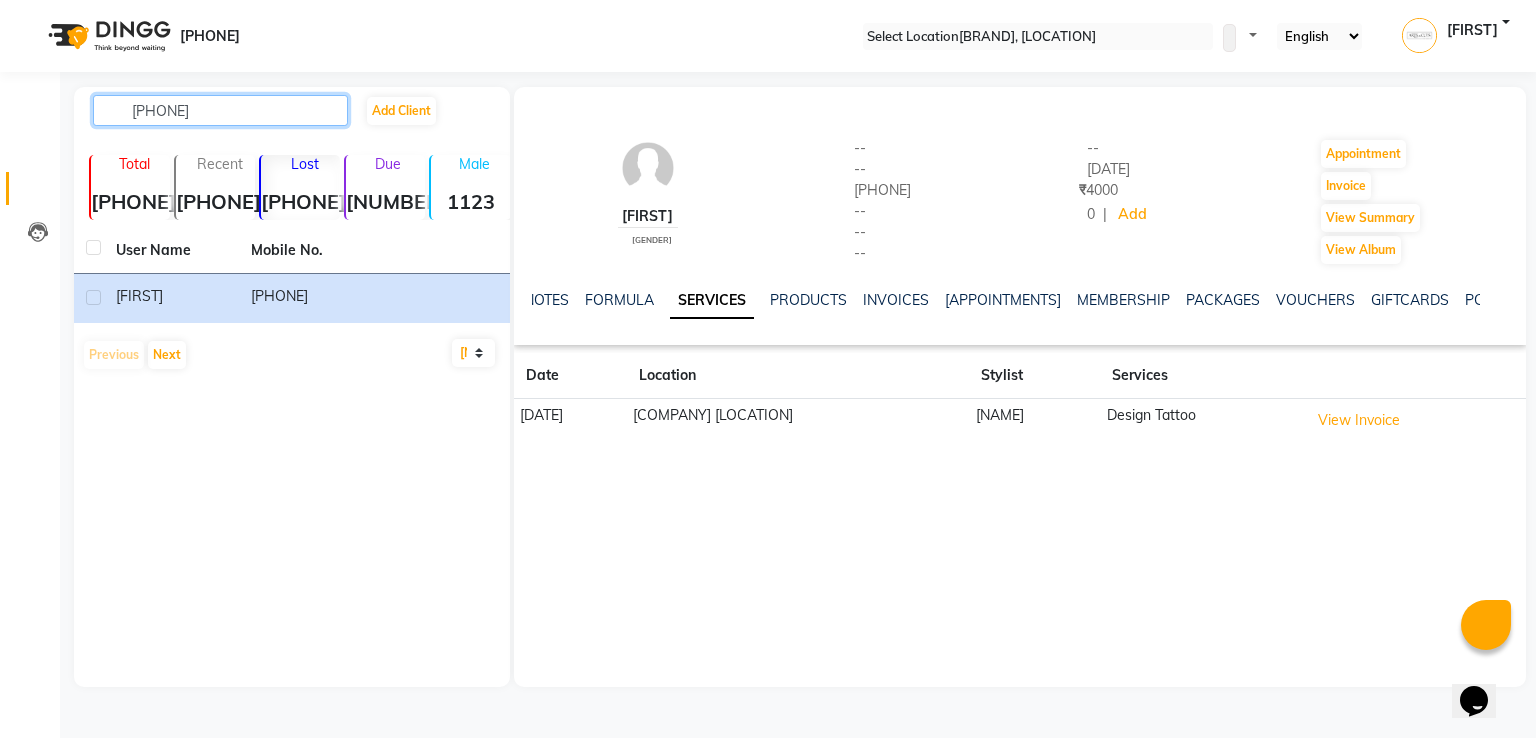 click on "[PHONE]" at bounding box center [220, 110] 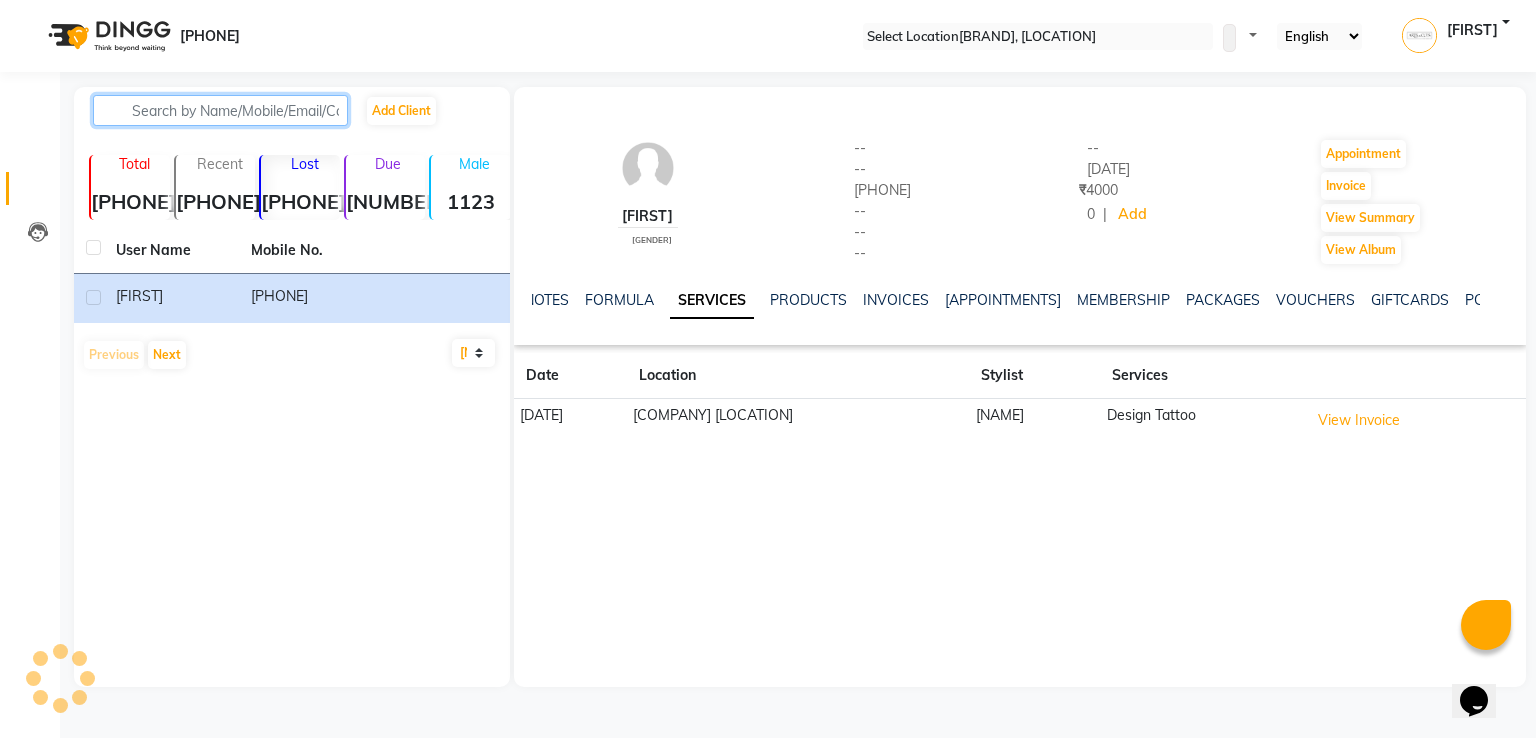 paste on "[PHONE]" 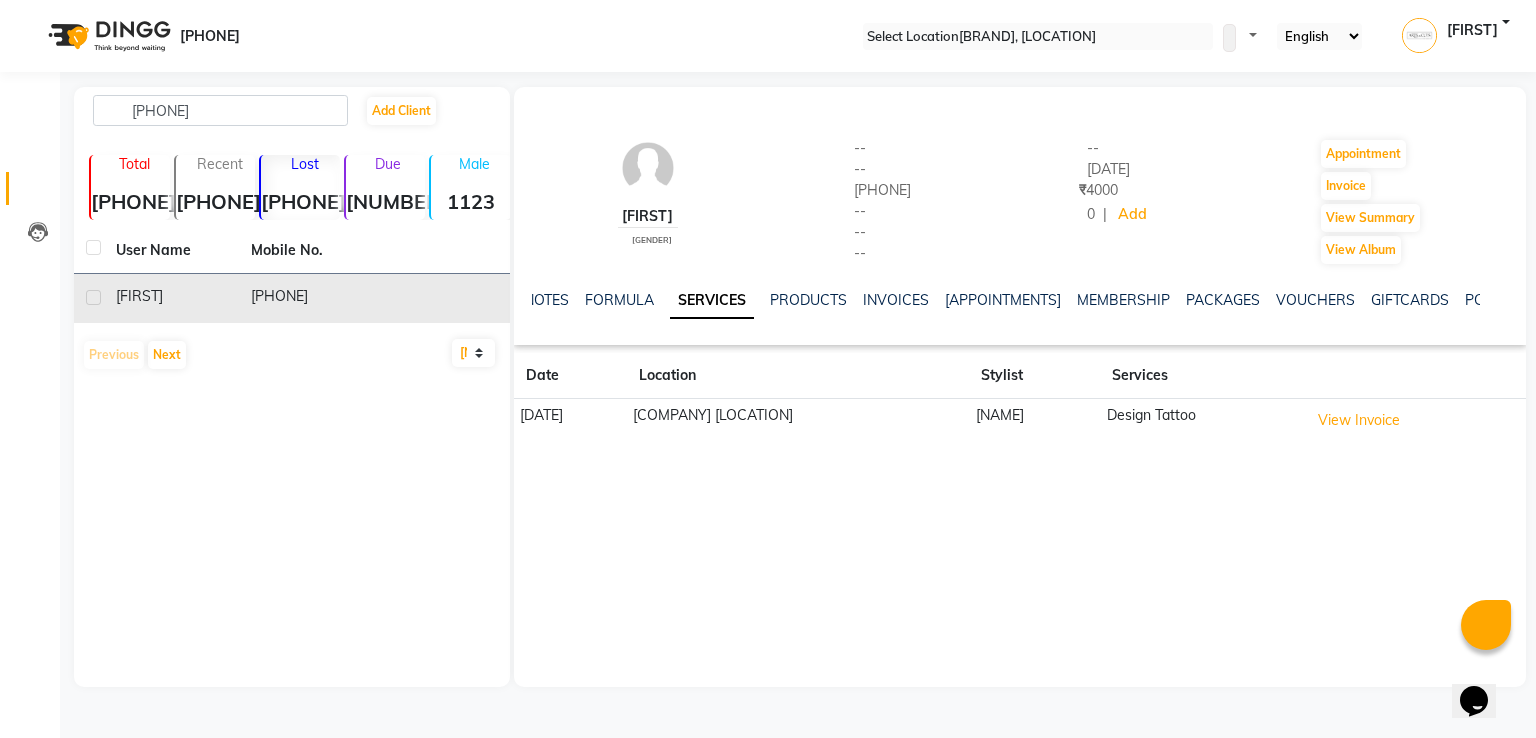 click on "[FIRST]" at bounding box center (171, 296) 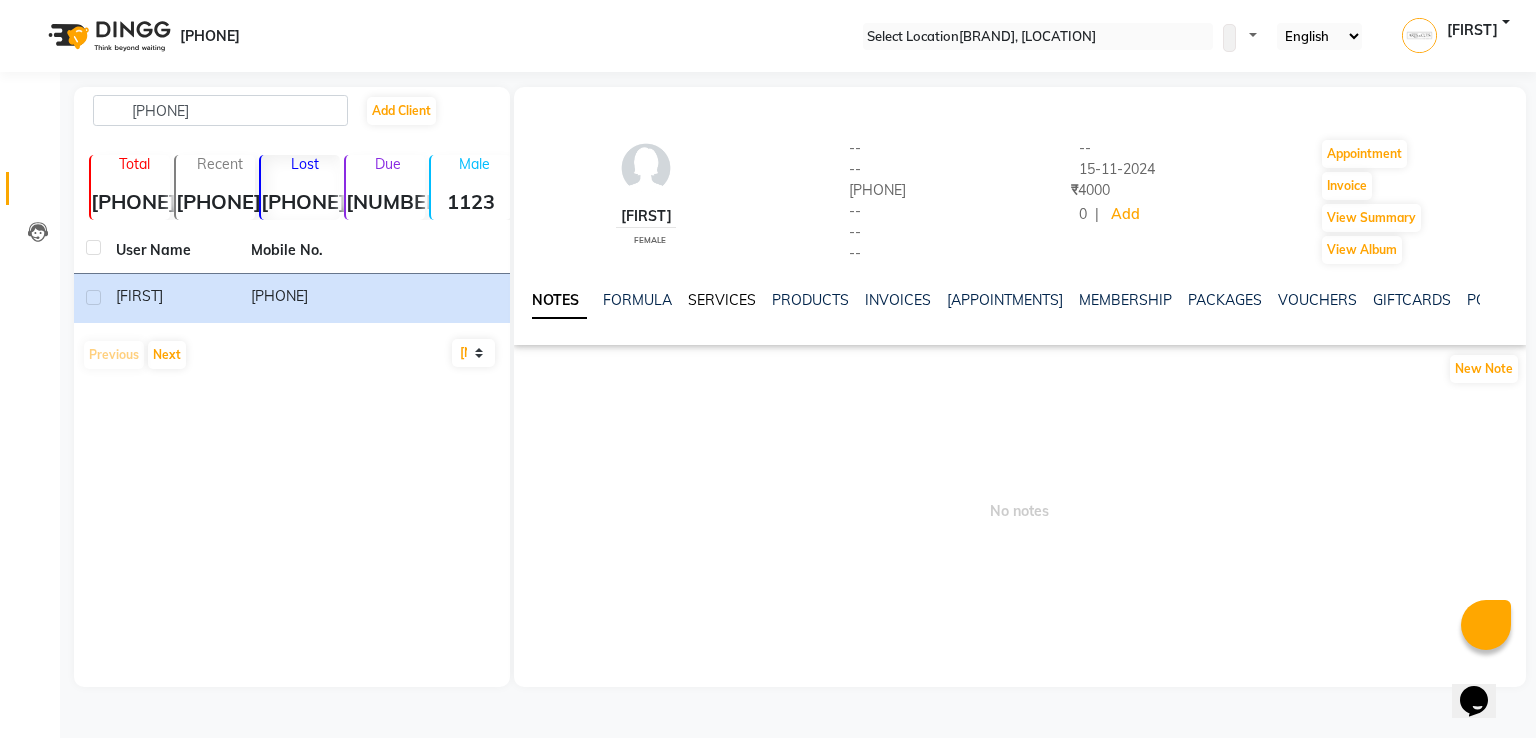 click on "SERVICES" at bounding box center (722, 300) 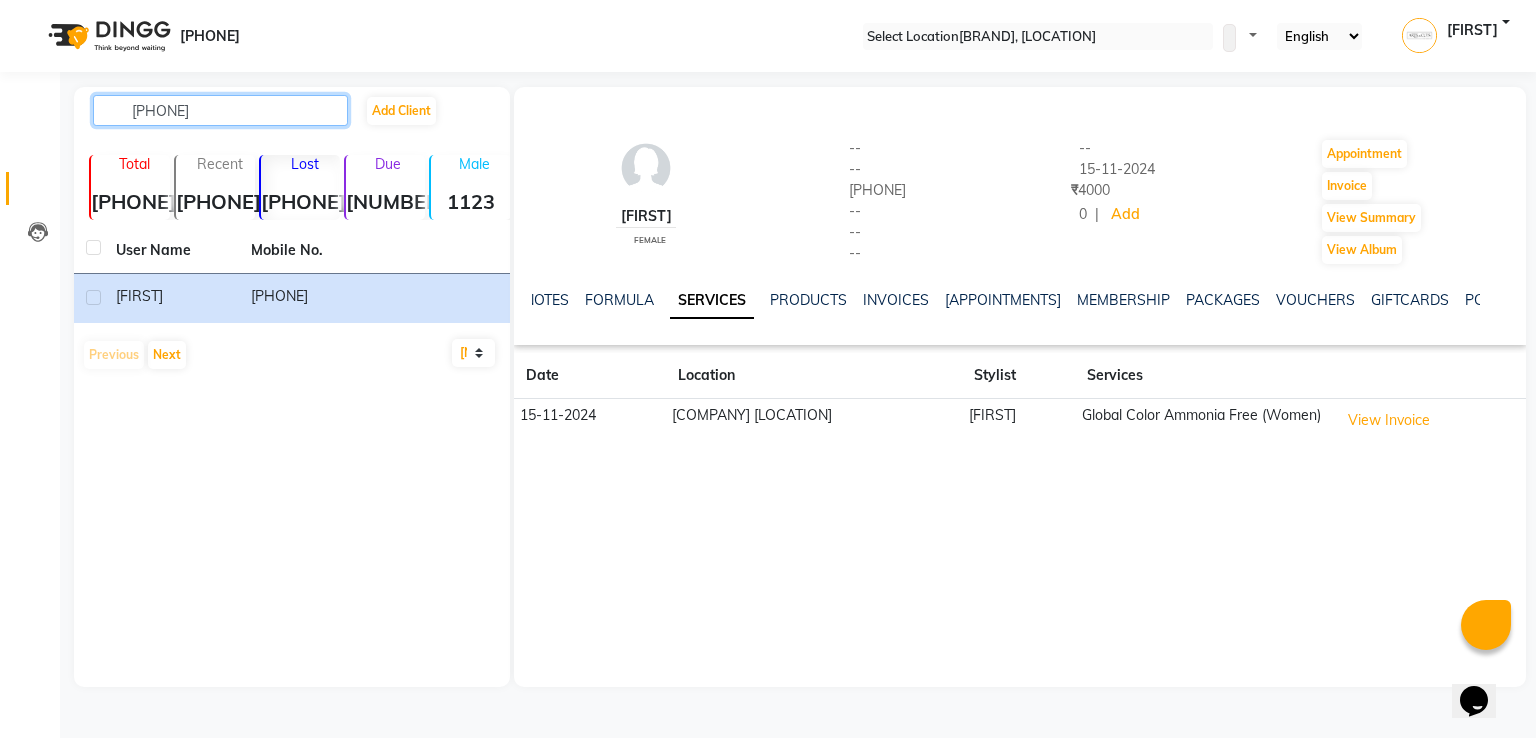 click on "[PHONE]" at bounding box center [220, 110] 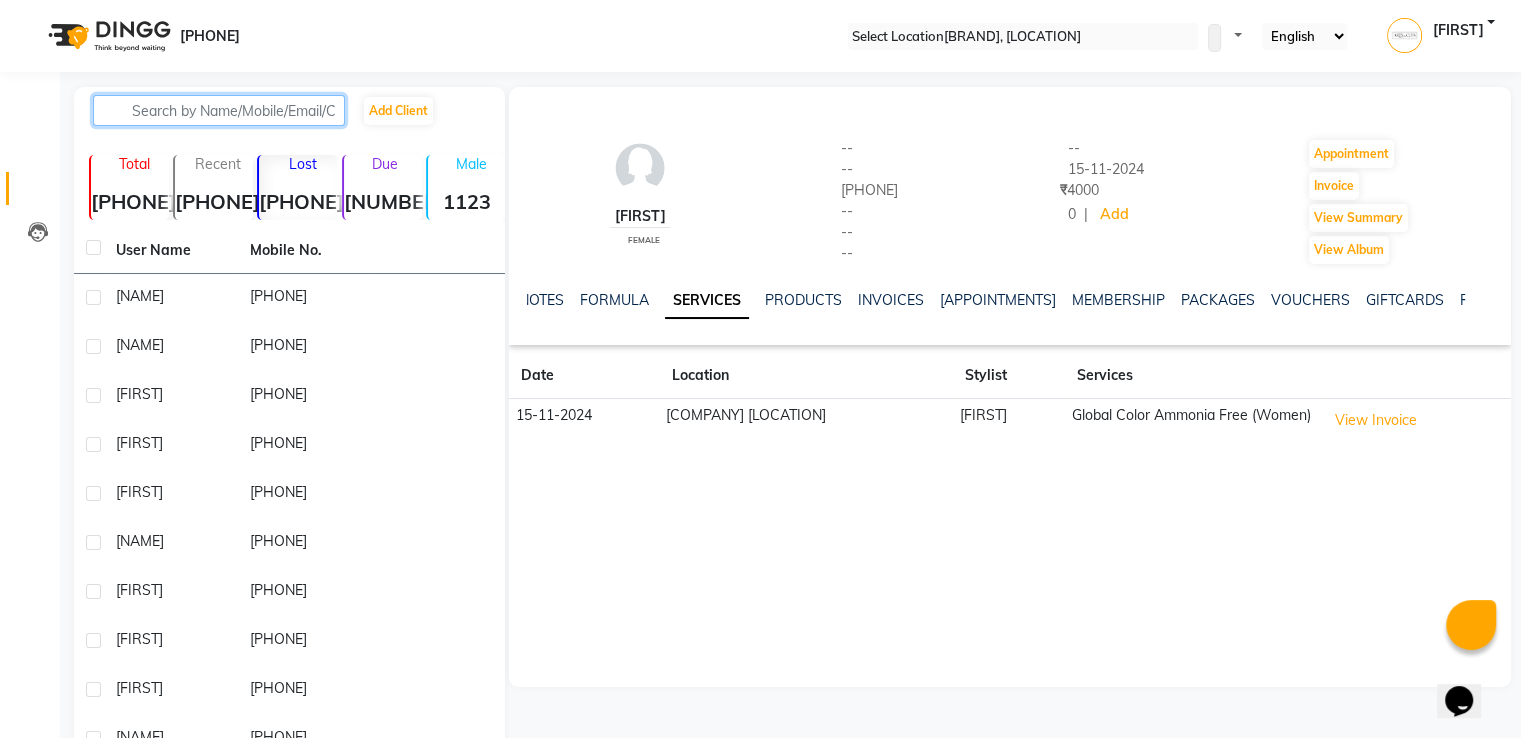 paste on "[PHONE]" 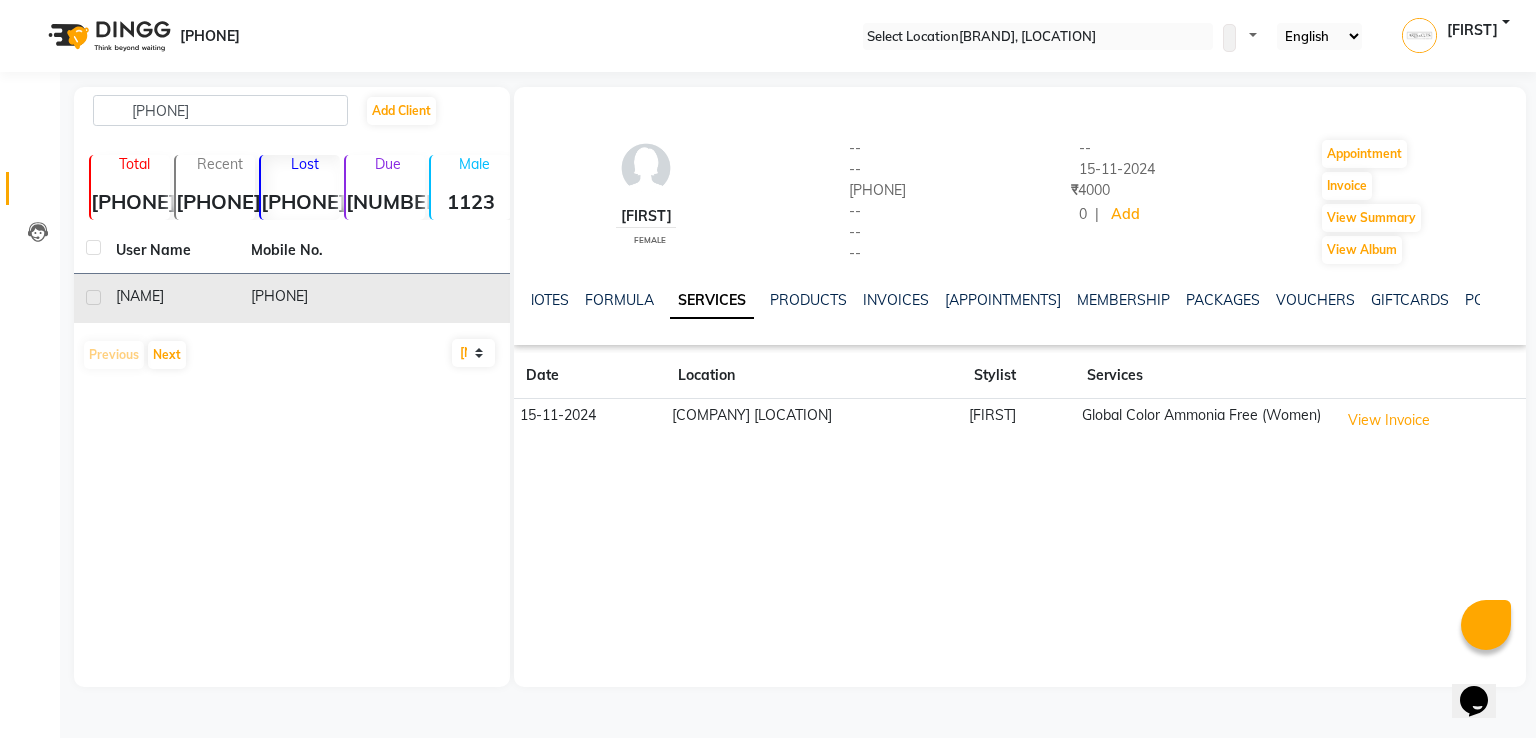 click on "[NAME]" at bounding box center [171, 296] 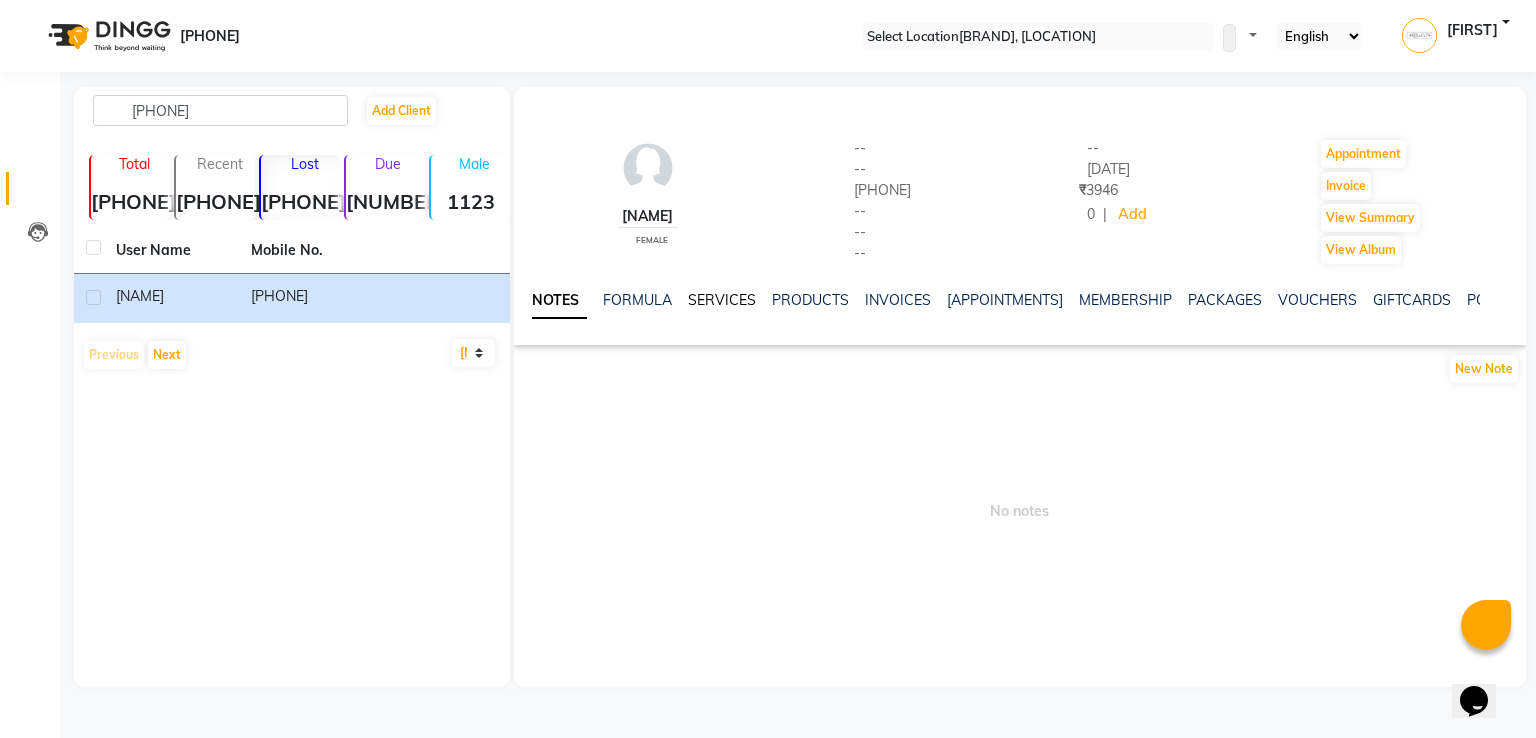 click on "SERVICES" at bounding box center [722, 300] 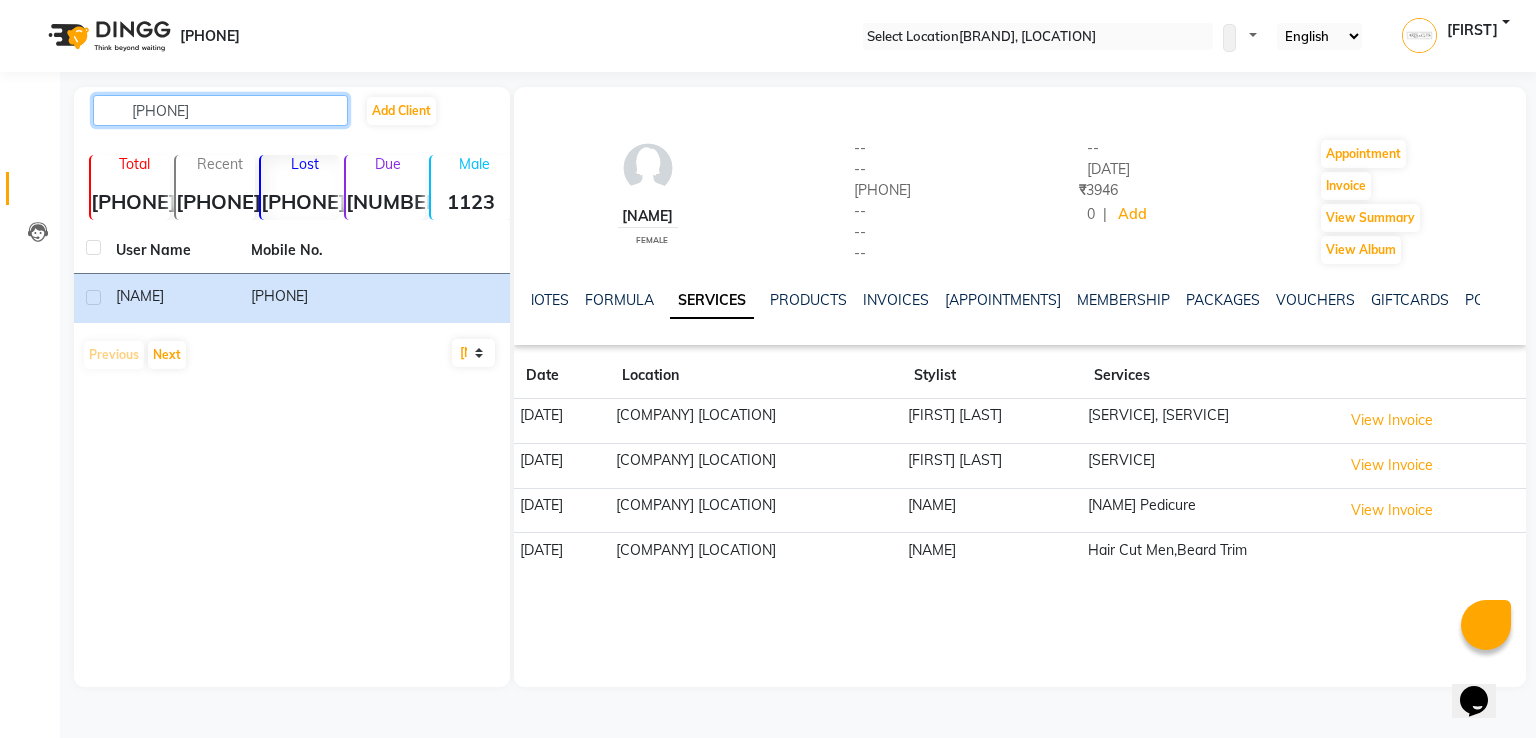 click on "[PHONE]" at bounding box center (220, 110) 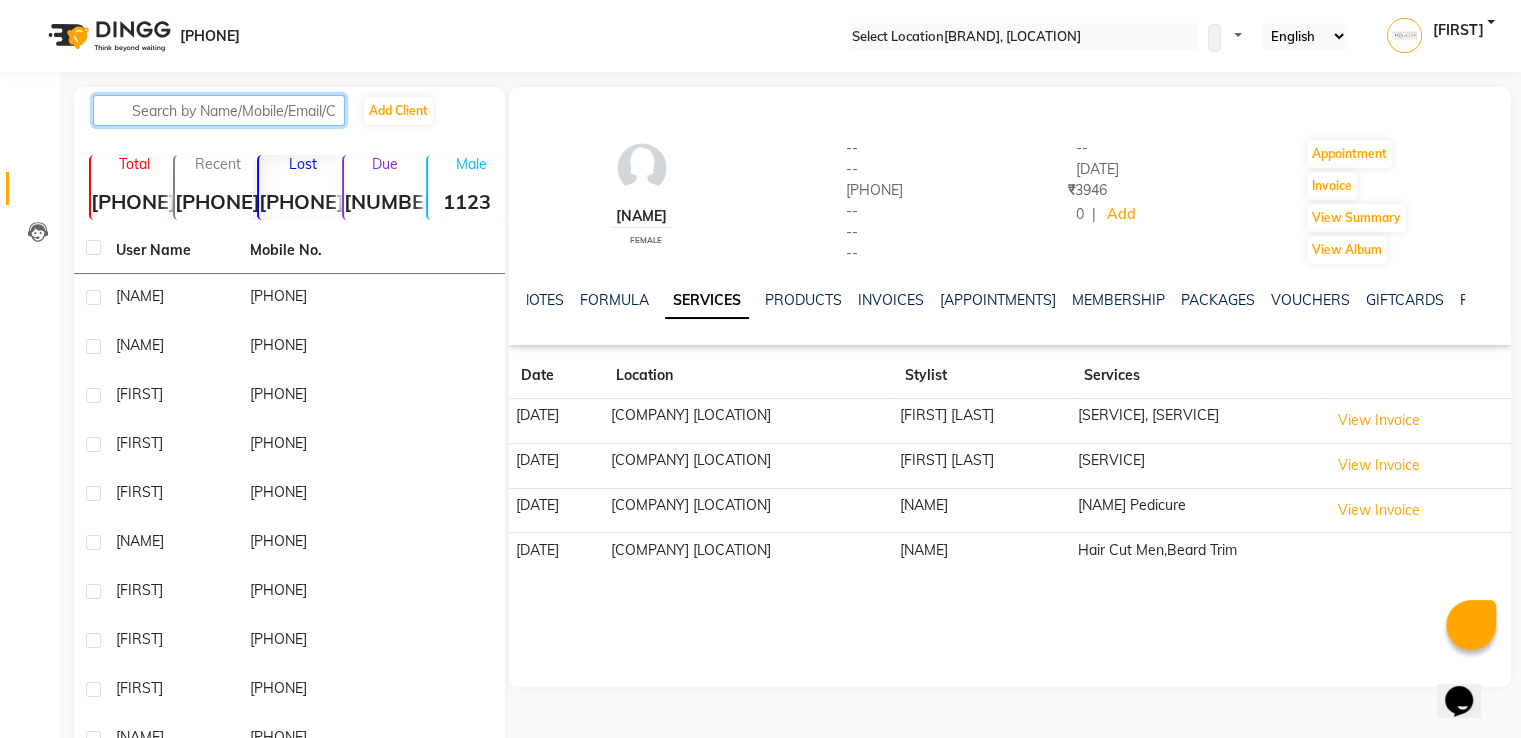 paste on "[PHONE]" 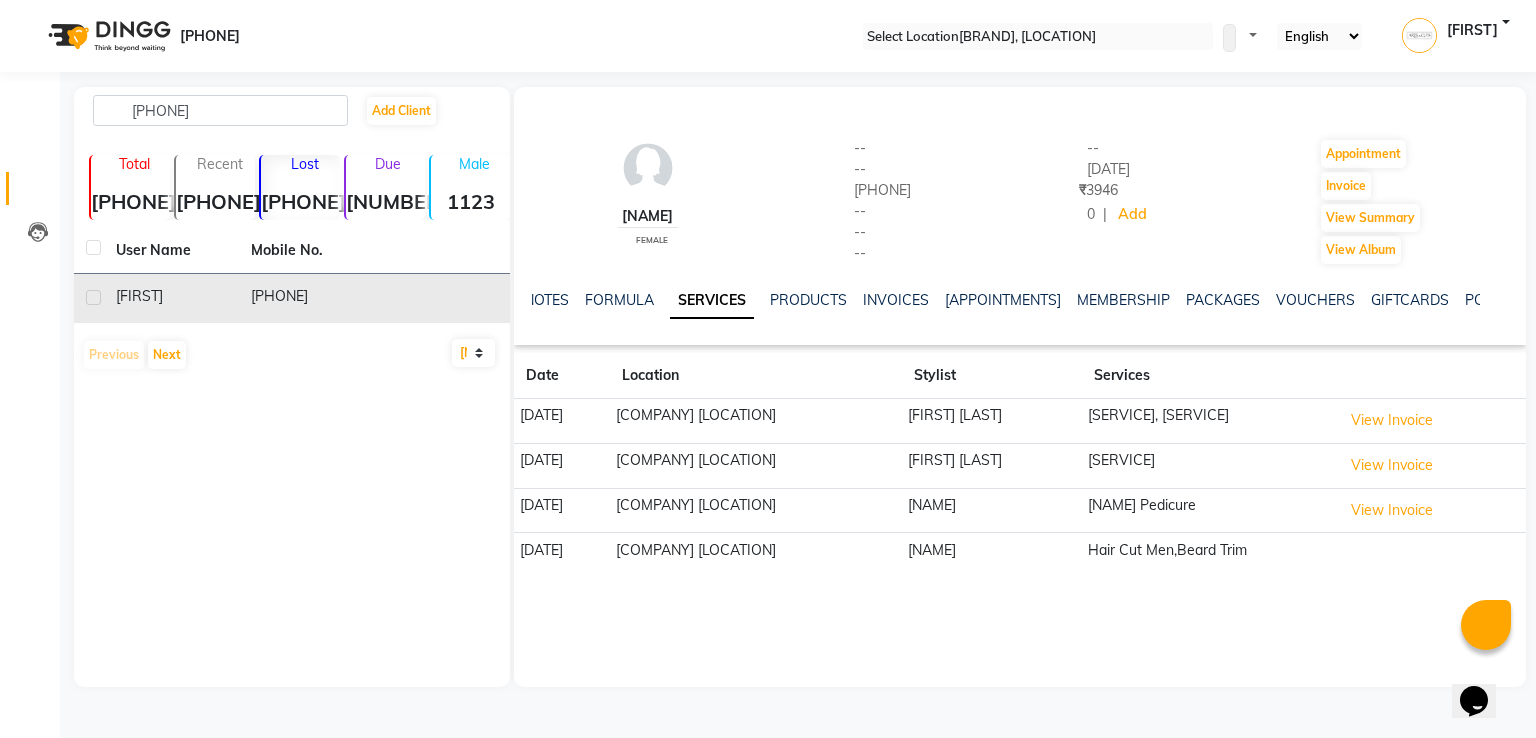 click on "[PHONE]" at bounding box center [306, 298] 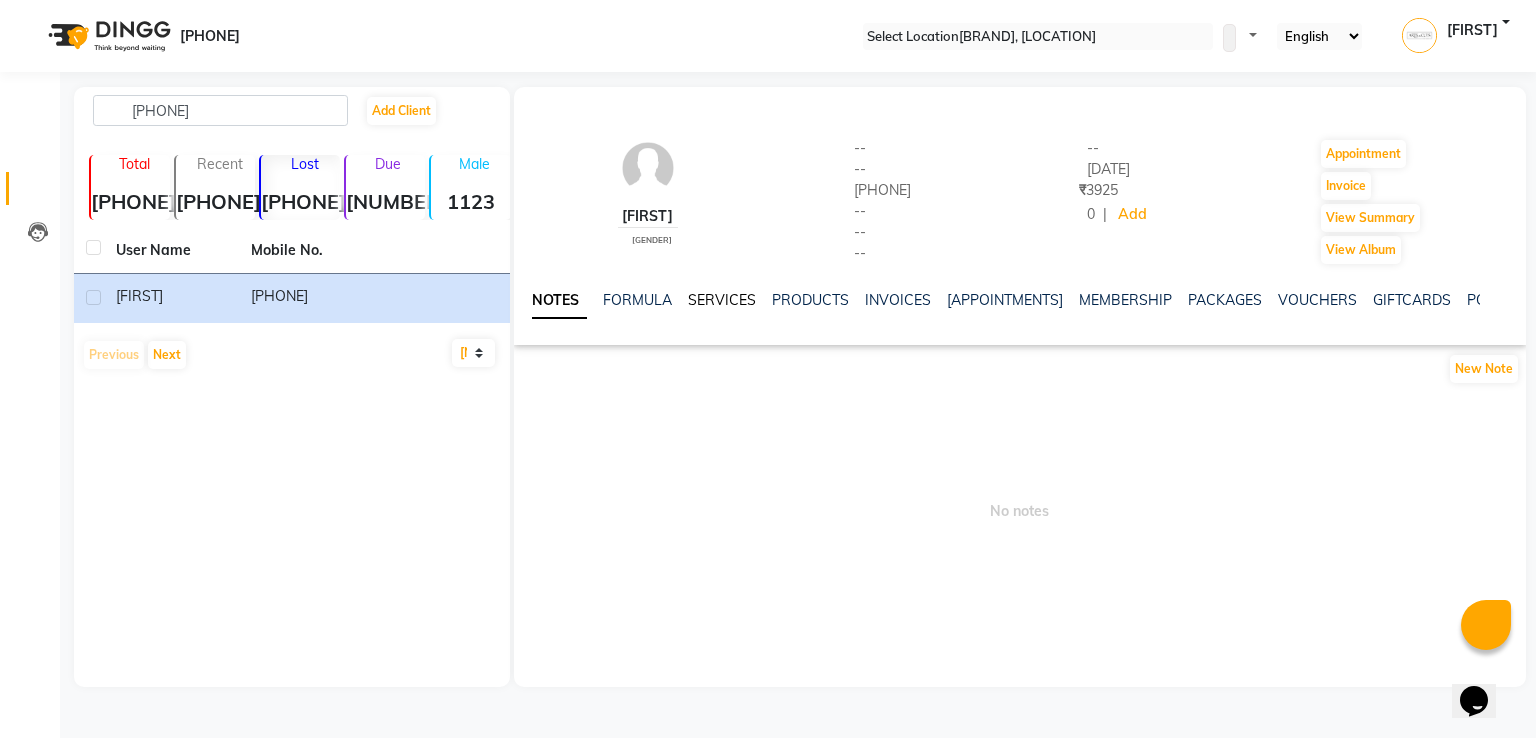 click on "SERVICES" at bounding box center (722, 300) 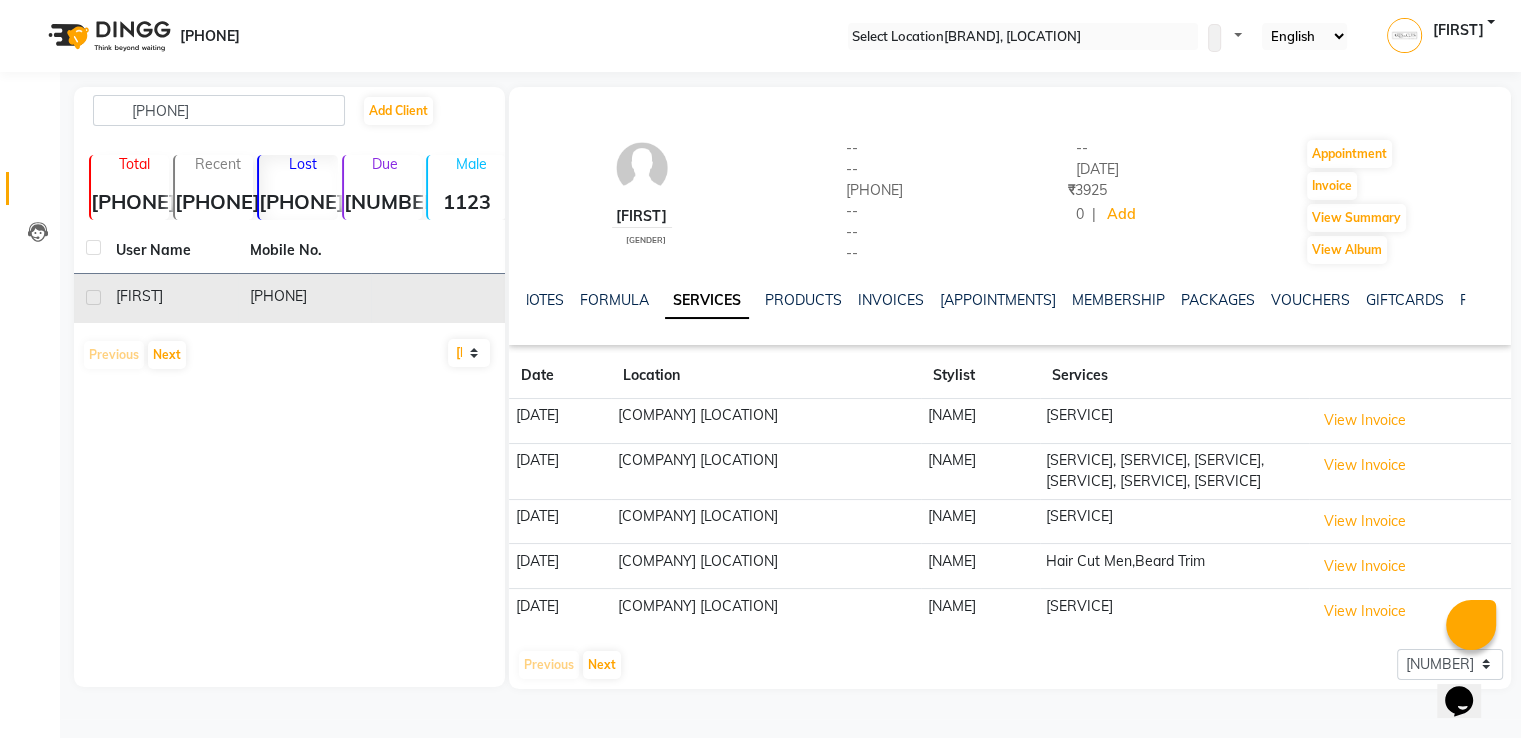 click on "[PHONE]" at bounding box center (305, 298) 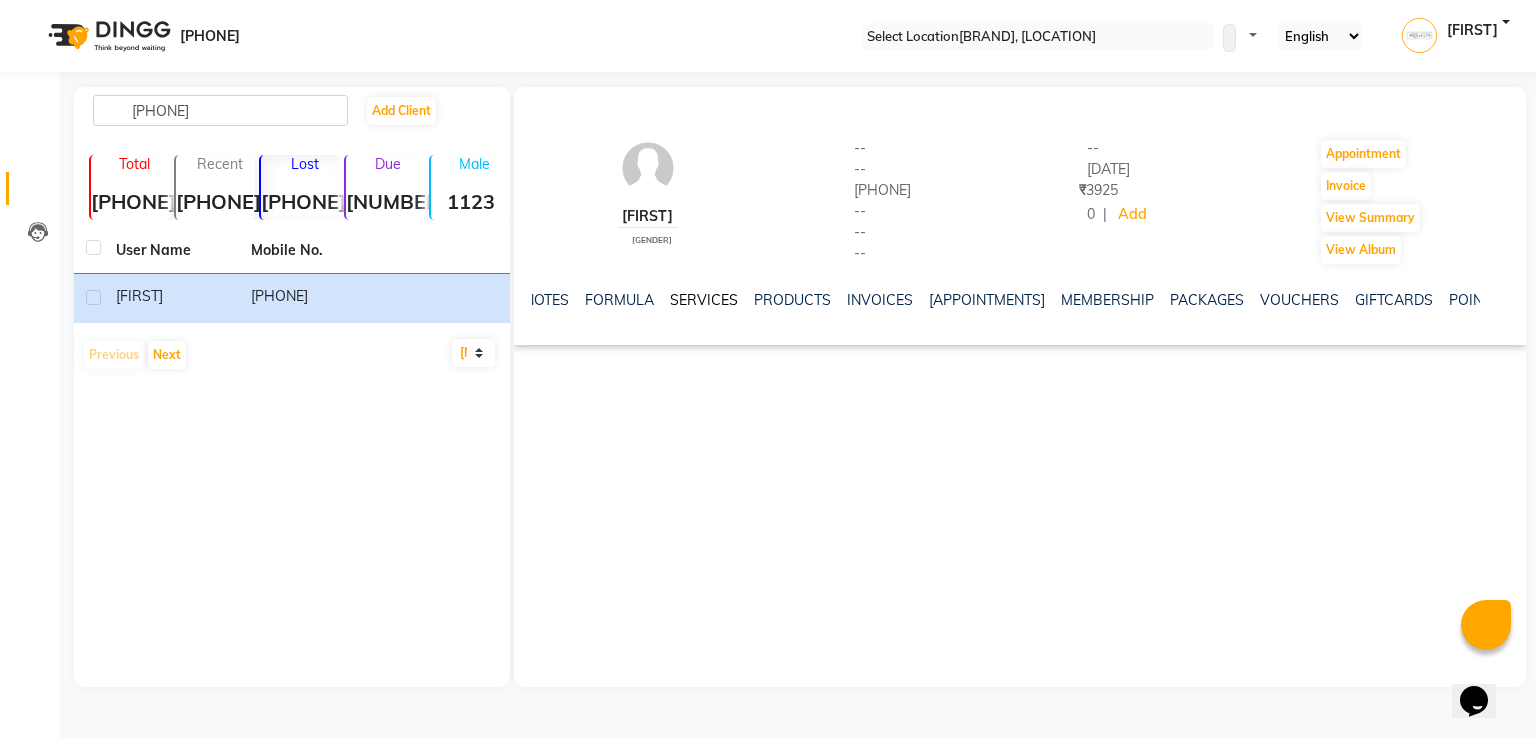 click on "SERVICES" at bounding box center [704, 300] 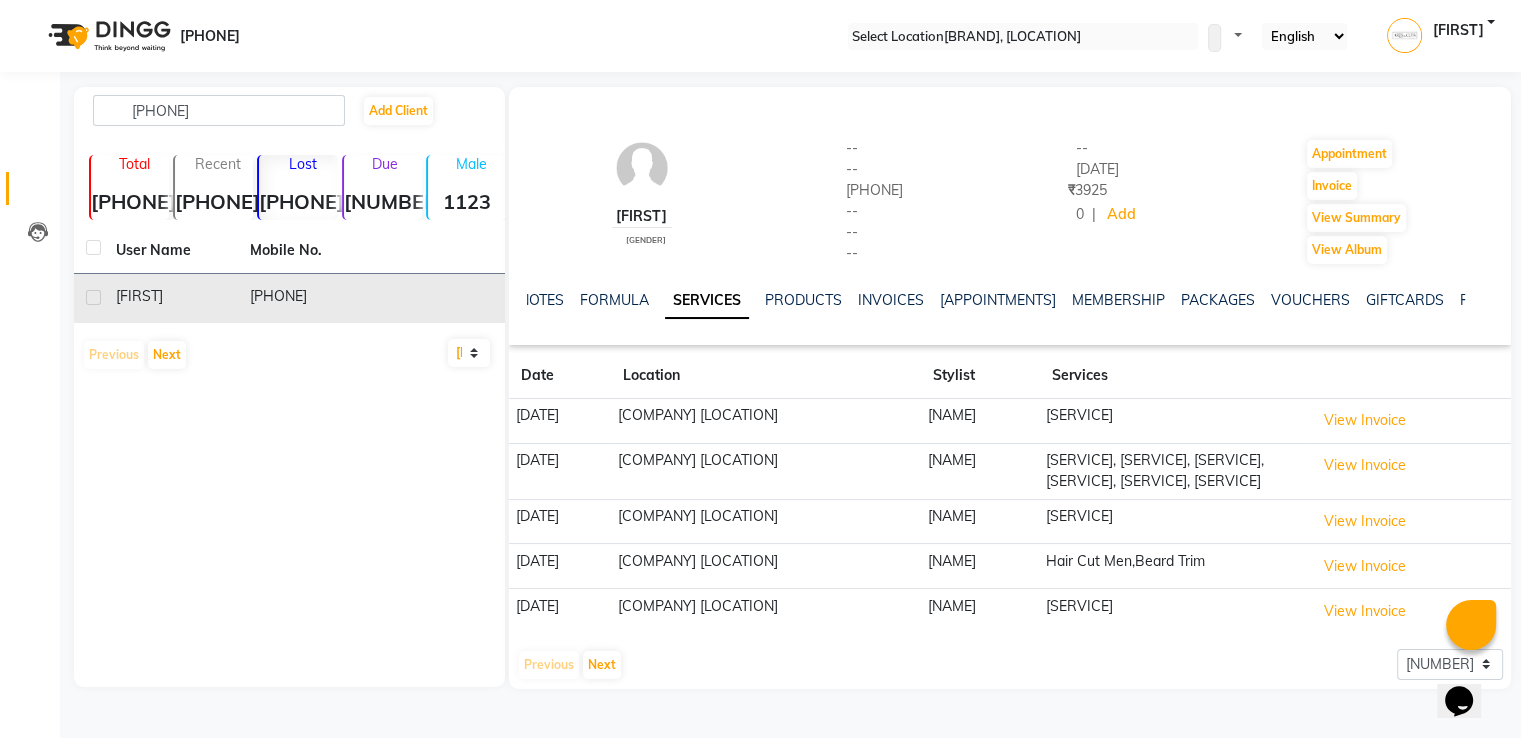 click on "[PHONE]" at bounding box center (305, 298) 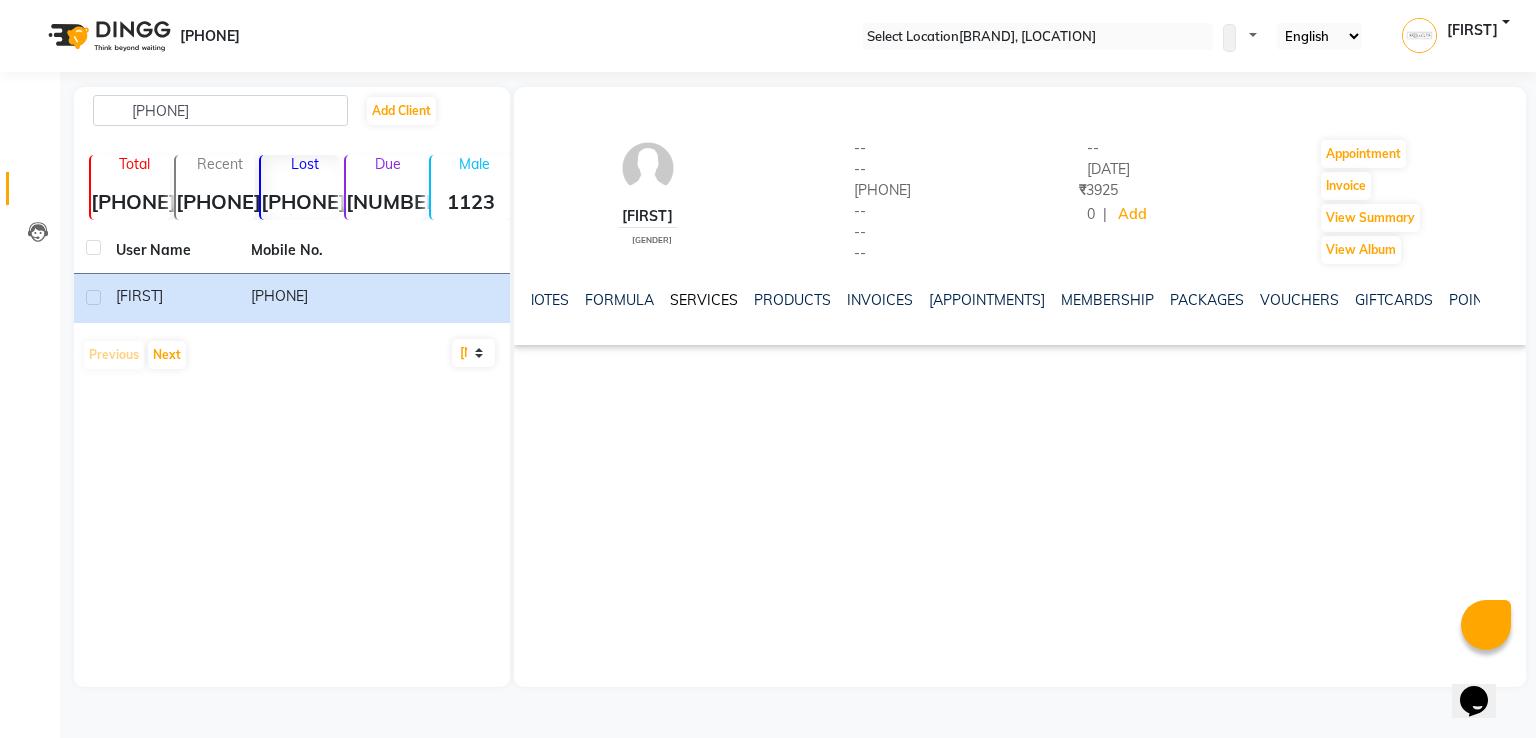 click on "SERVICES" at bounding box center (704, 300) 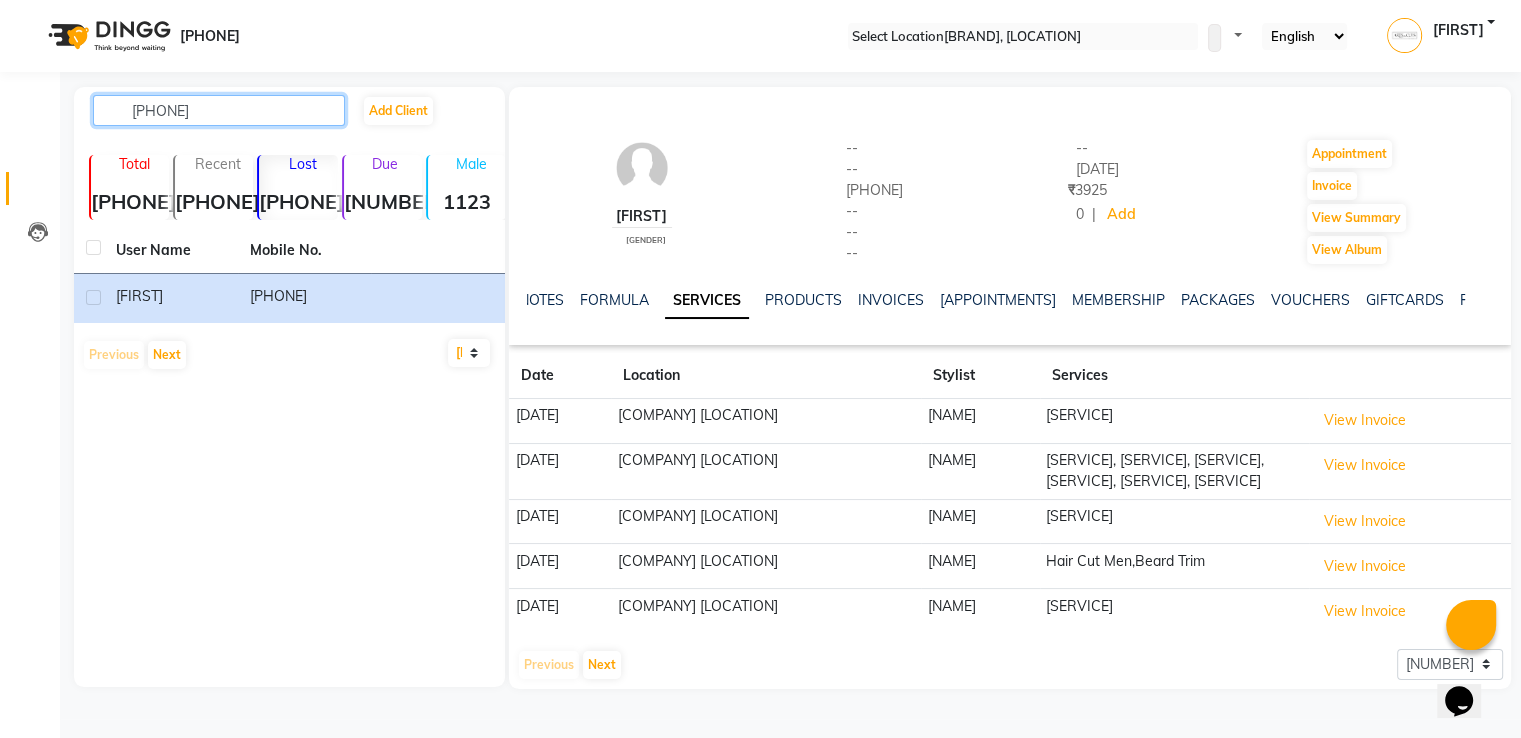 click on "[PHONE]" at bounding box center [219, 110] 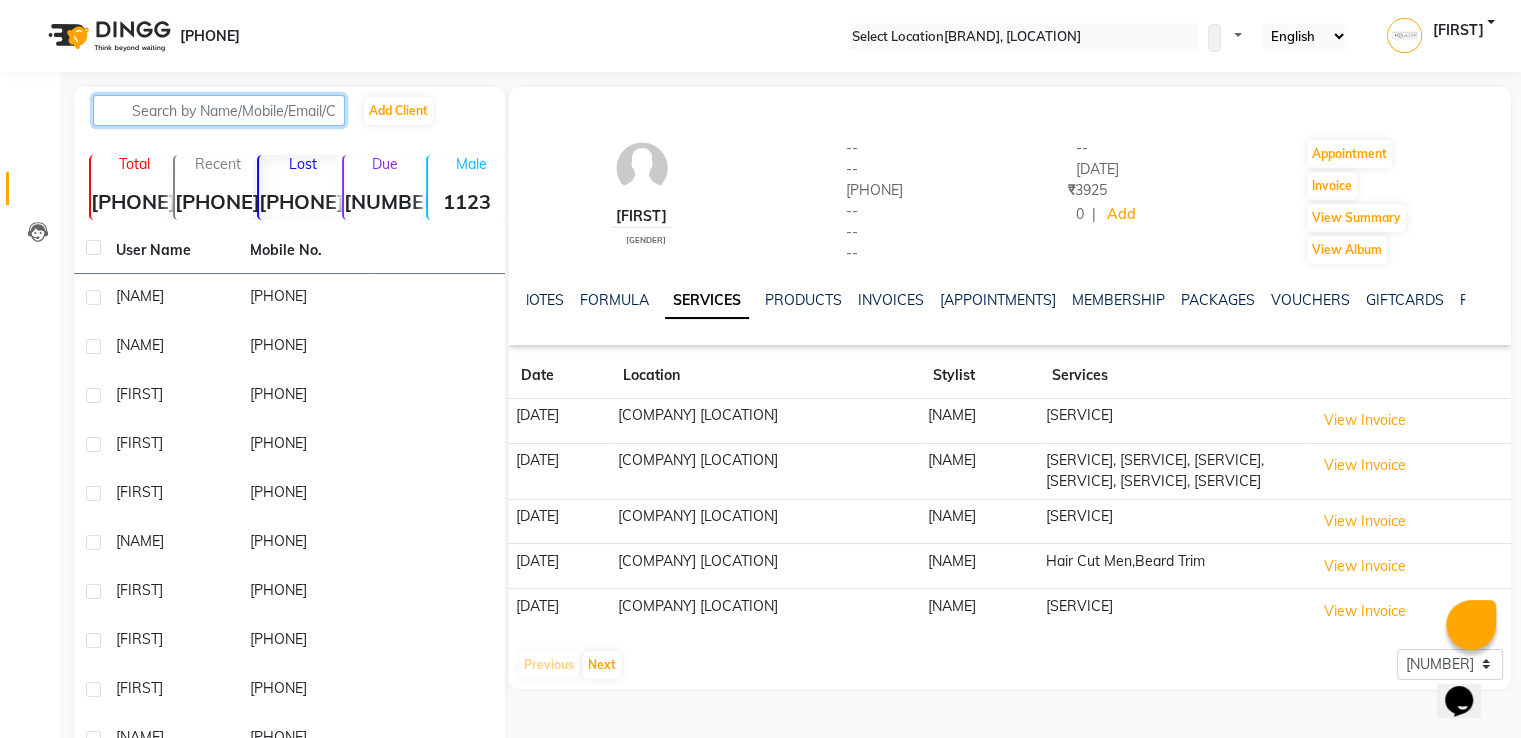 paste on "[PHONE]" 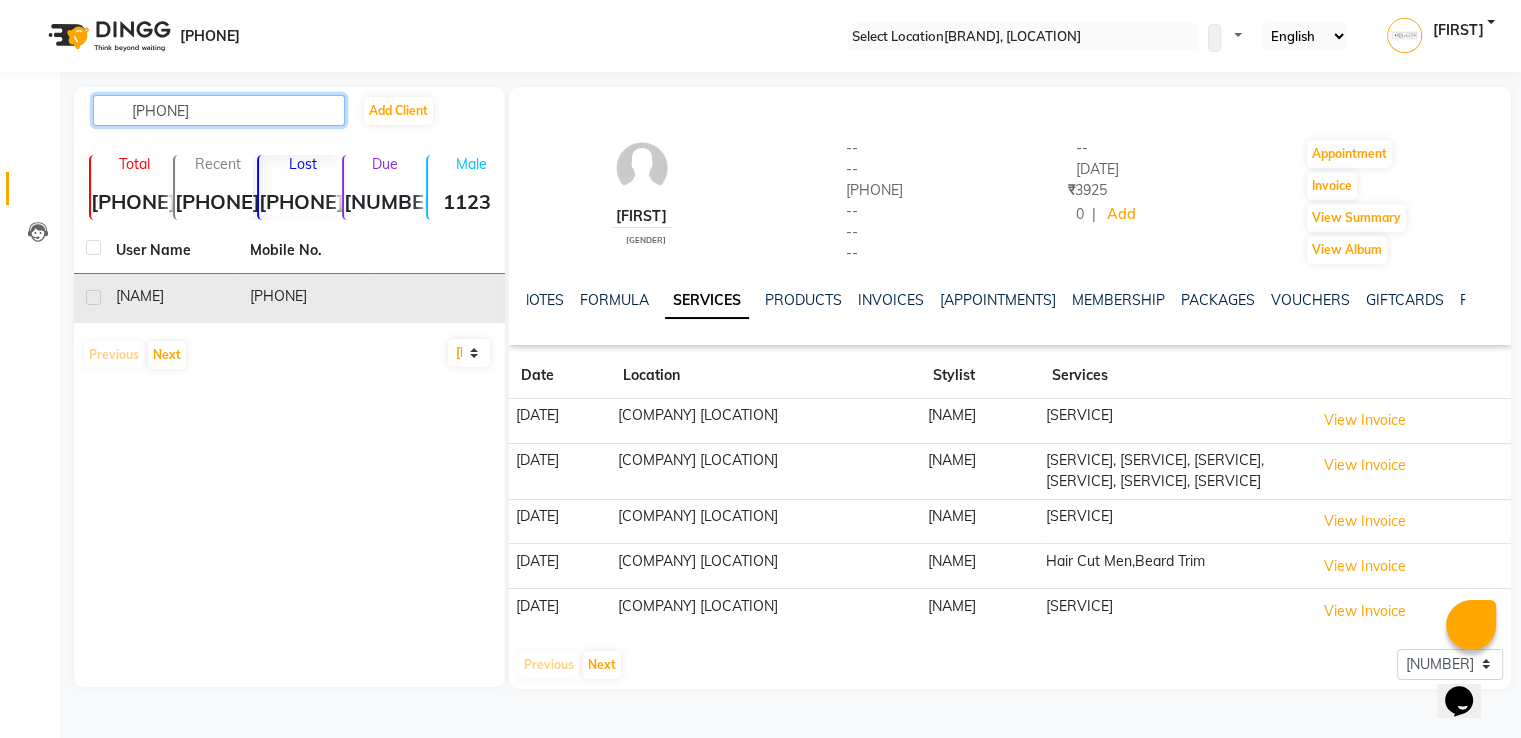type on "[PHONE]" 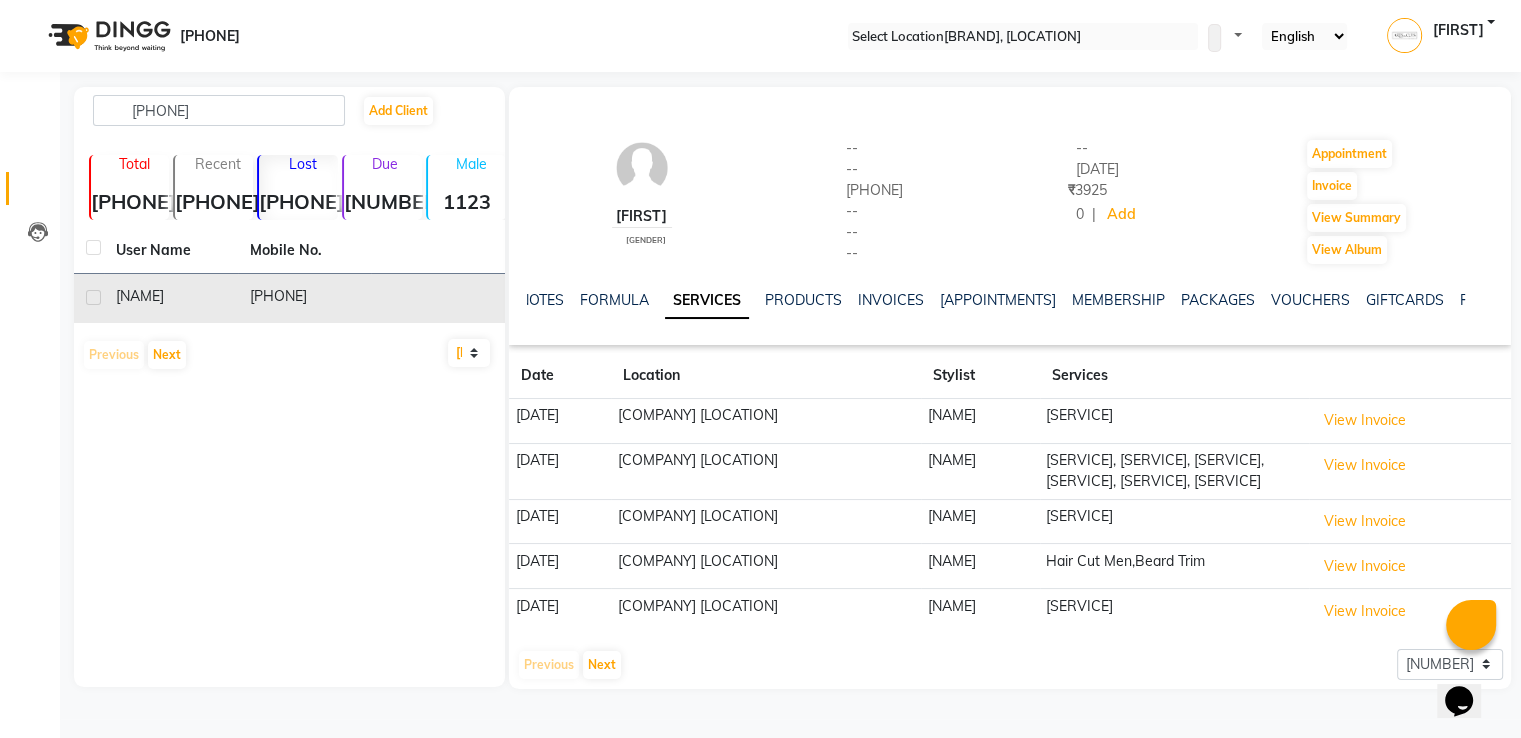 click on "[NAME]" at bounding box center (171, 296) 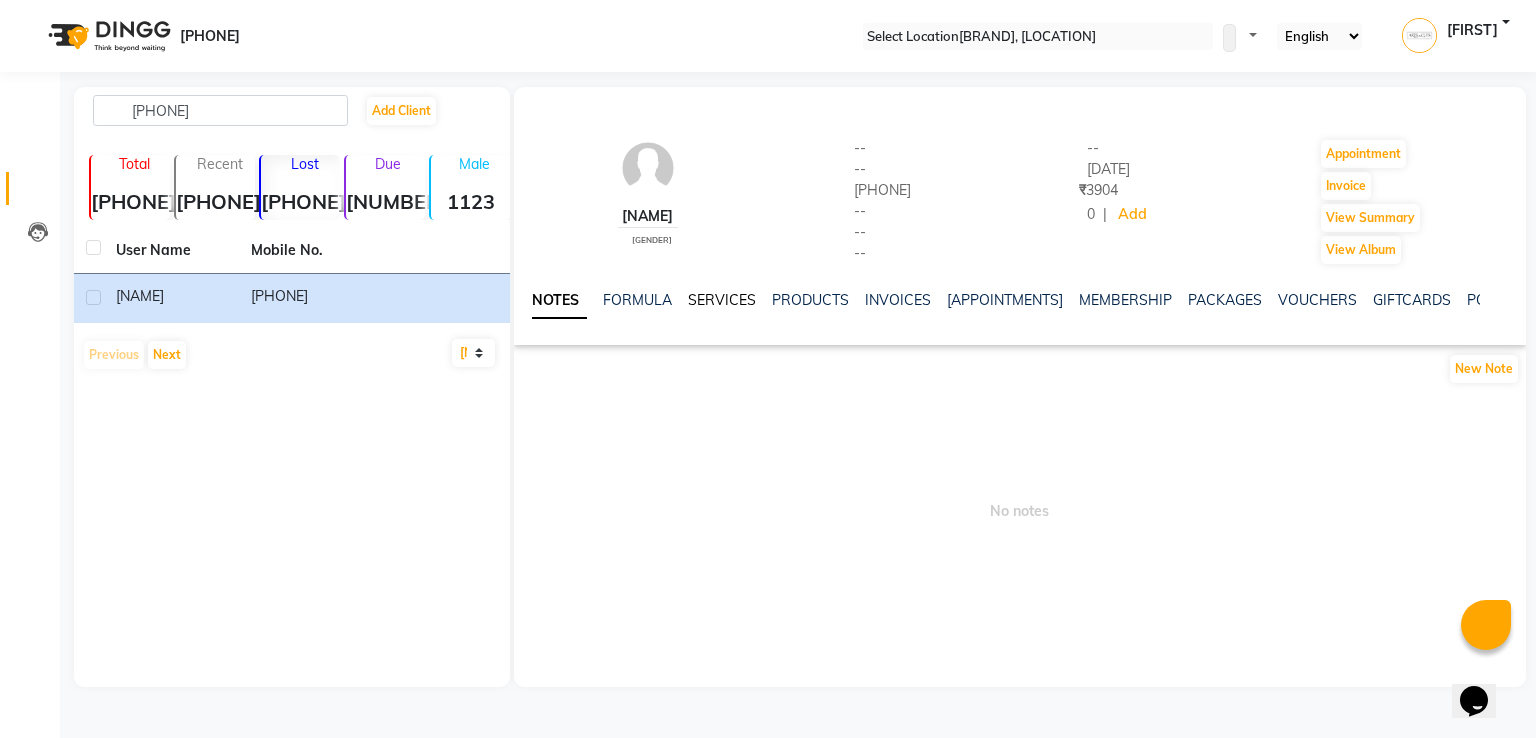 click on "SERVICES" at bounding box center (722, 300) 